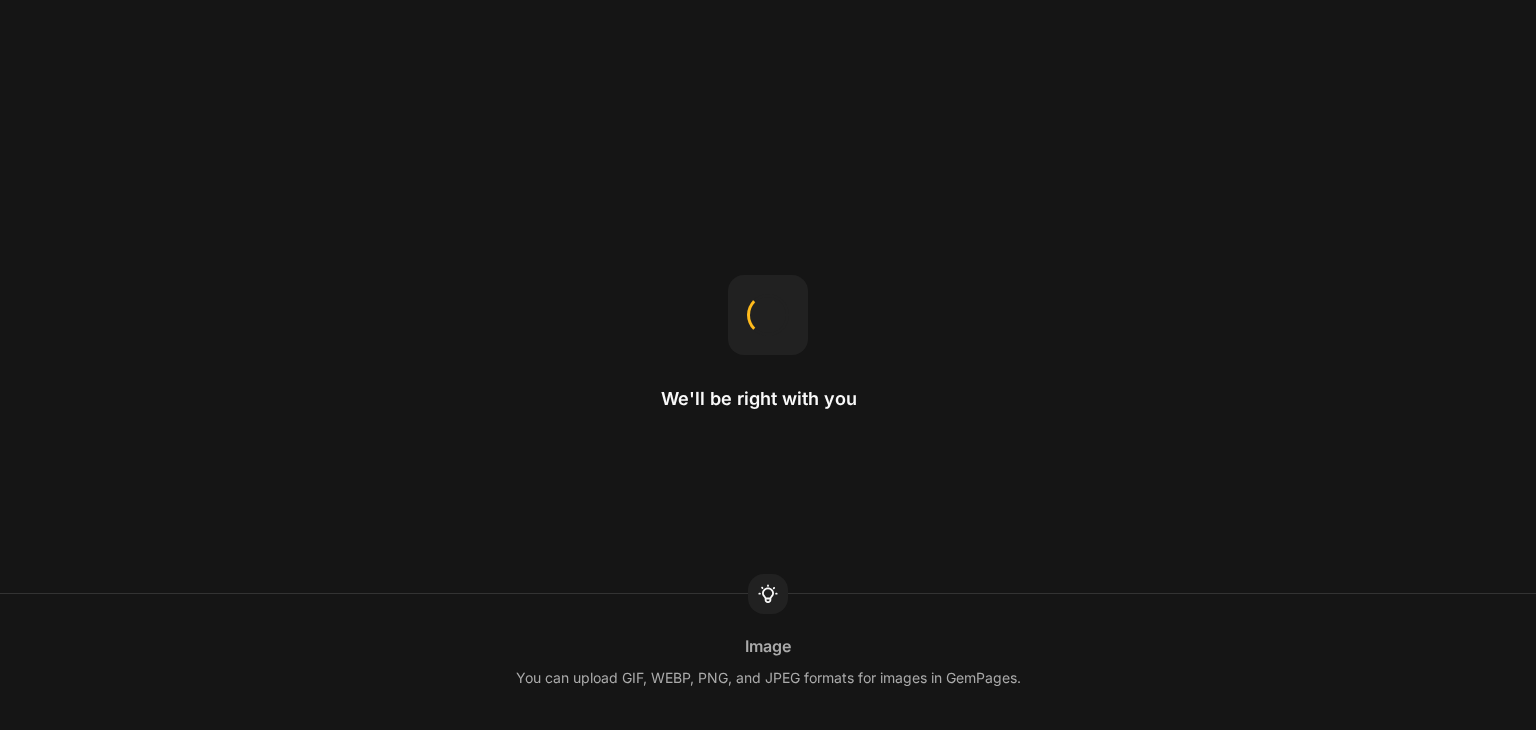 scroll, scrollTop: 0, scrollLeft: 0, axis: both 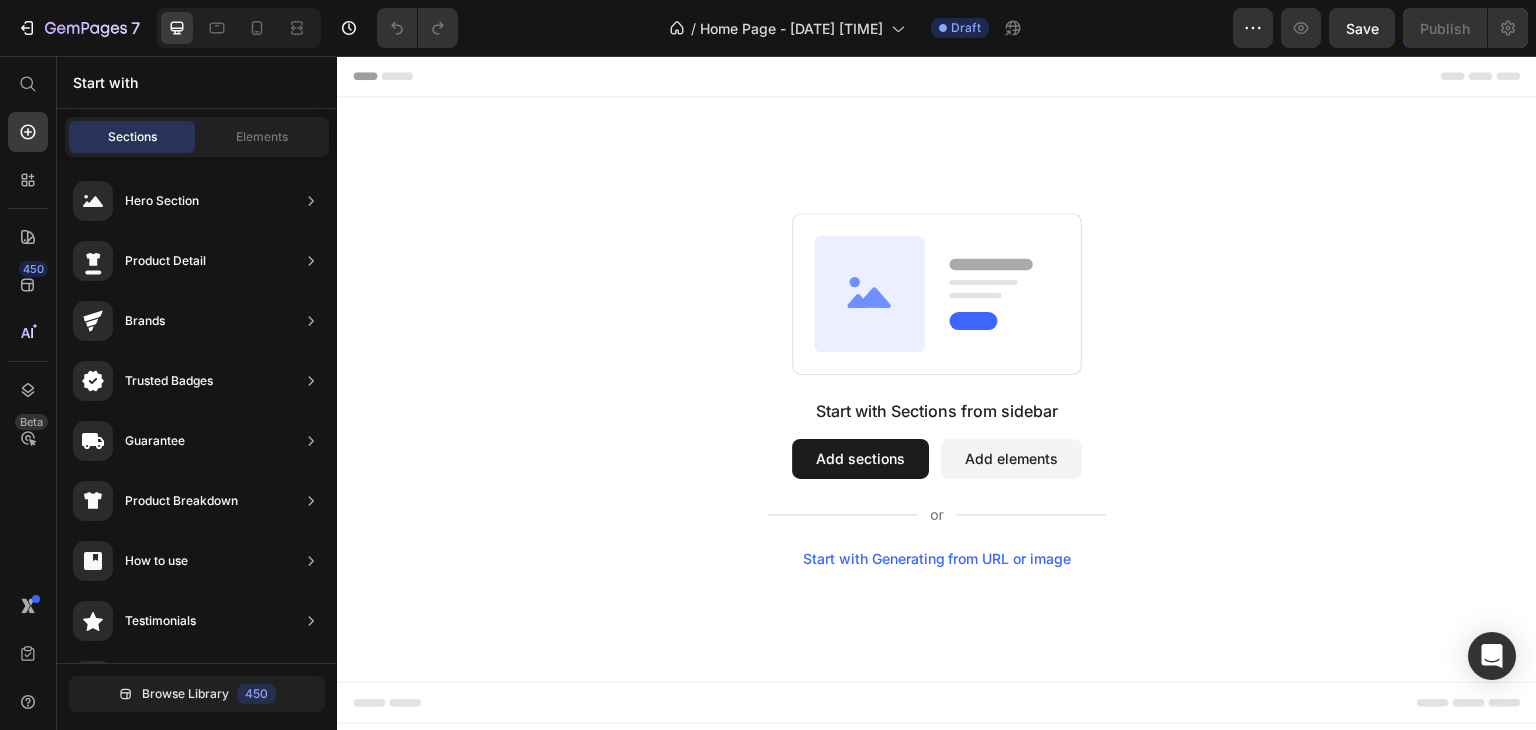 click on "Add sections" at bounding box center (860, 459) 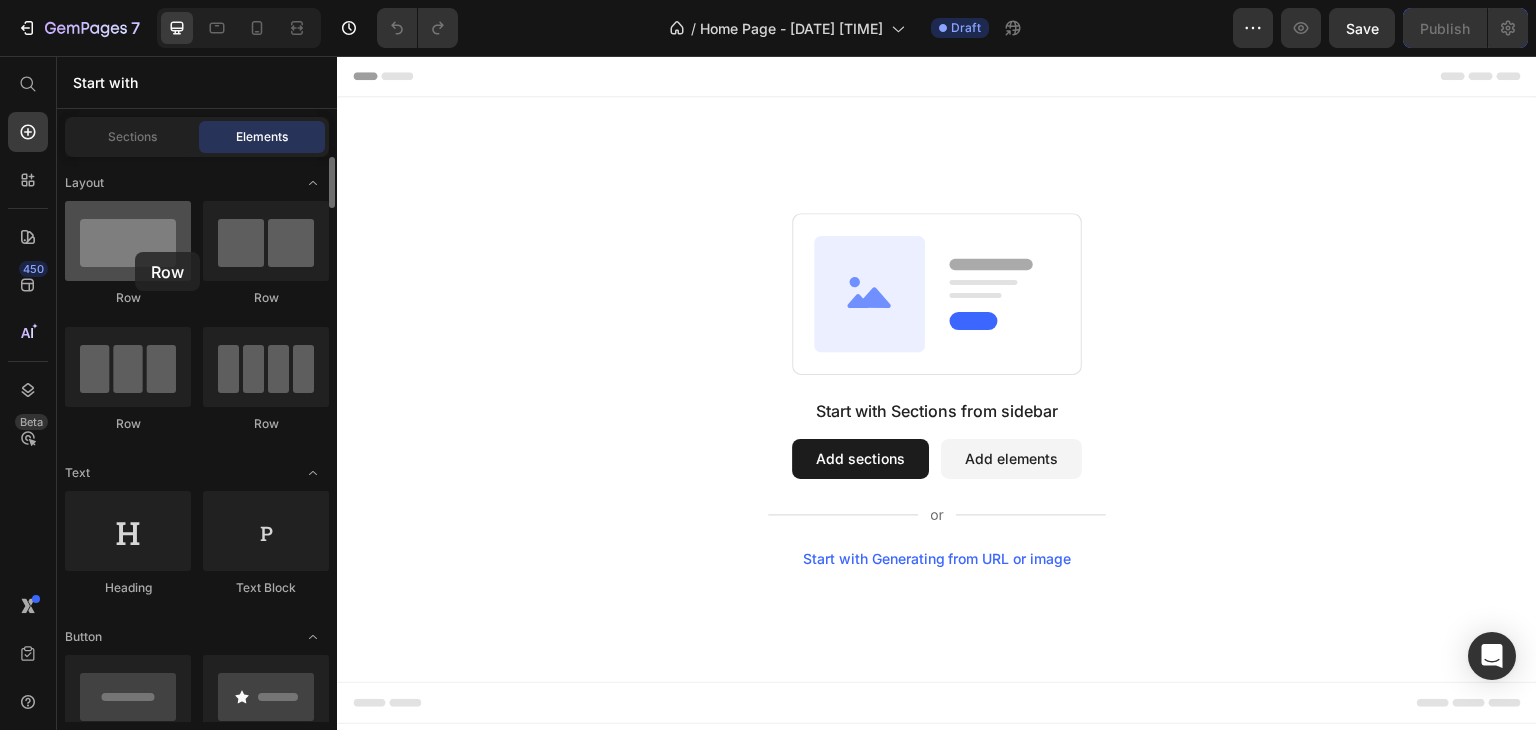 click at bounding box center (128, 241) 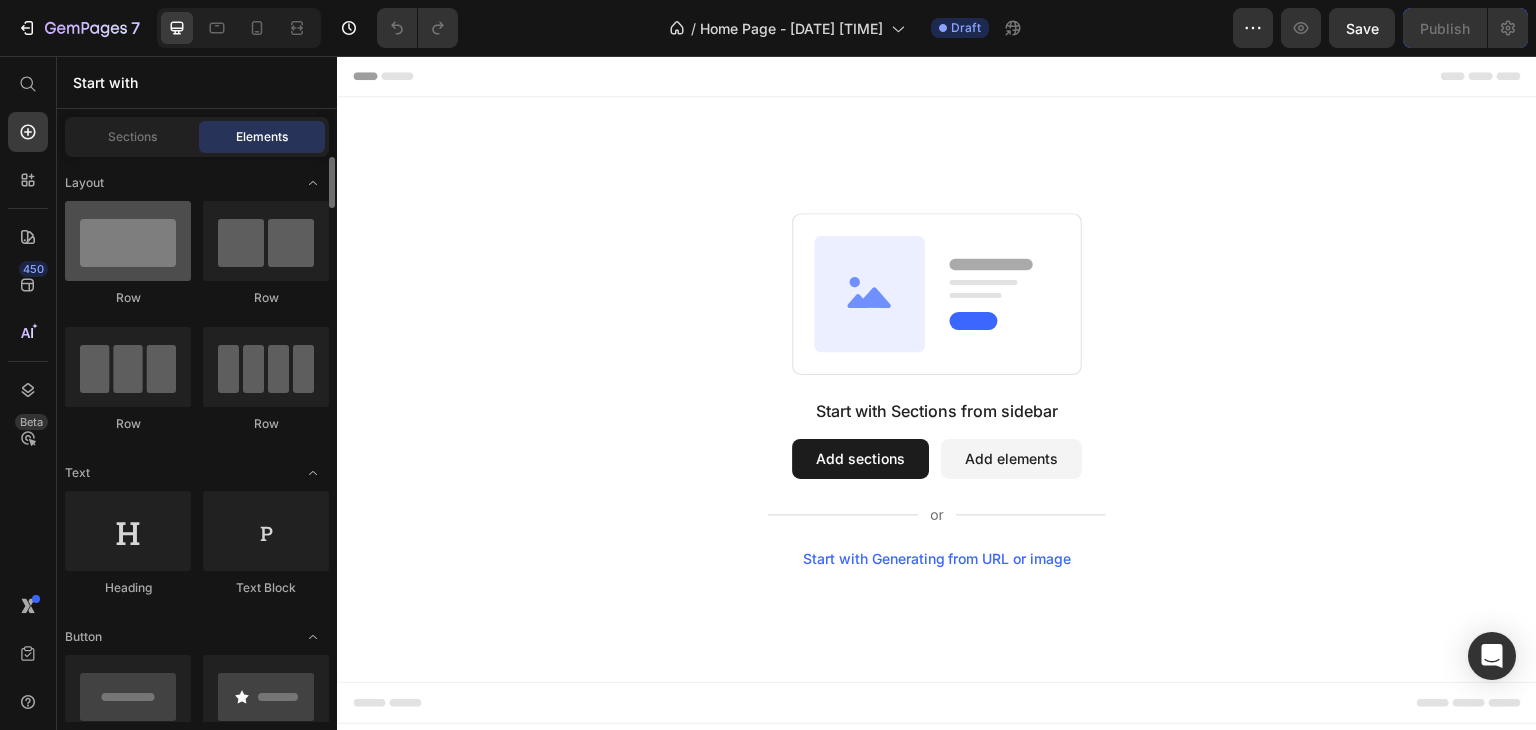 click at bounding box center [128, 241] 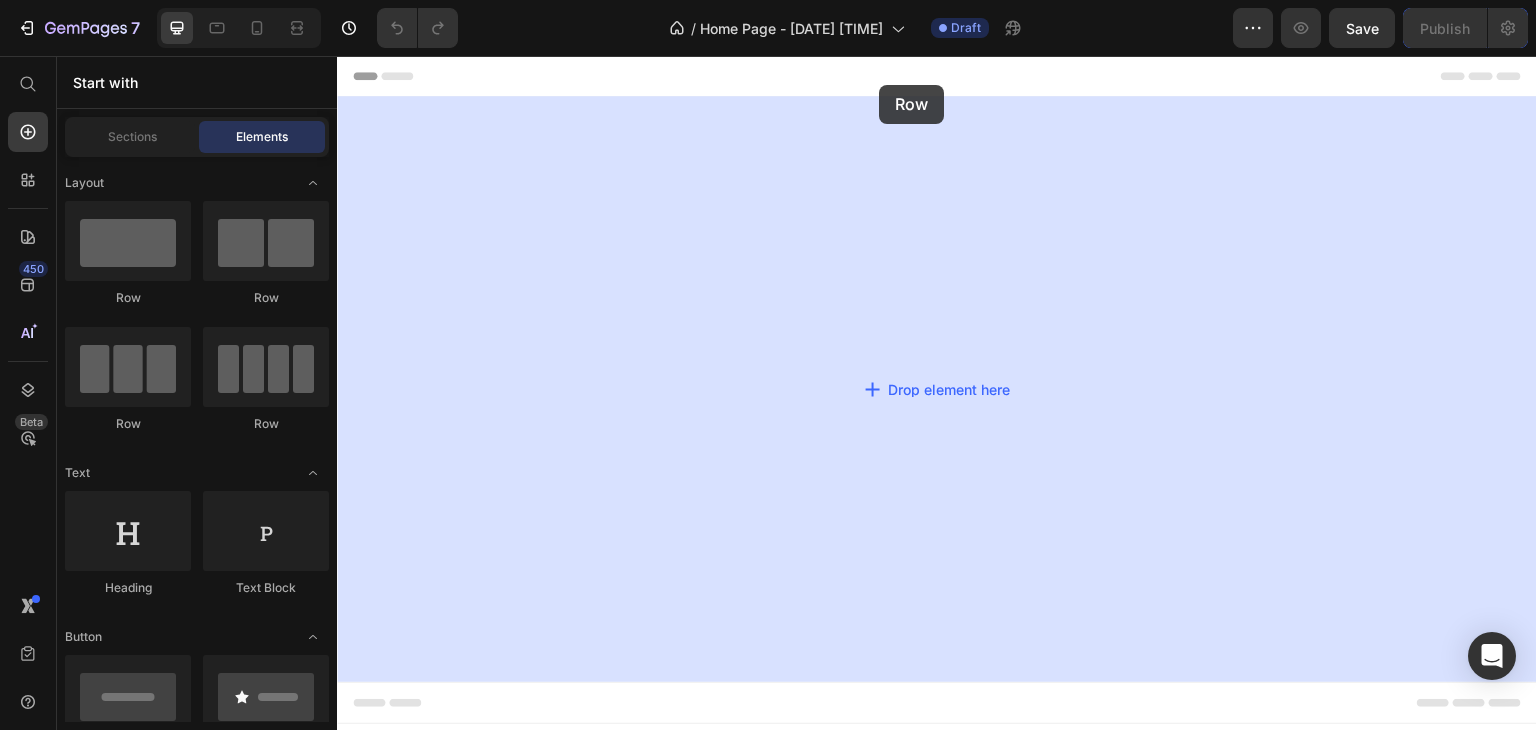drag, startPoint x: 462, startPoint y: 282, endPoint x: 879, endPoint y: 85, distance: 461.19193 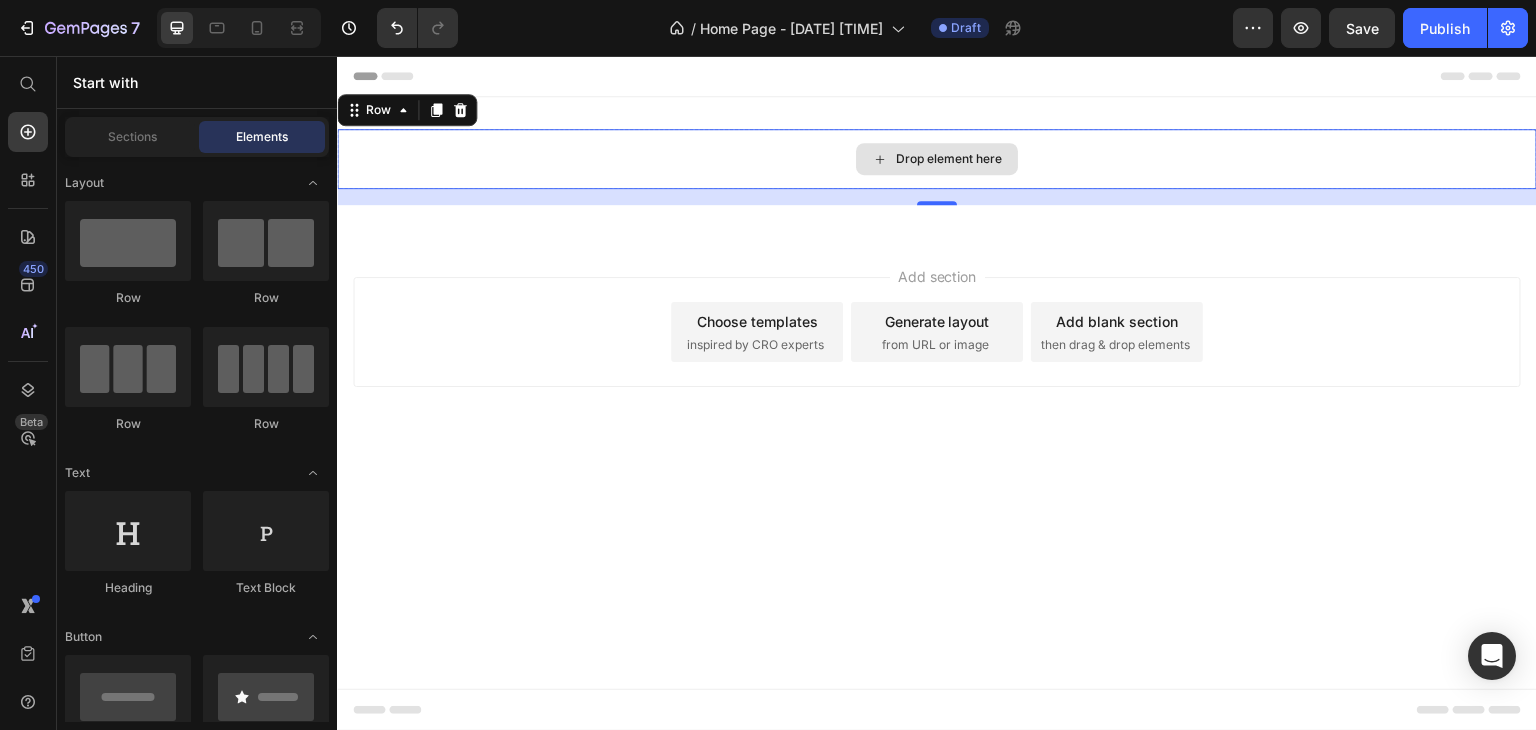 click on "Drop element here" at bounding box center [949, 159] 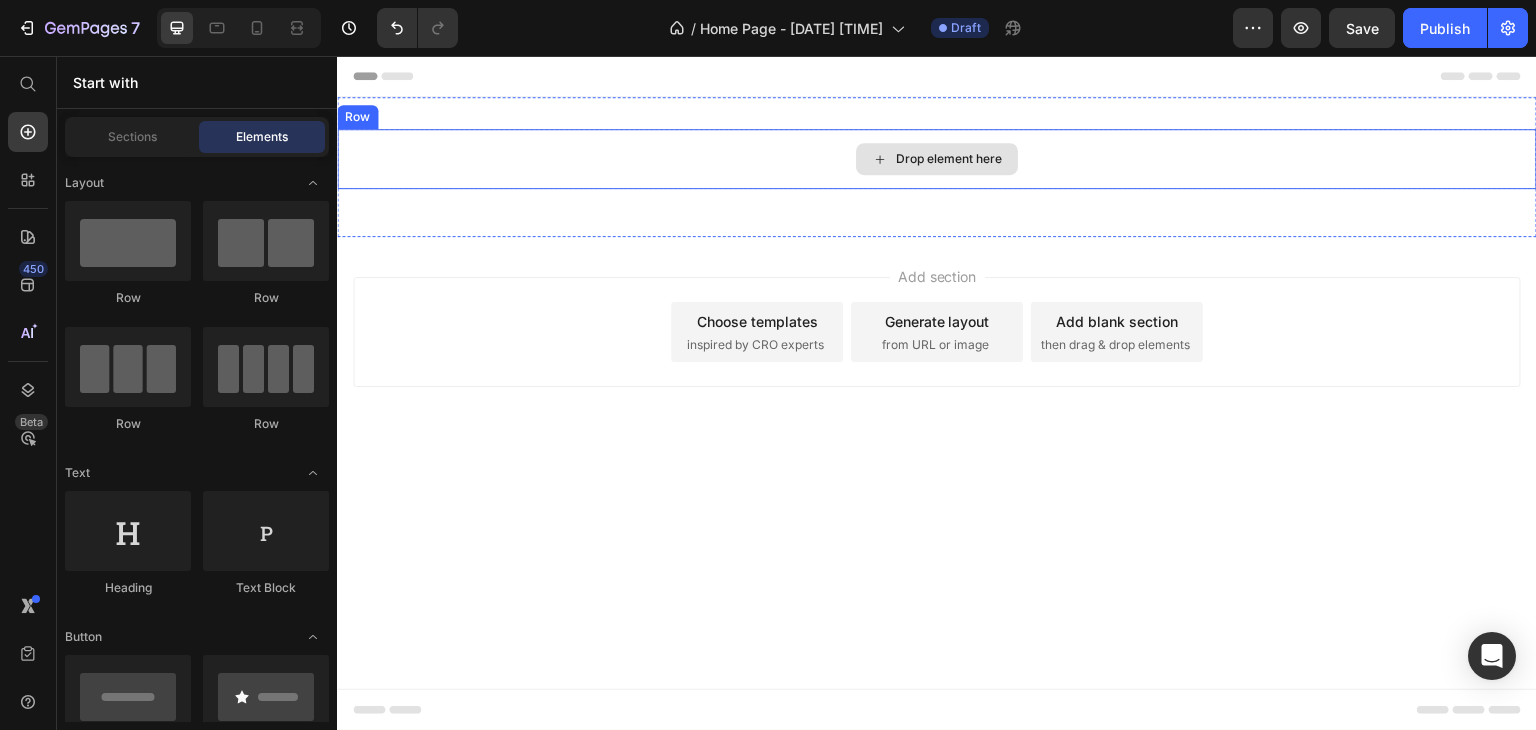 click on "Drop element here" at bounding box center [949, 159] 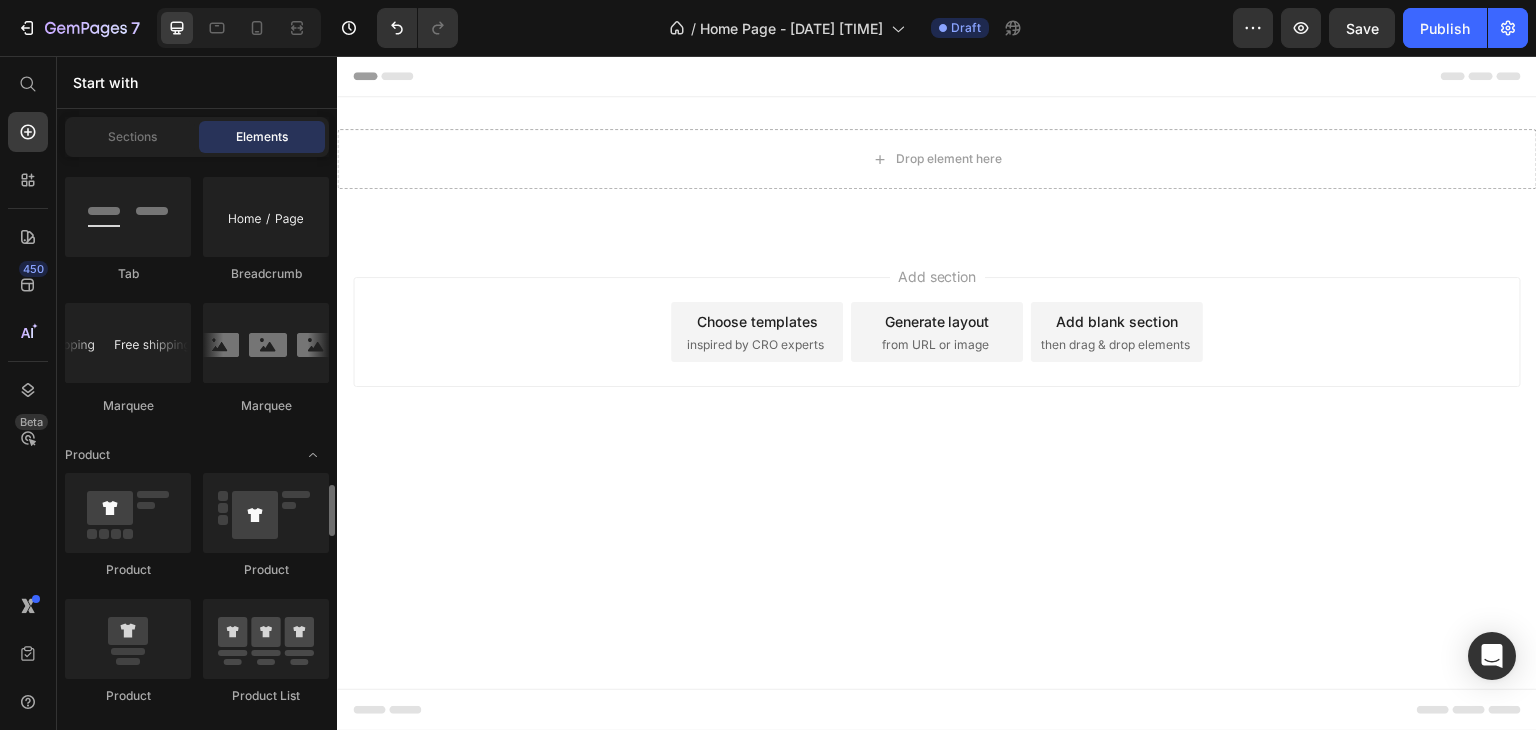 scroll, scrollTop: 2500, scrollLeft: 0, axis: vertical 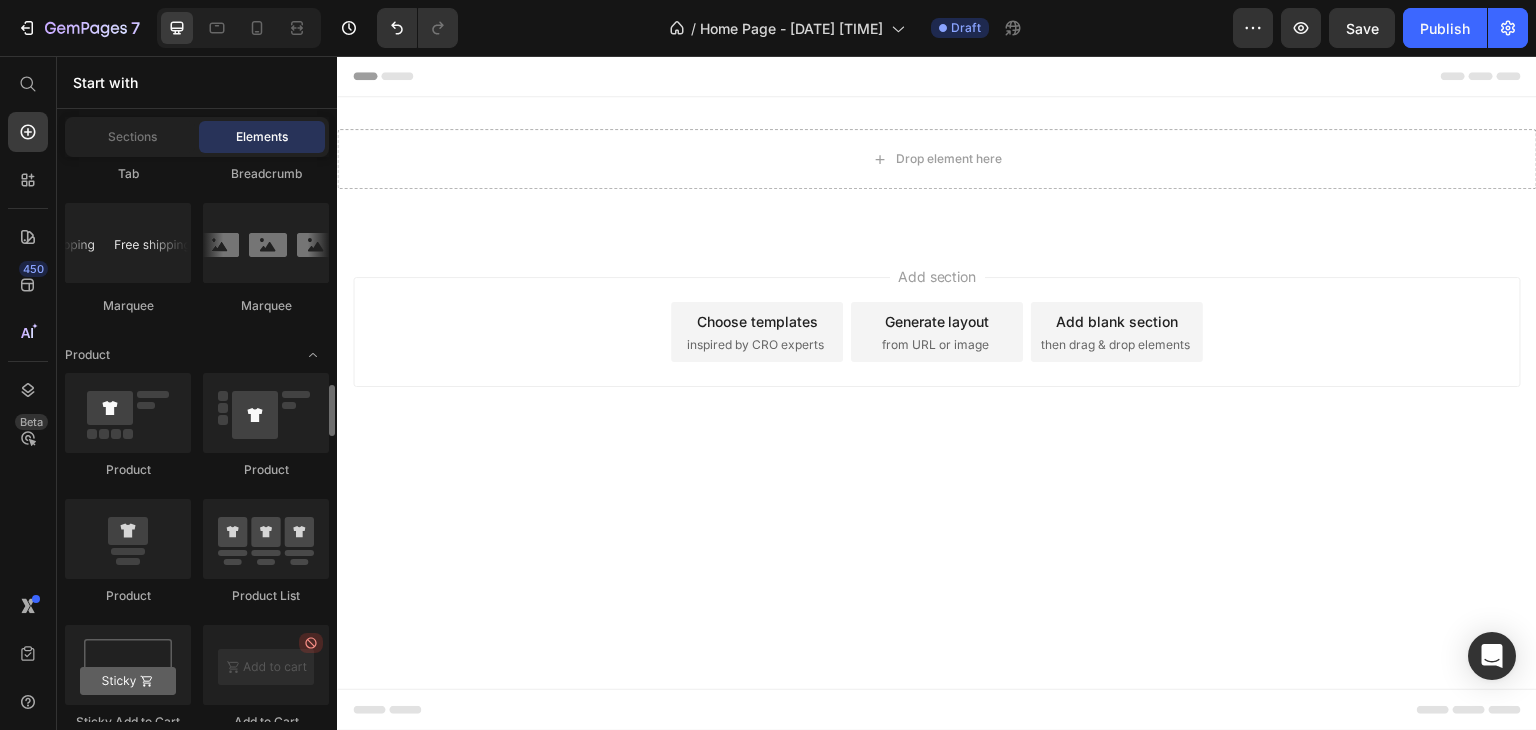 drag, startPoint x: 126, startPoint y: 320, endPoint x: 140, endPoint y: 305, distance: 20.518284 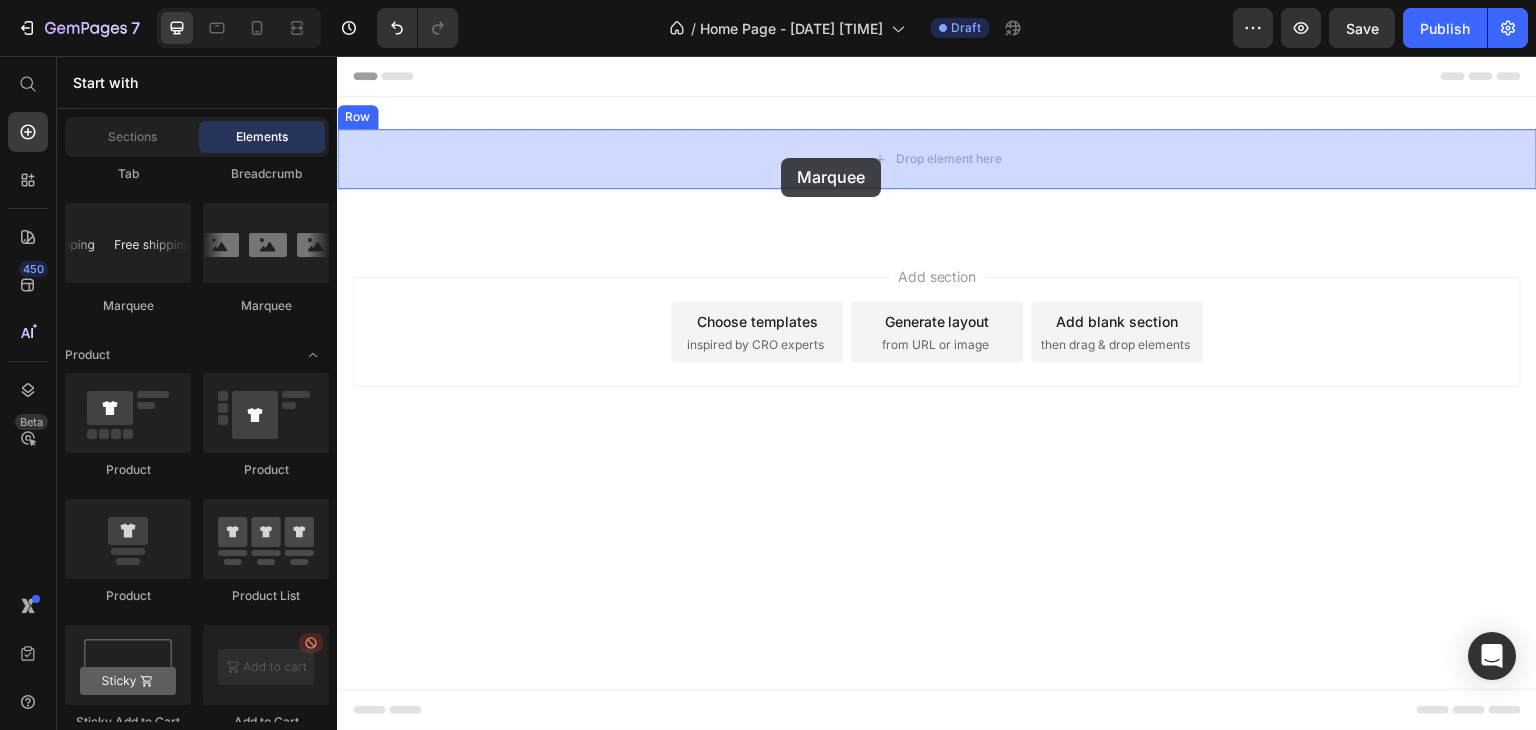 drag, startPoint x: 454, startPoint y: 362, endPoint x: 781, endPoint y: 158, distance: 385.41537 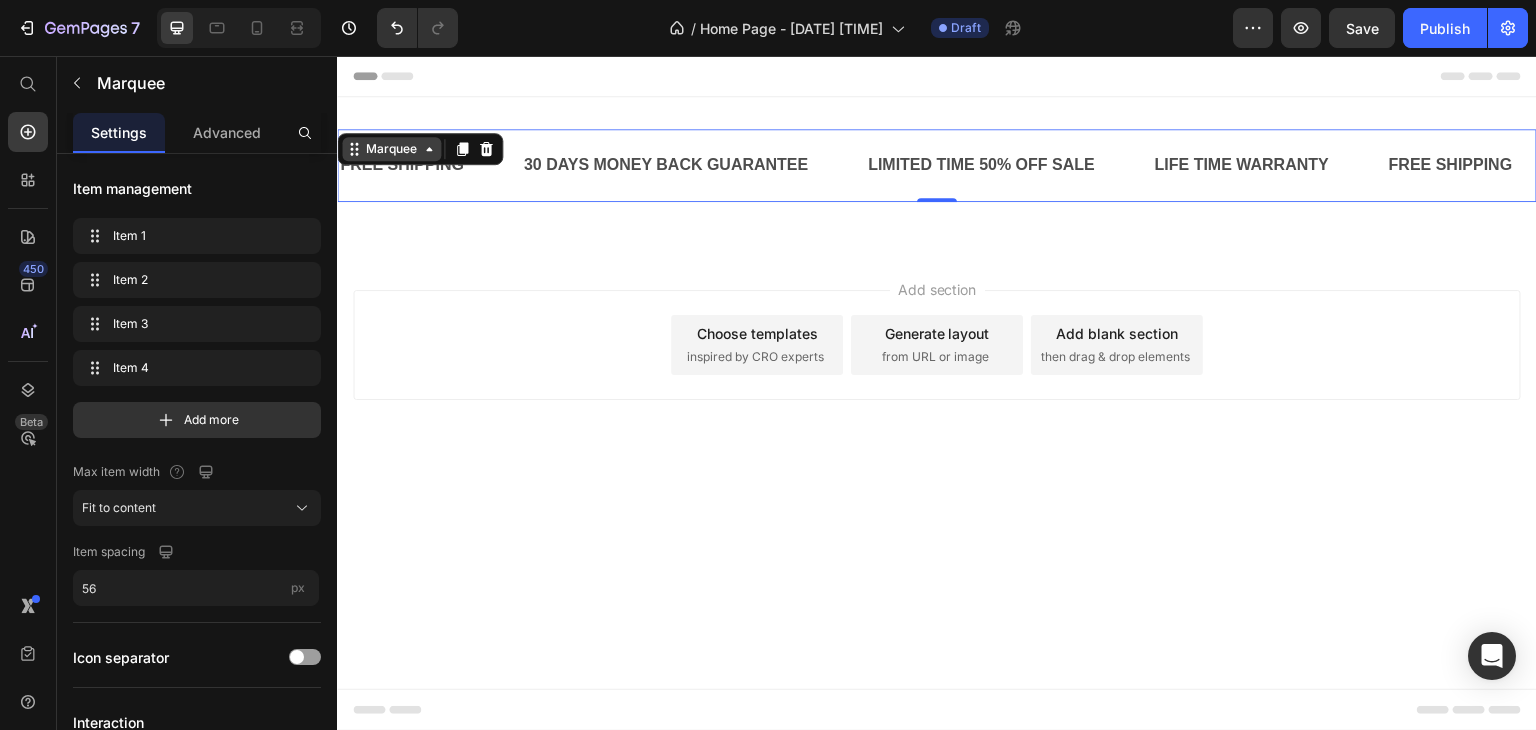 click on "Marquee" at bounding box center [391, 149] 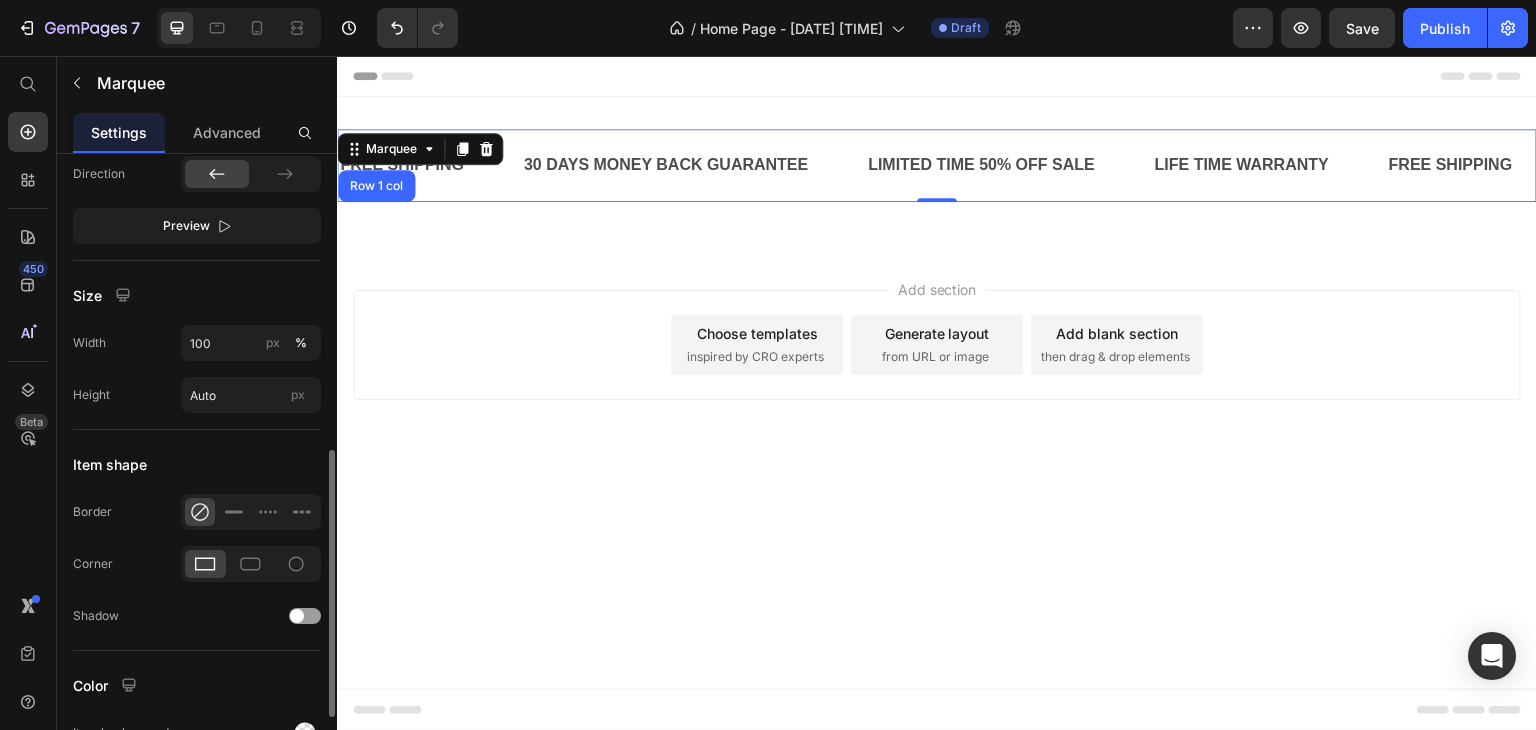 scroll, scrollTop: 863, scrollLeft: 0, axis: vertical 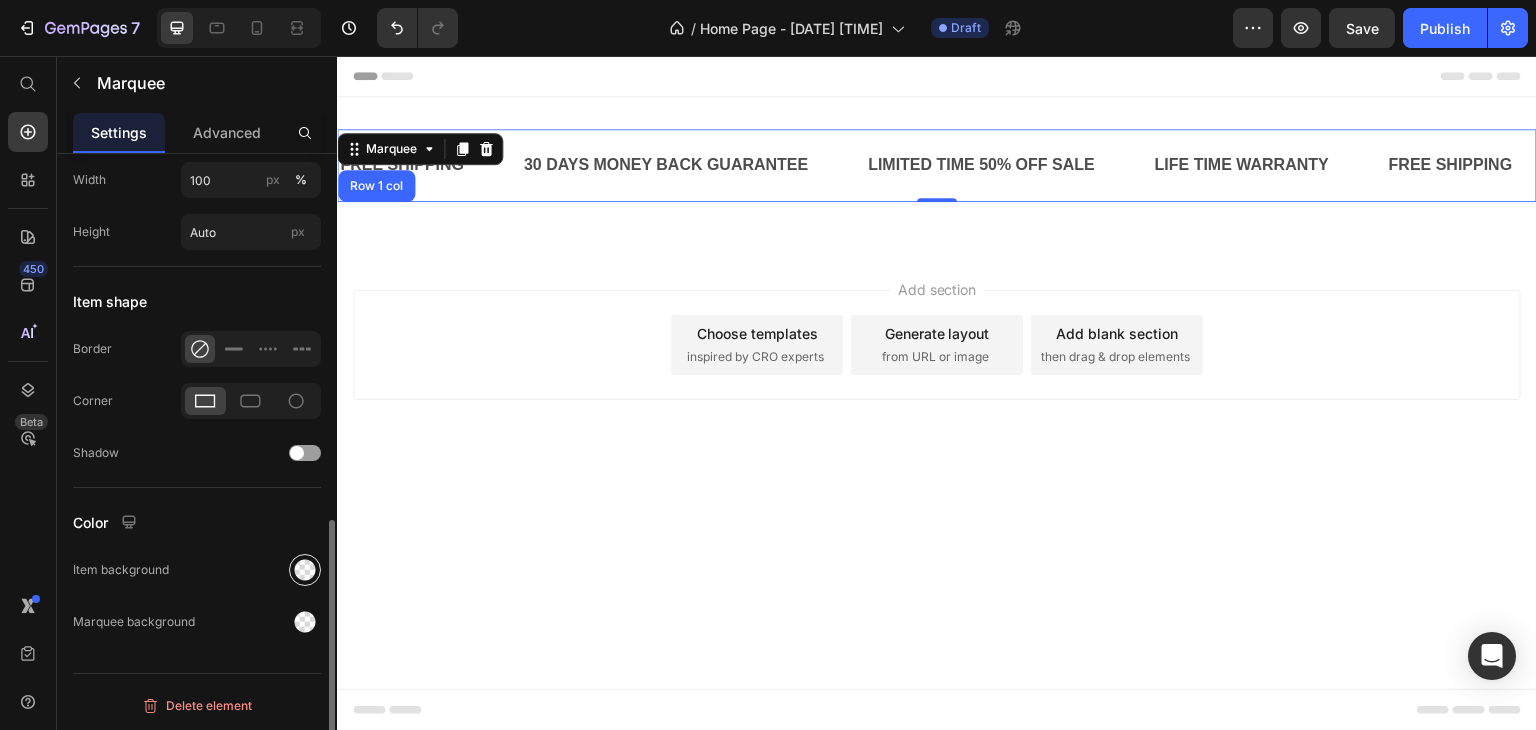 click at bounding box center [305, 570] 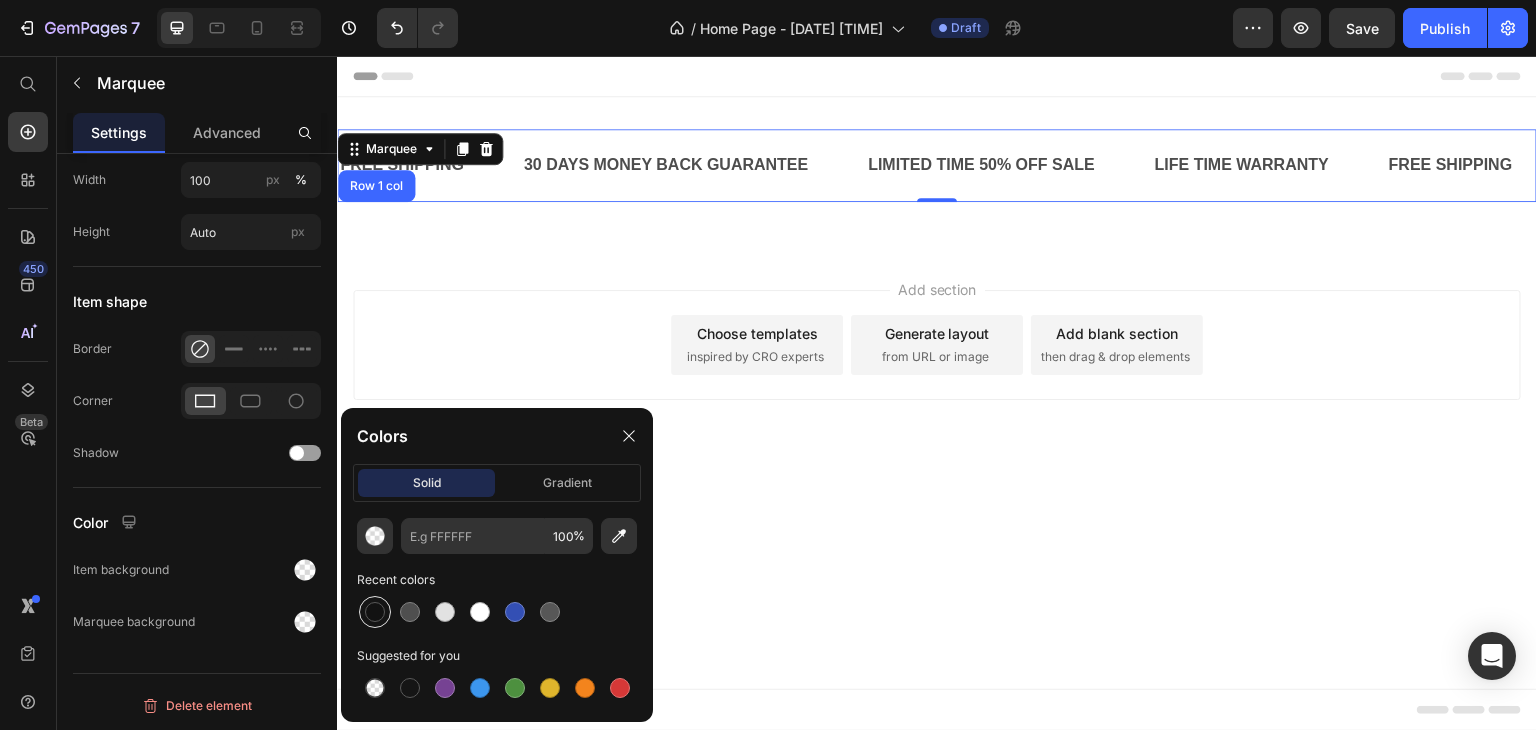 click at bounding box center (375, 612) 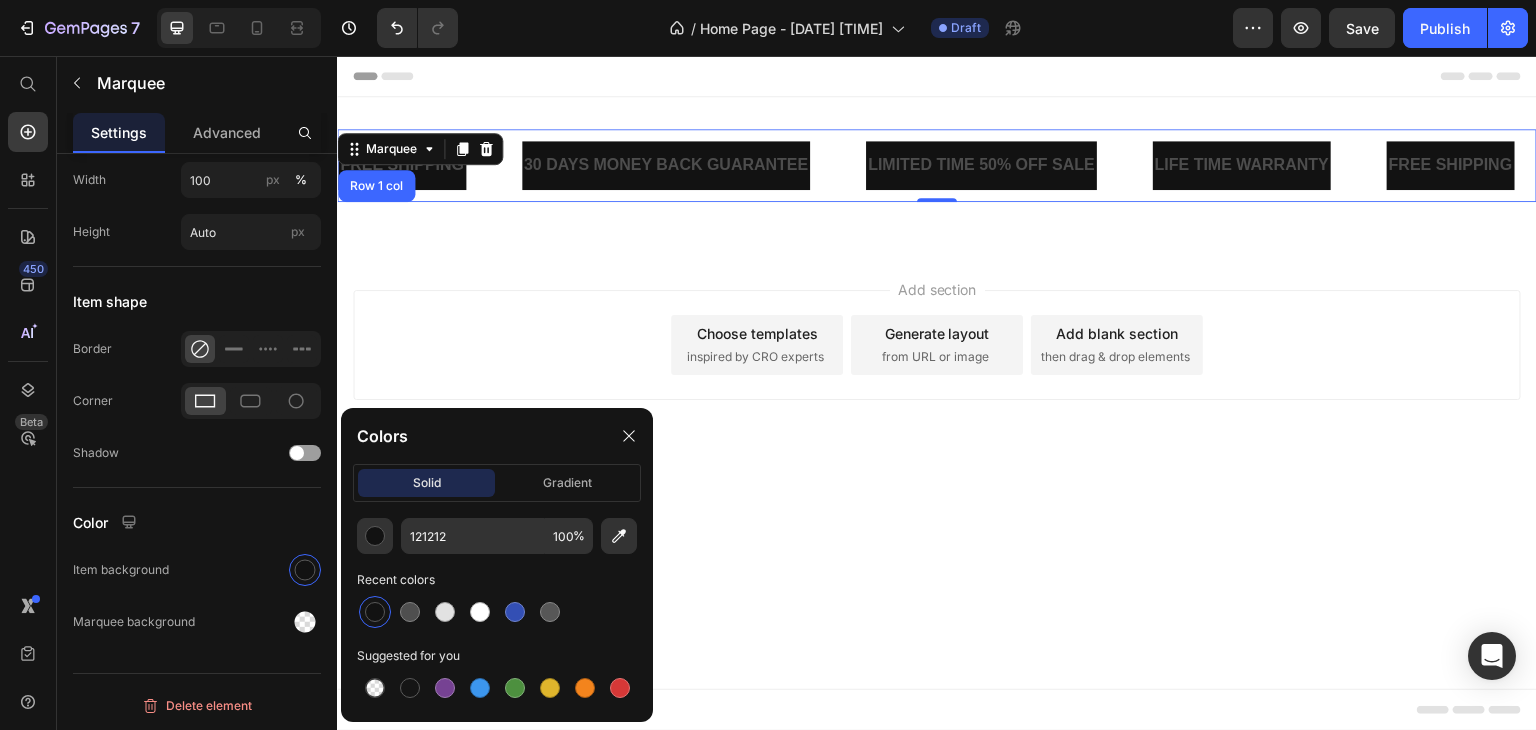 type on "000000" 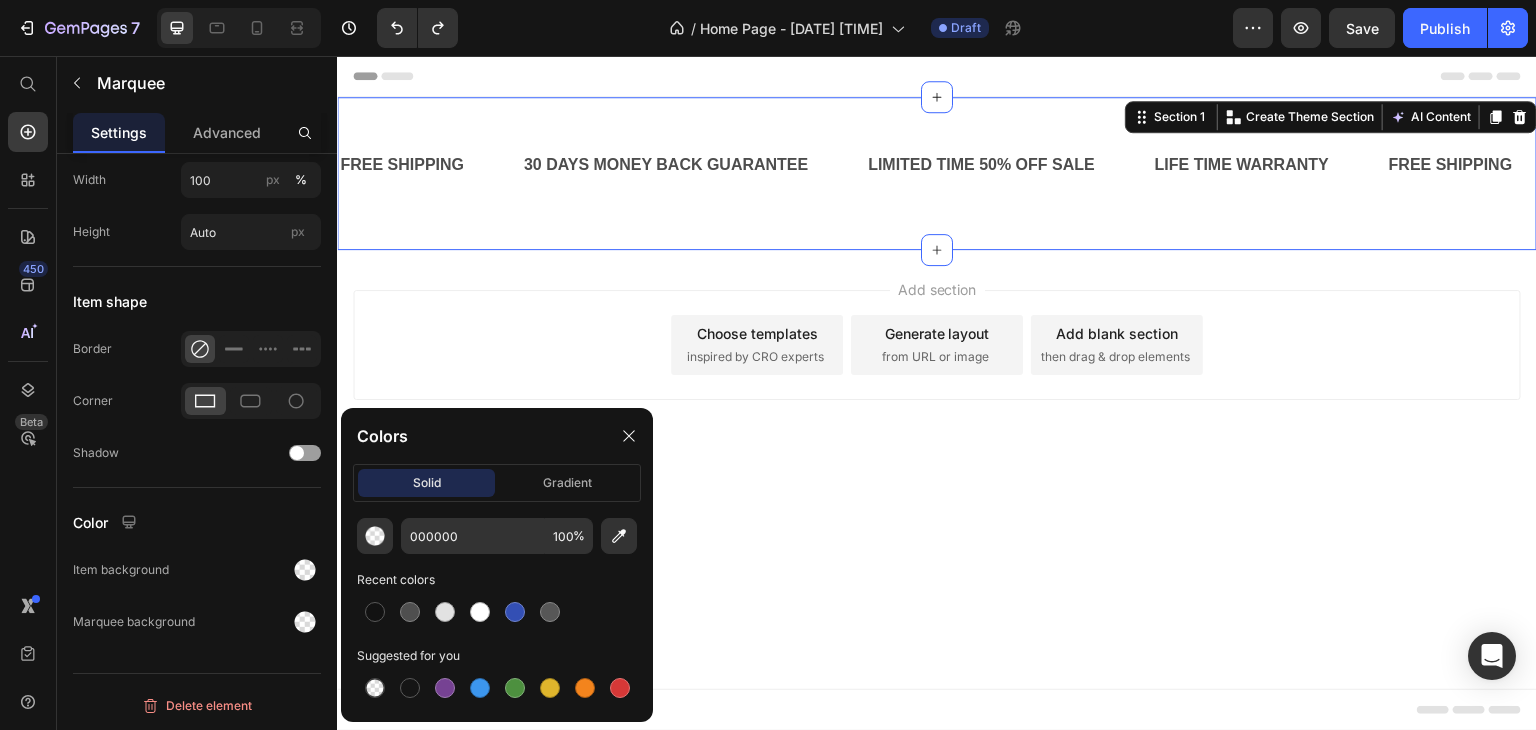 scroll, scrollTop: 0, scrollLeft: 0, axis: both 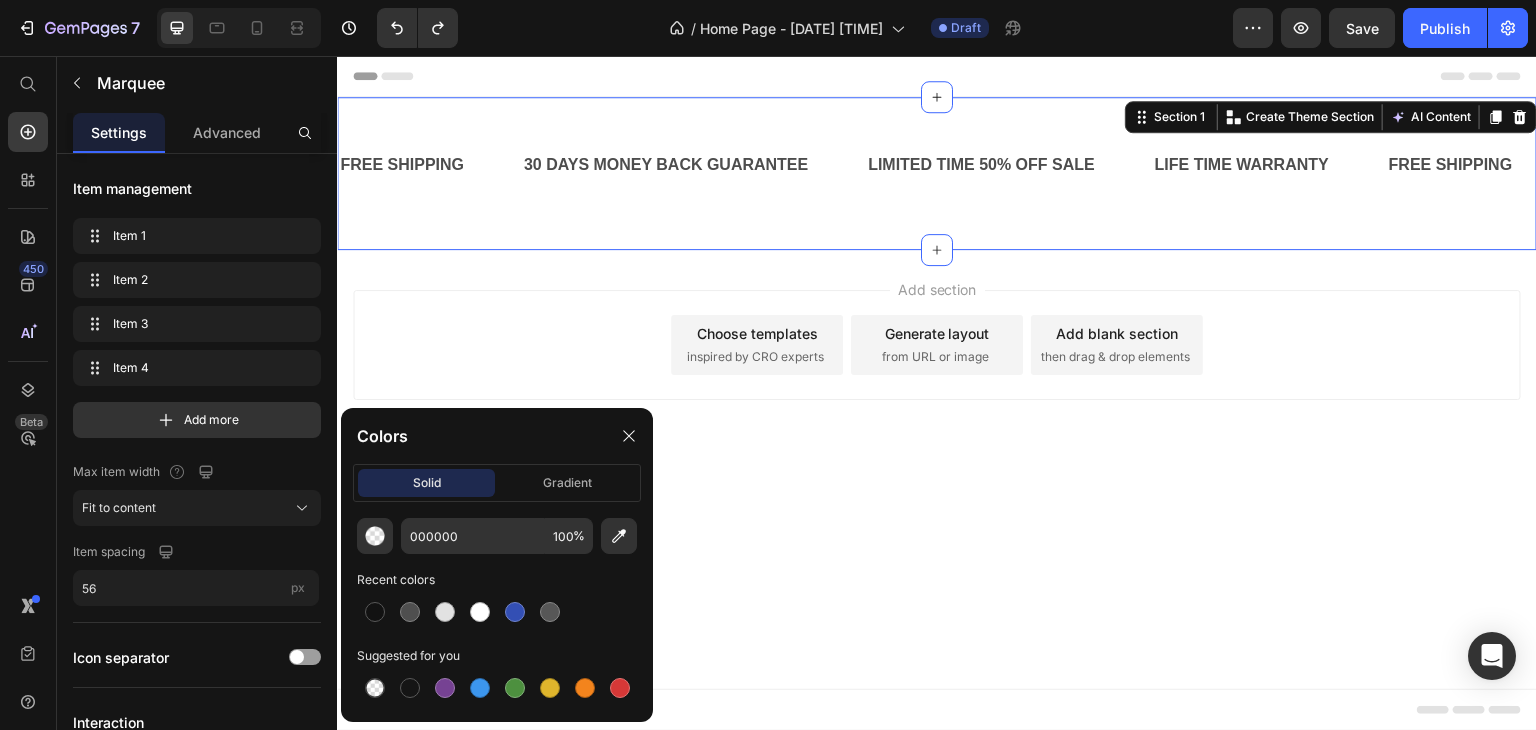 click on "FREE SHIPPING Text 30 DAYS MONEY BACK GUARANTEE Text LIMITED TIME 50% OFF SALE Text LIFE TIME WARRANTY Text FREE SHIPPING Text 30 DAYS MONEY BACK GUARANTEE Text LIMITED TIME 50% OFF SALE Text LIFE TIME WARRANTY Text FREE SHIPPING Text 30 DAYS MONEY BACK GUARANTEE Text LIMITED TIME 50% OFF SALE Text LIFE TIME WARRANTY Text FREE SHIPPING Text 30 DAYS MONEY BACK GUARANTEE Text LIMITED TIME 50% OFF SALE Text LIFE TIME WARRANTY Text FREE SHIPPING Text 30 DAYS MONEY BACK GUARANTEE Text LIMITED TIME 50% OFF SALE Text LIFE TIME WARRANTY Text FREE SHIPPING Text 30 DAYS MONEY BACK GUARANTEE Text LIMITED TIME 50% OFF SALE Text LIFE TIME WARRANTY Text Marquee Row Section 1   You can create reusable sections Create Theme Section AI Content Write with GemAI What would you like to describe here? Tone and Voice Persuasive Product Getting products... Show more Generate" at bounding box center (937, 173) 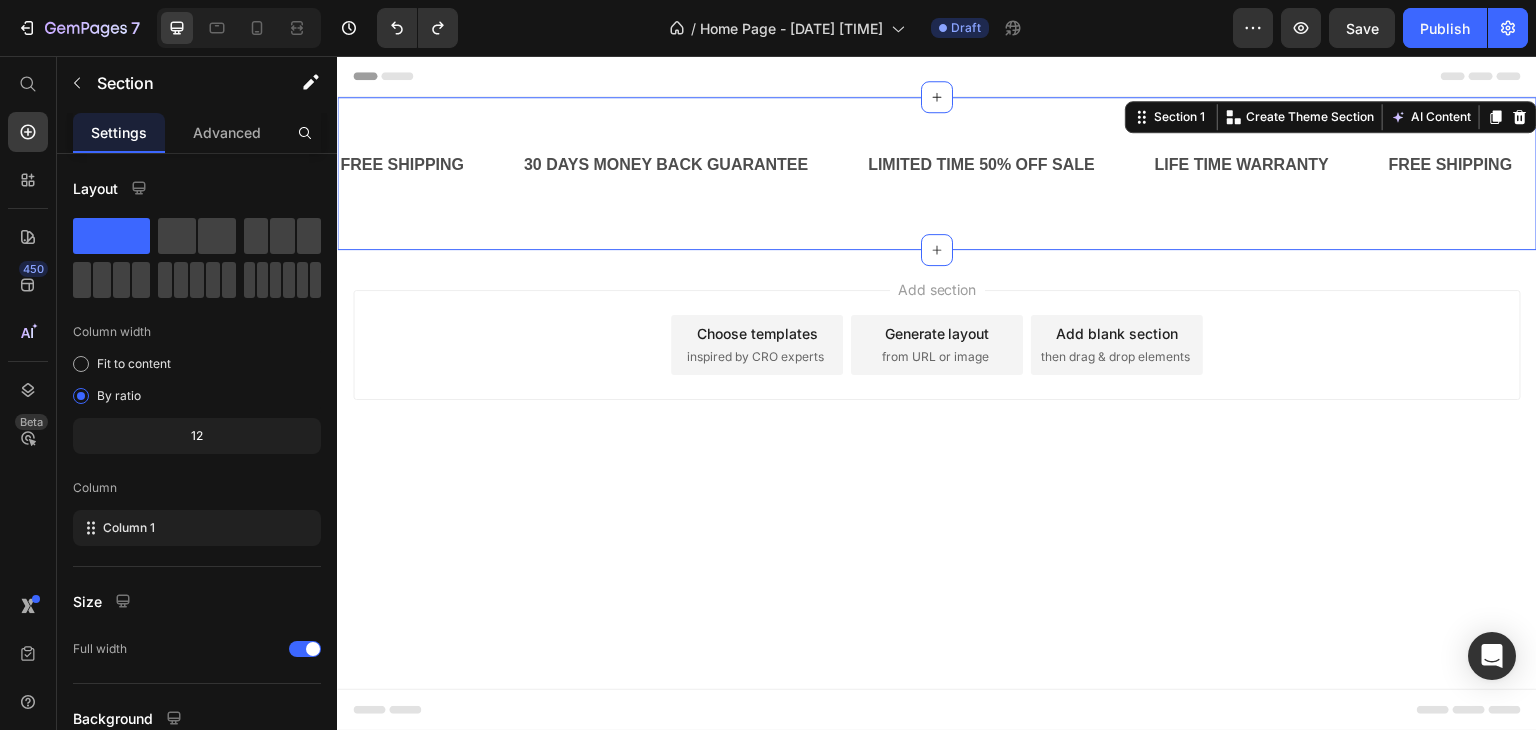 click on "FREE SHIPPING Text 30 DAYS MONEY BACK GUARANTEE Text LIMITED TIME 50% OFF SALE Text LIFE TIME WARRANTY Text FREE SHIPPING Text 30 DAYS MONEY BACK GUARANTEE Text LIMITED TIME 50% OFF SALE Text LIFE TIME WARRANTY Text FREE SHIPPING Text 30 DAYS MONEY BACK GUARANTEE Text LIMITED TIME 50% OFF SALE Text LIFE TIME WARRANTY Text FREE SHIPPING Text 30 DAYS MONEY BACK GUARANTEE Text LIMITED TIME 50% OFF SALE Text LIFE TIME WARRANTY Text FREE SHIPPING Text 30 DAYS MONEY BACK GUARANTEE Text LIMITED TIME 50% OFF SALE Text LIFE TIME WARRANTY Text FREE SHIPPING Text 30 DAYS MONEY BACK GUARANTEE Text LIMITED TIME 50% OFF SALE Text LIFE TIME WARRANTY Text Marquee Row Section 1   You can create reusable sections Create Theme Section AI Content Write with GemAI What would you like to describe here? Tone and Voice Persuasive Product Show more Generate" at bounding box center [937, 173] 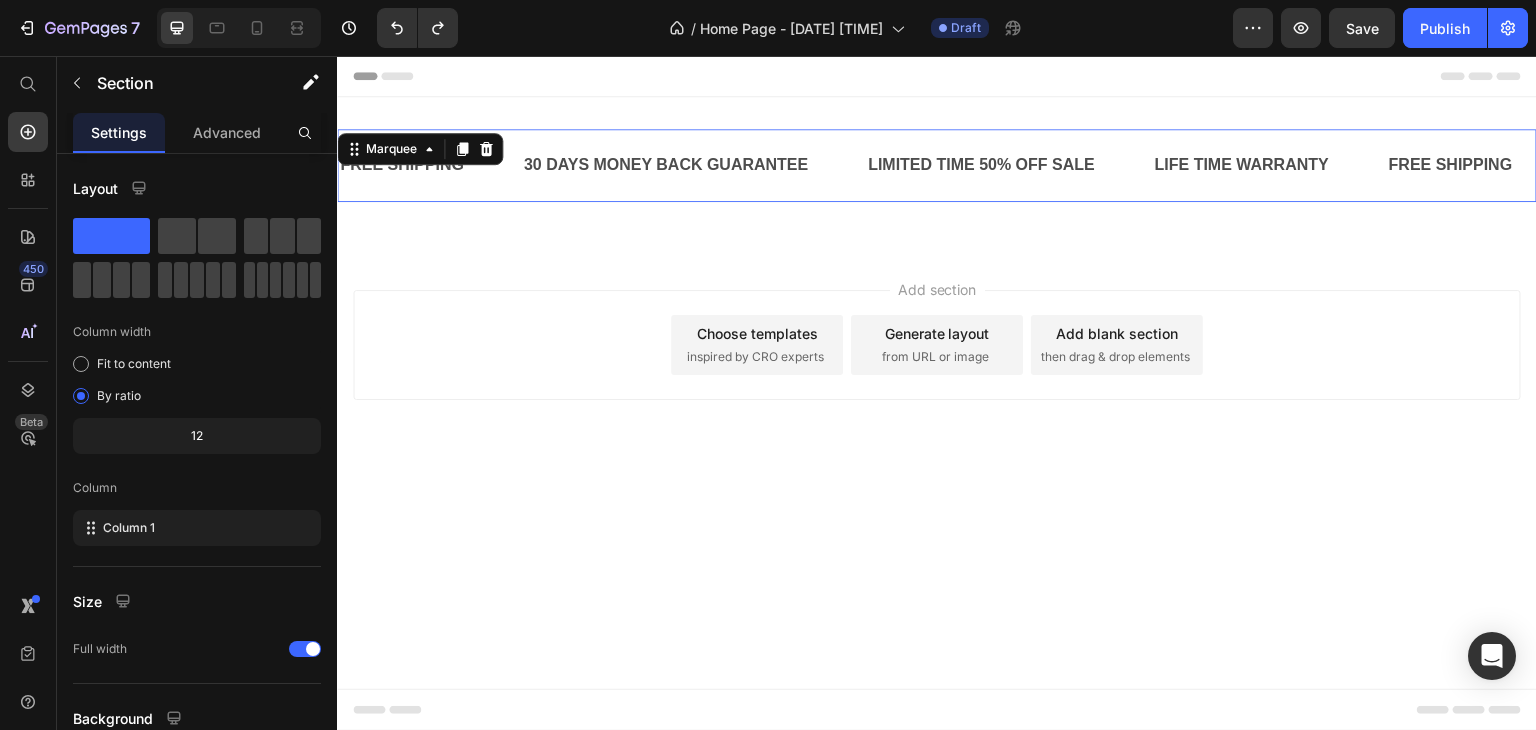 click on "30 DAYS MONEY BACK GUARANTEE Text" at bounding box center [694, 165] 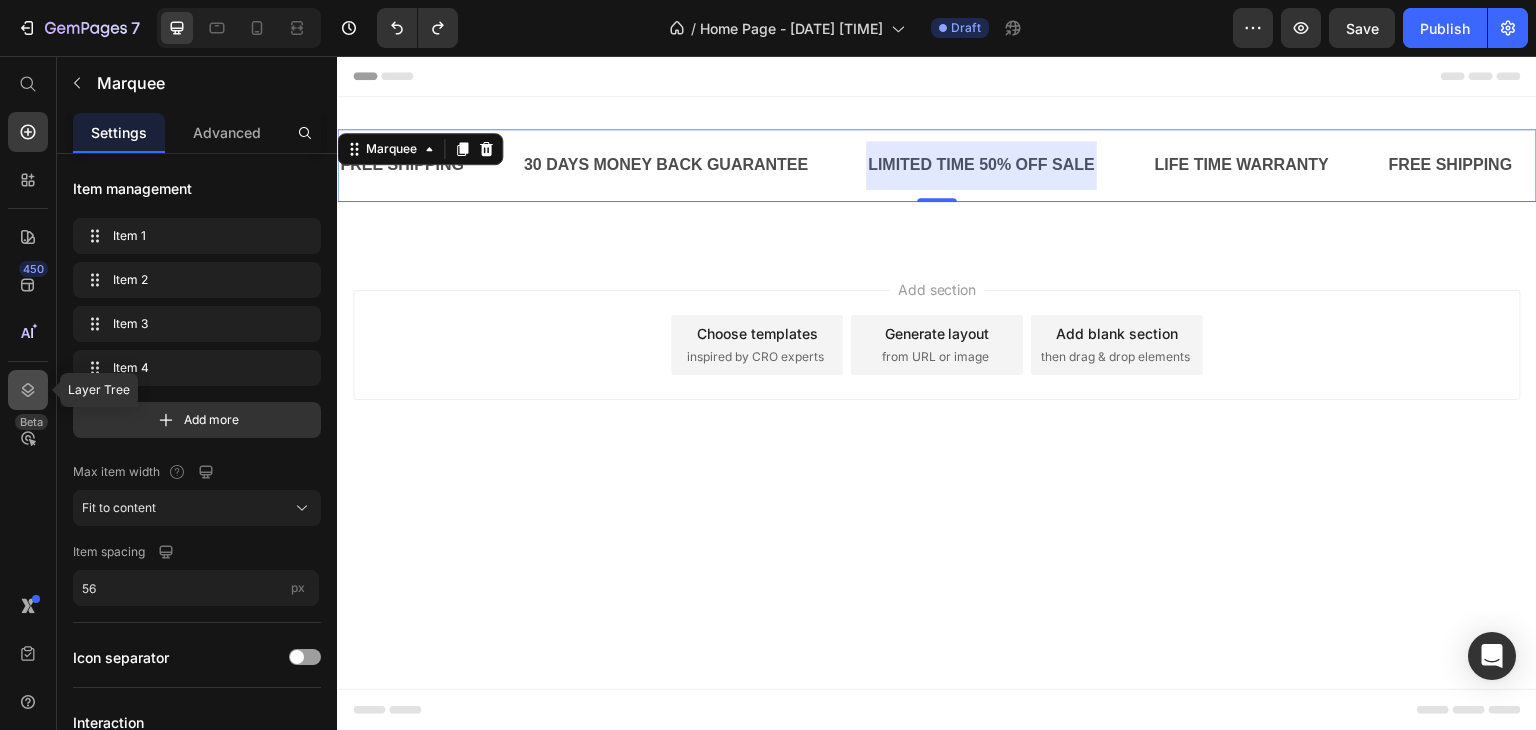 click 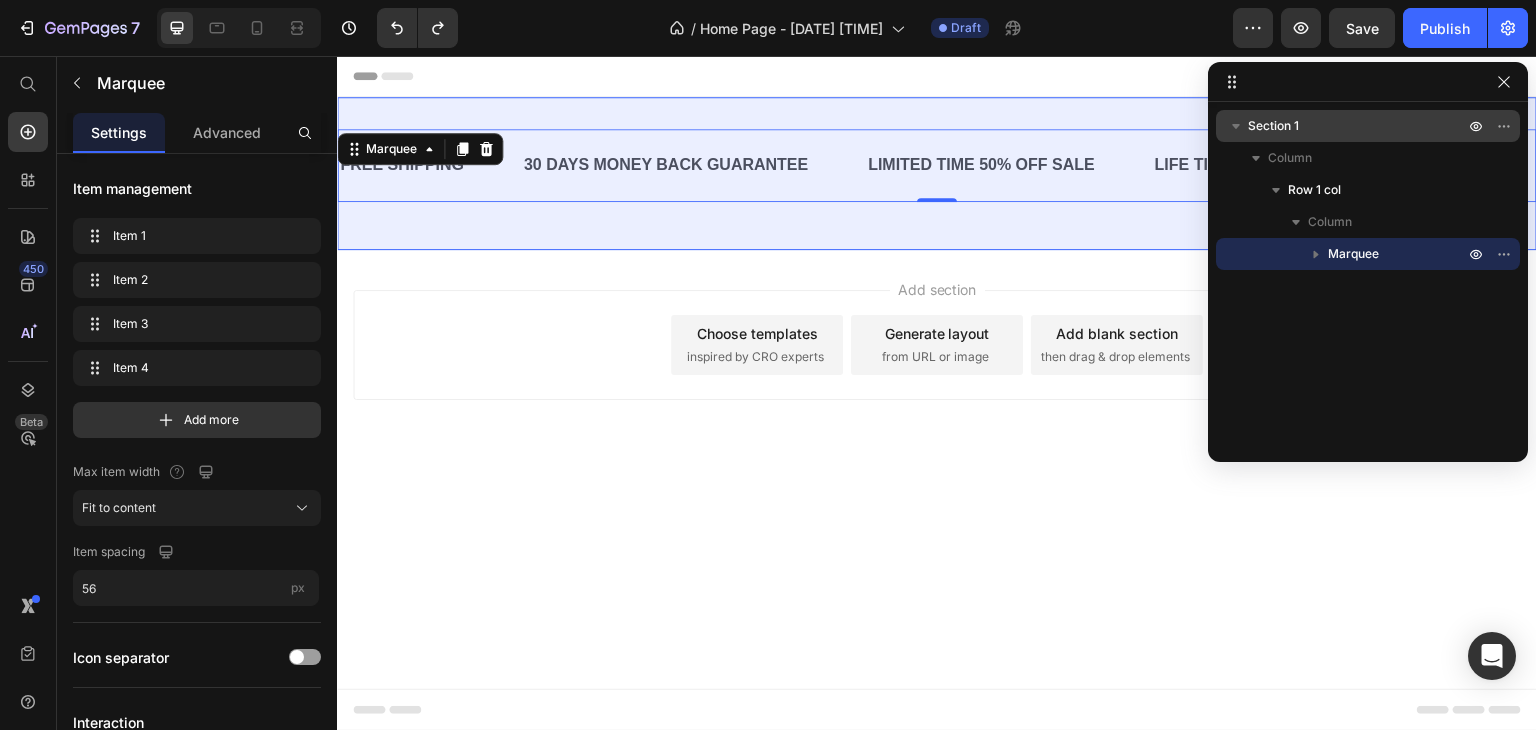 click 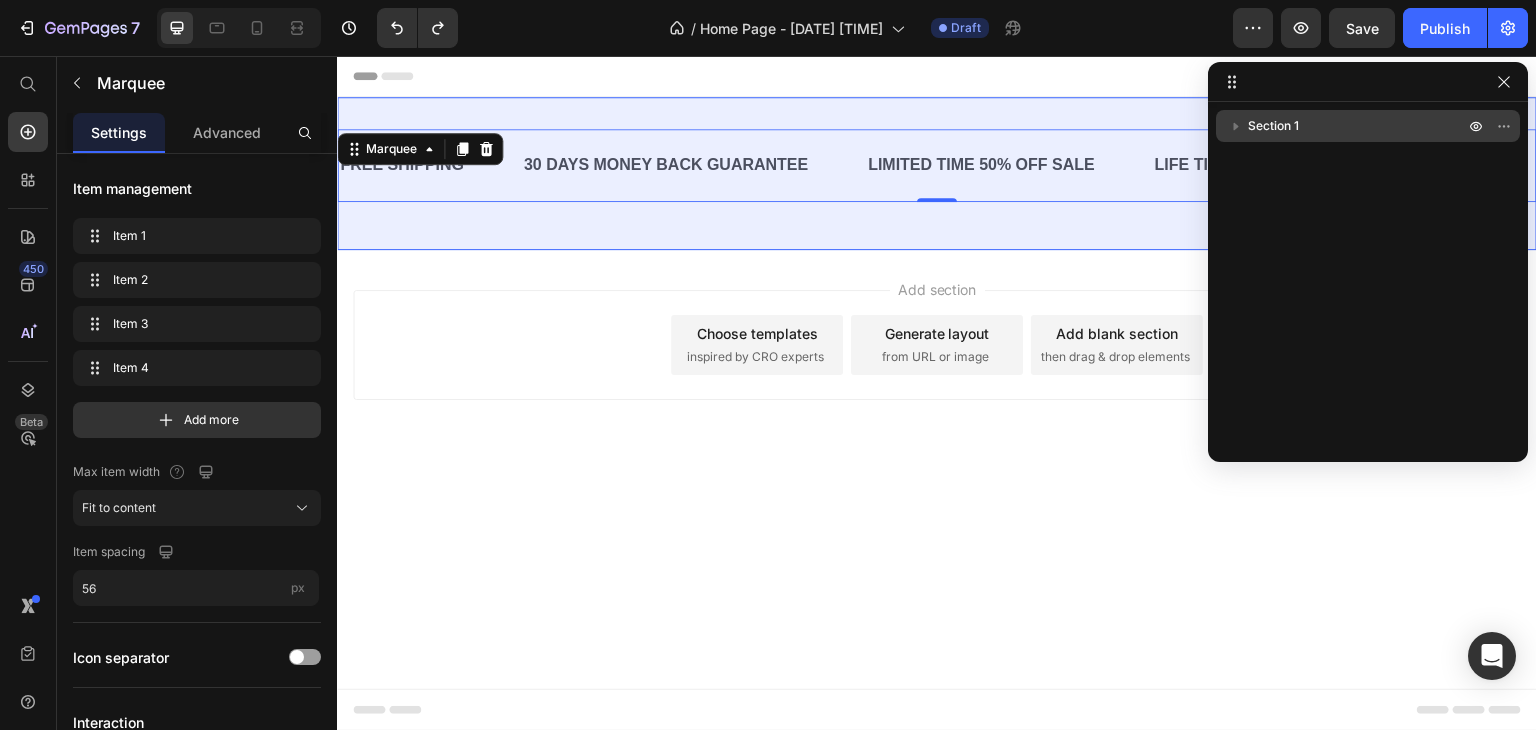 click on "Section 1" at bounding box center (1273, 126) 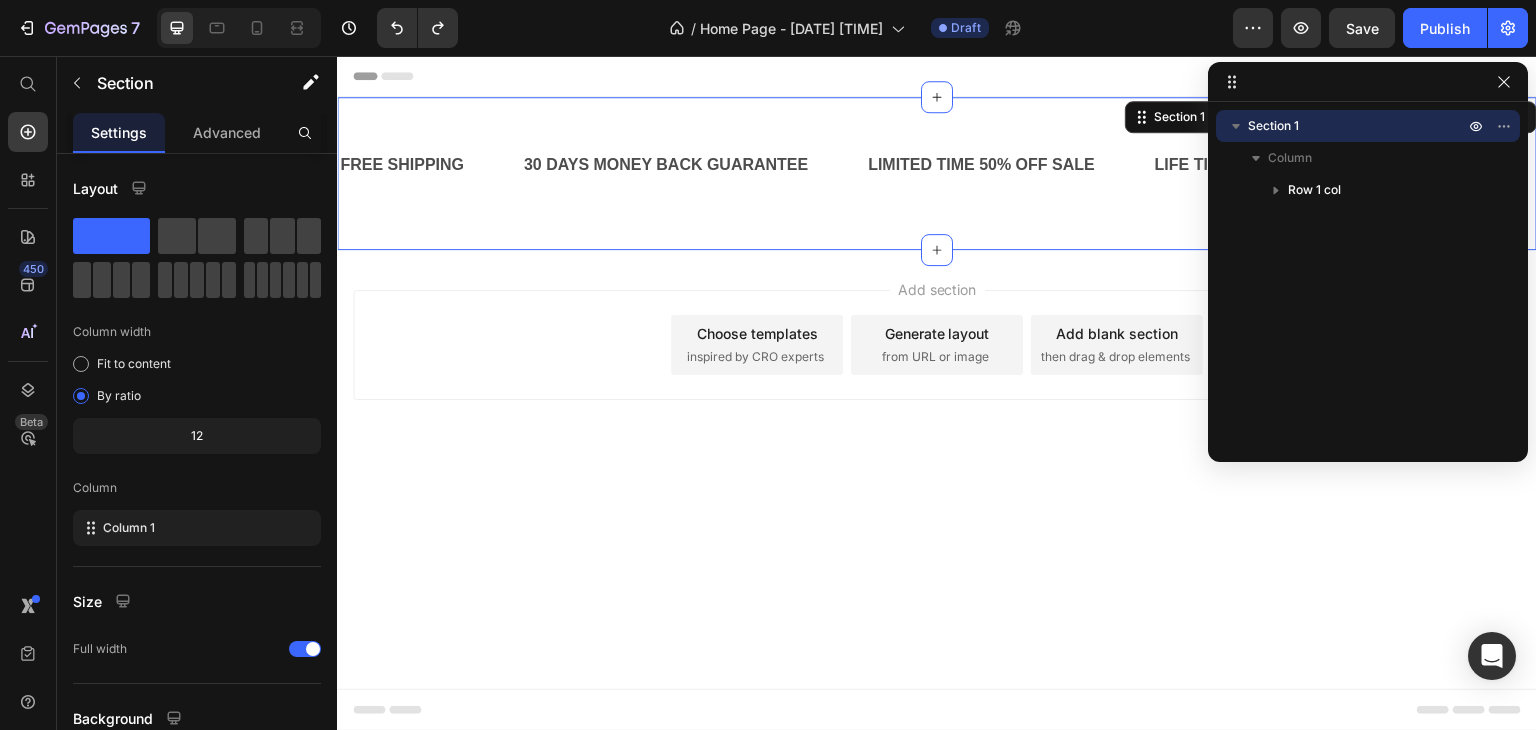click on "Section 1" at bounding box center (1358, 126) 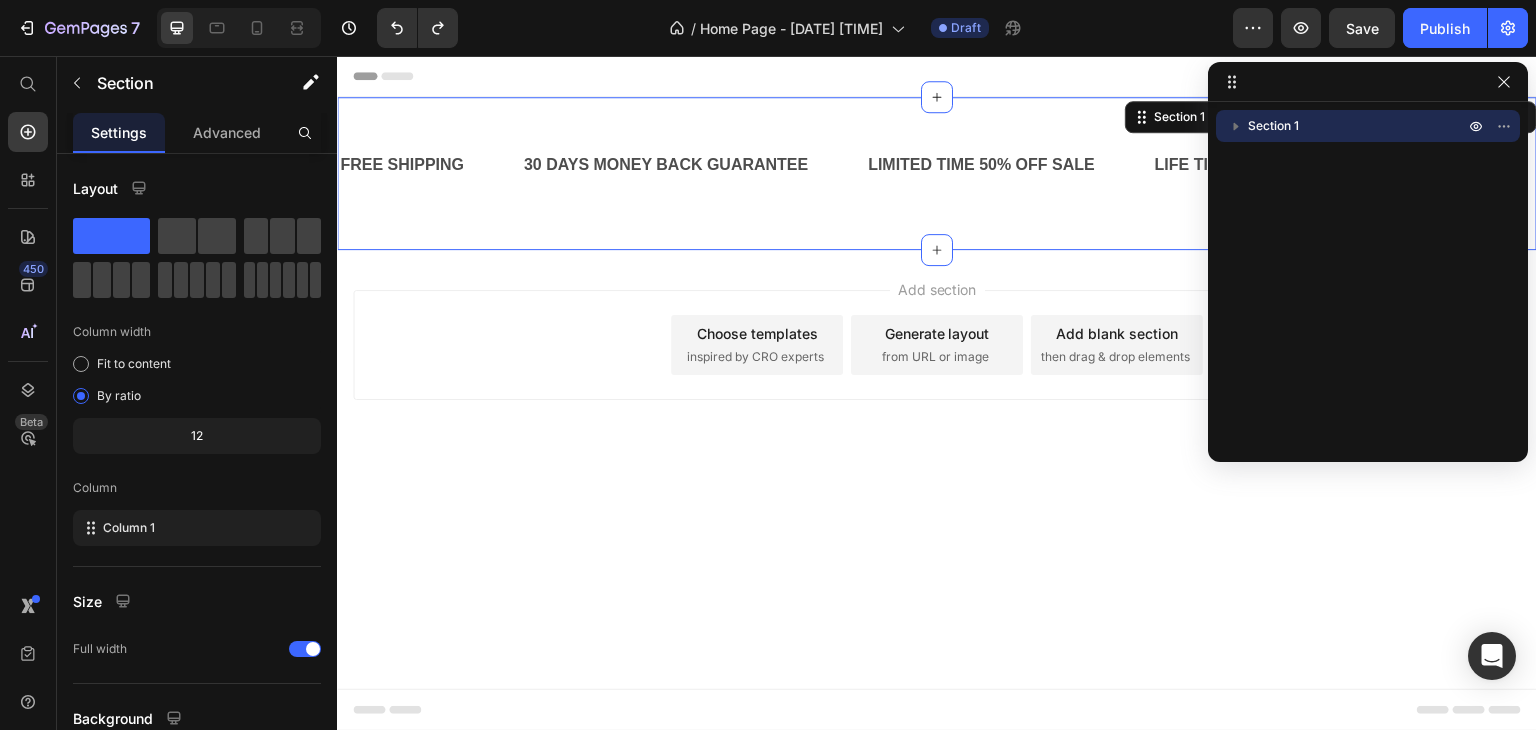 drag, startPoint x: 1297, startPoint y: 126, endPoint x: 1300, endPoint y: 141, distance: 15.297058 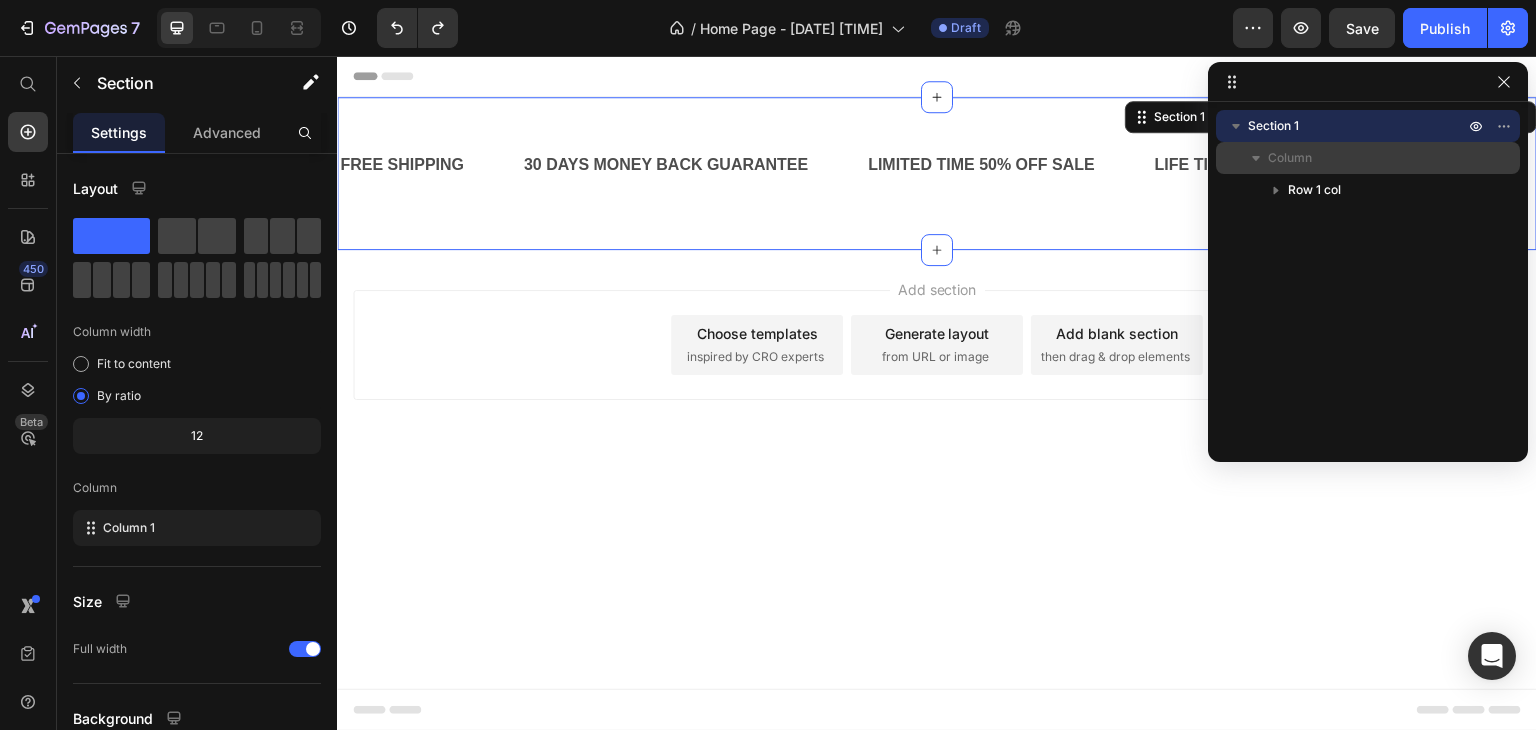 click on "Column" at bounding box center (1290, 158) 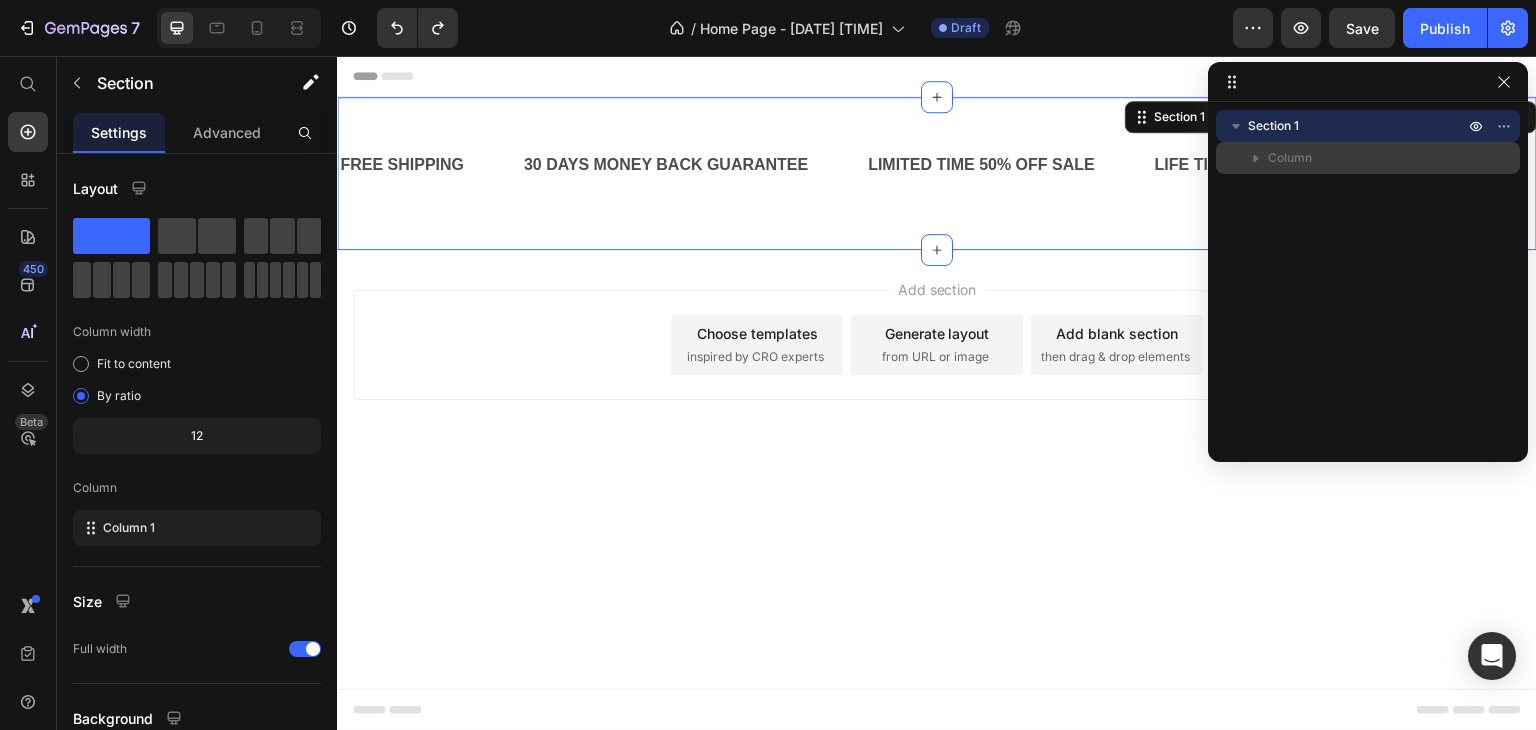 click 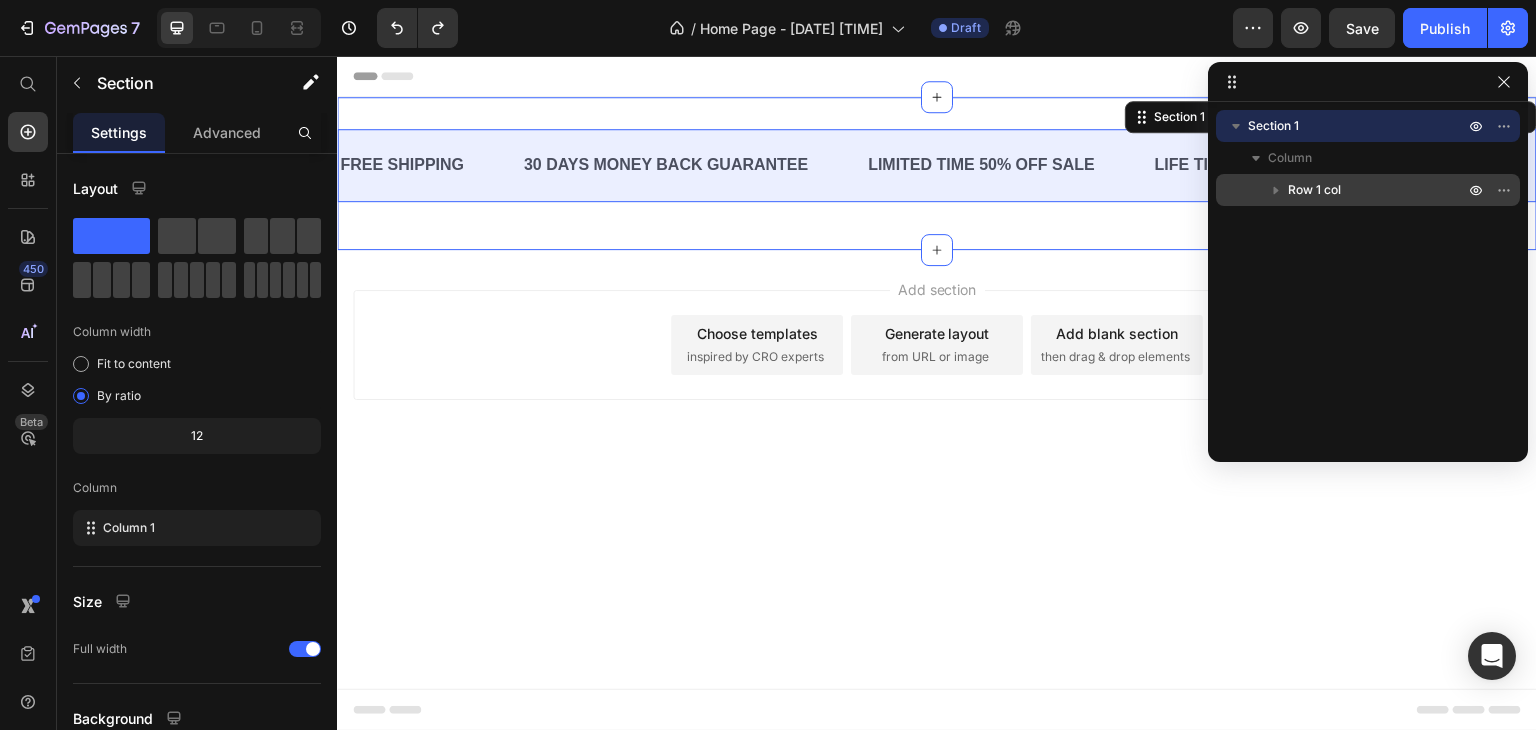 click on "Row 1 col" at bounding box center (1314, 190) 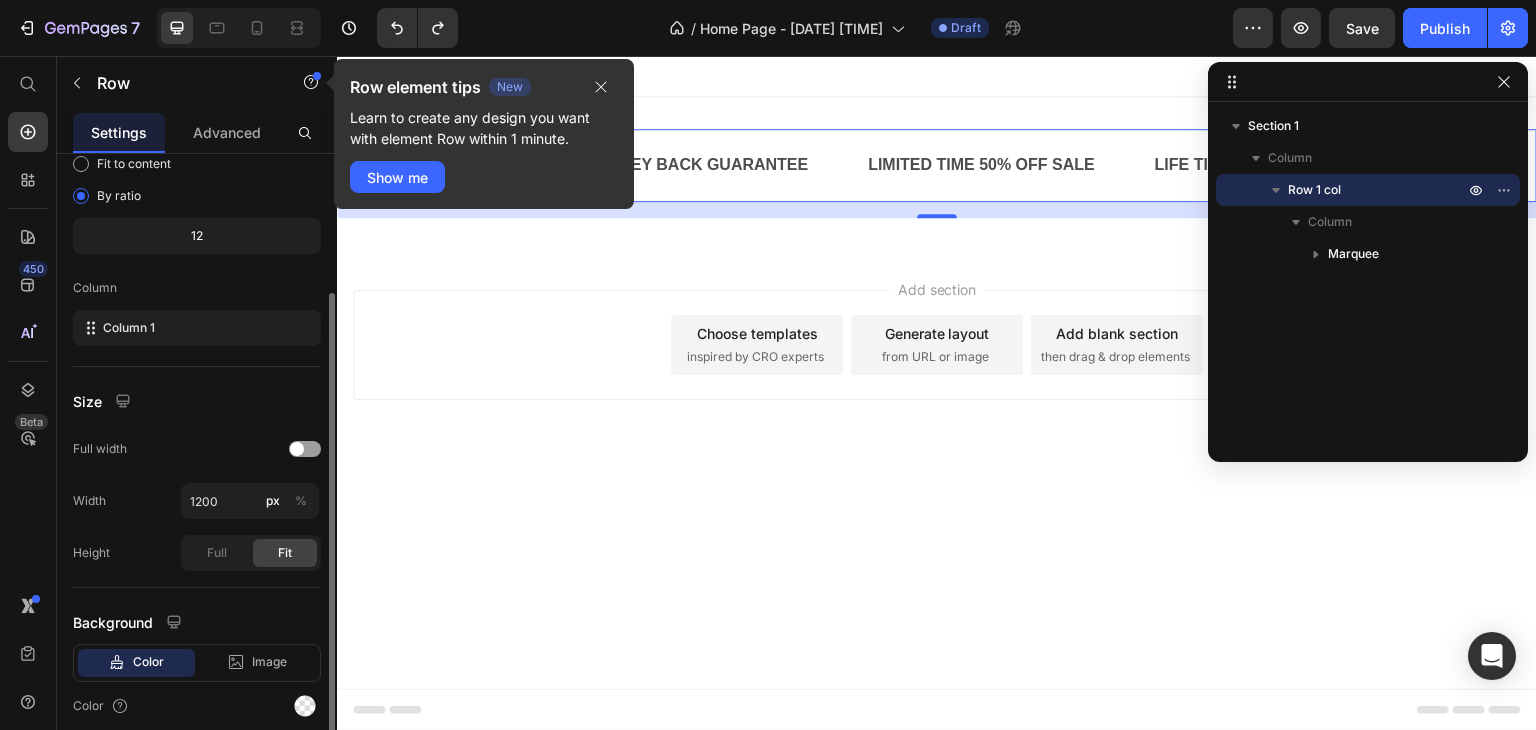 scroll, scrollTop: 277, scrollLeft: 0, axis: vertical 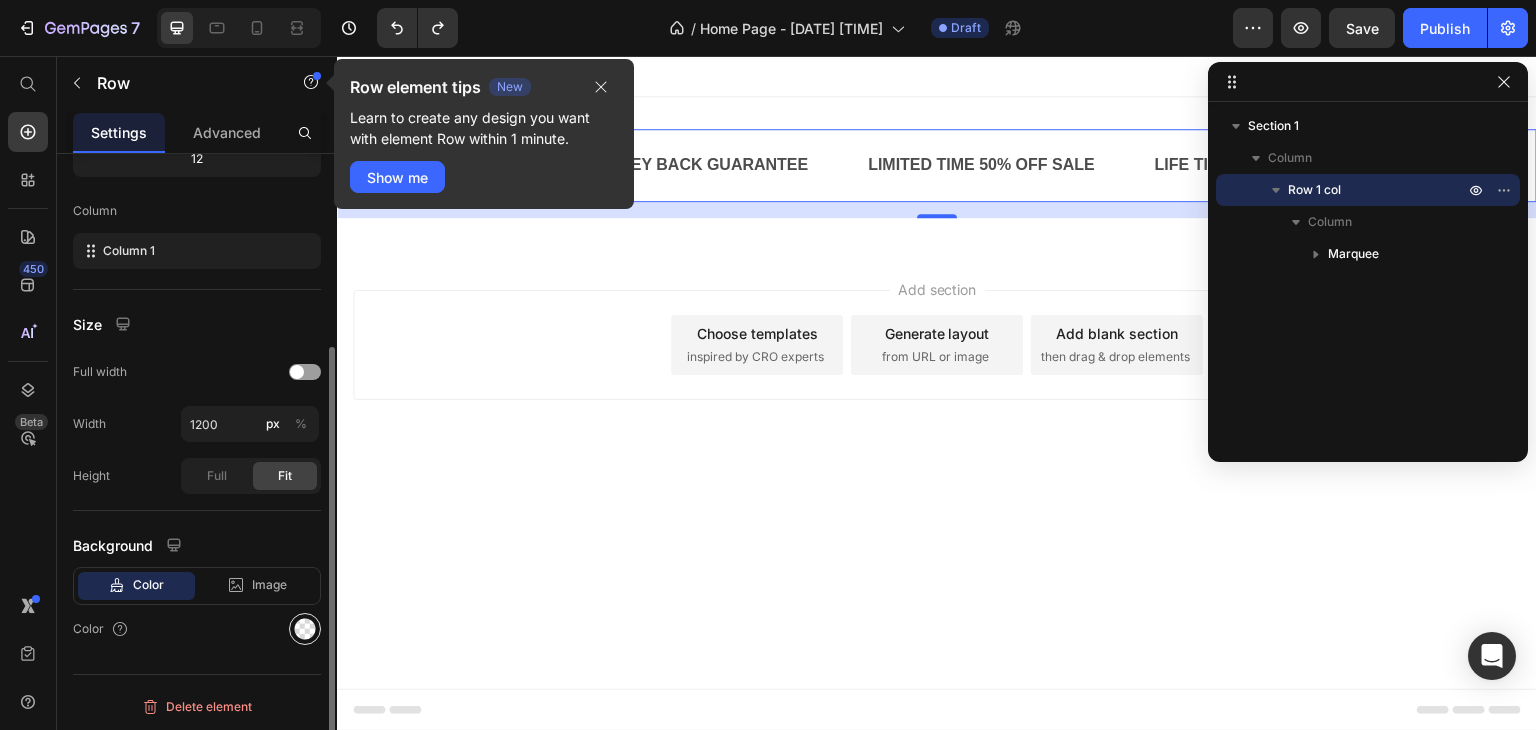 click at bounding box center [305, 629] 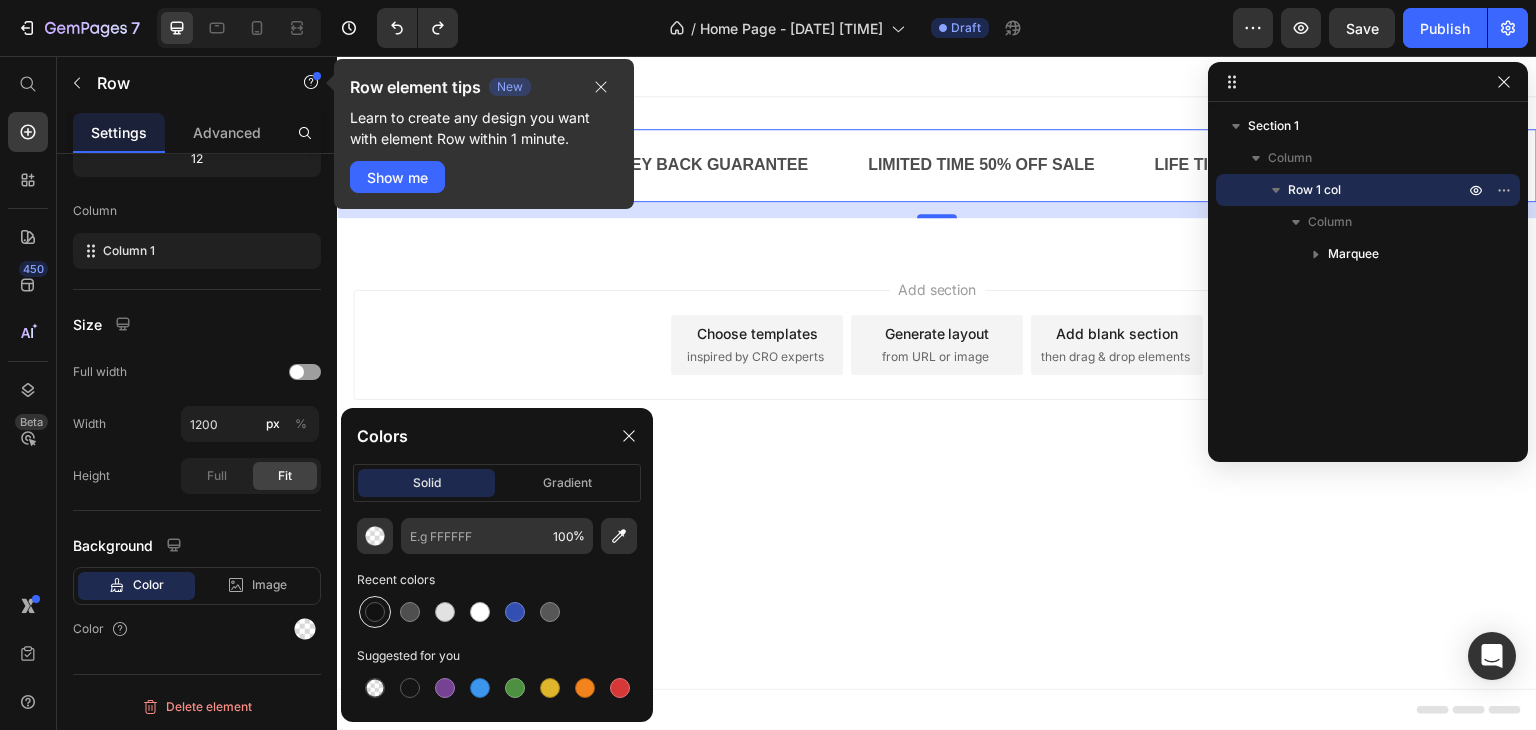 click at bounding box center [375, 612] 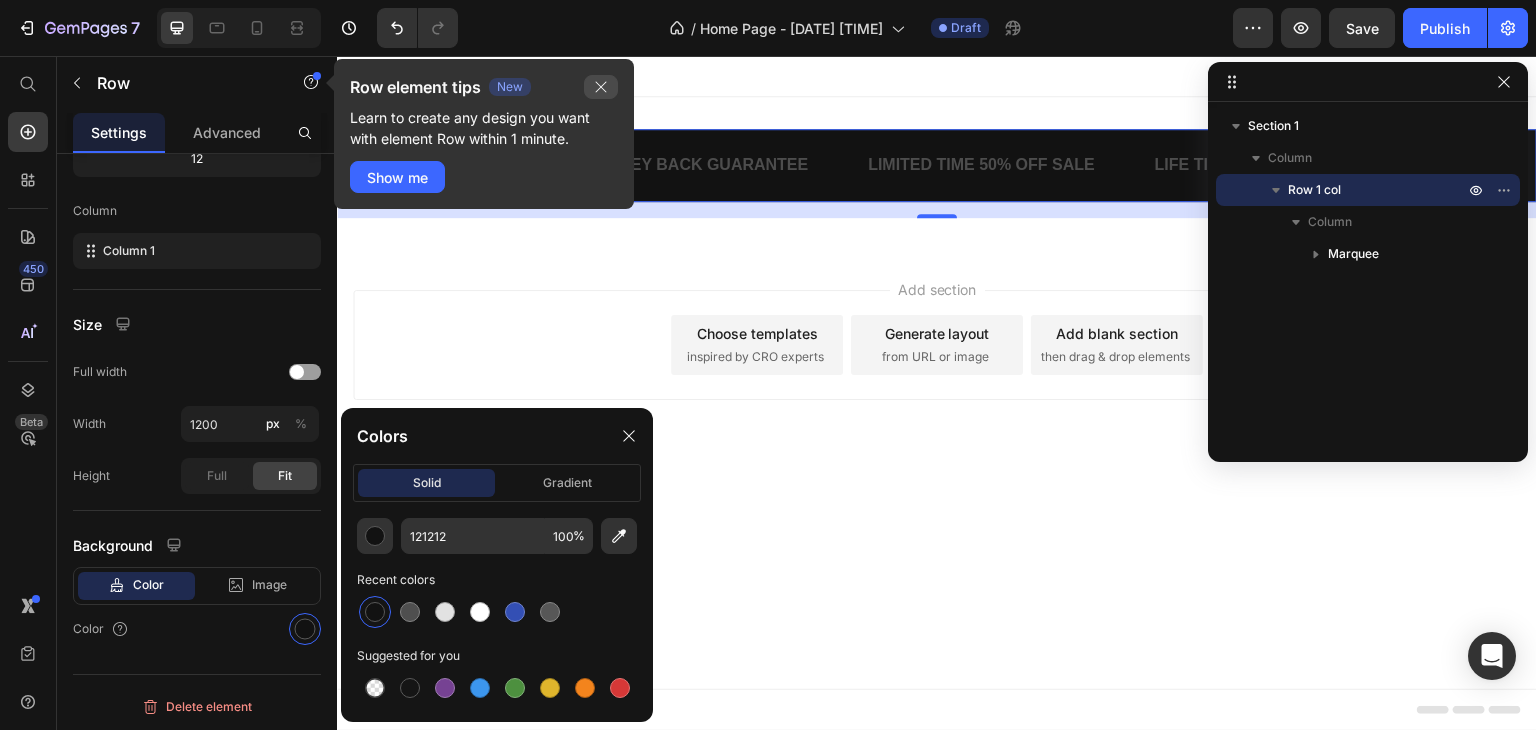 click 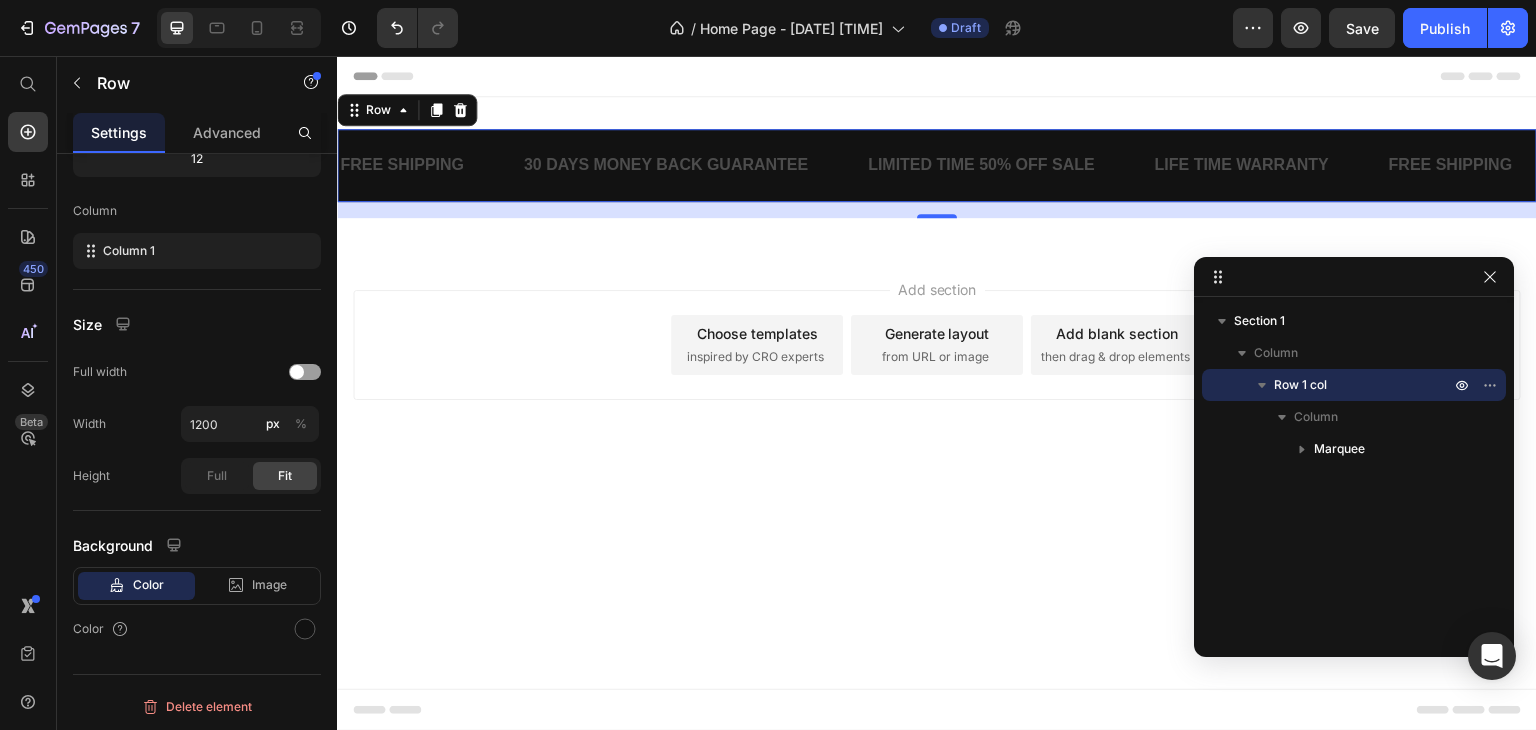 drag, startPoint x: 1261, startPoint y: 89, endPoint x: 1247, endPoint y: 284, distance: 195.50192 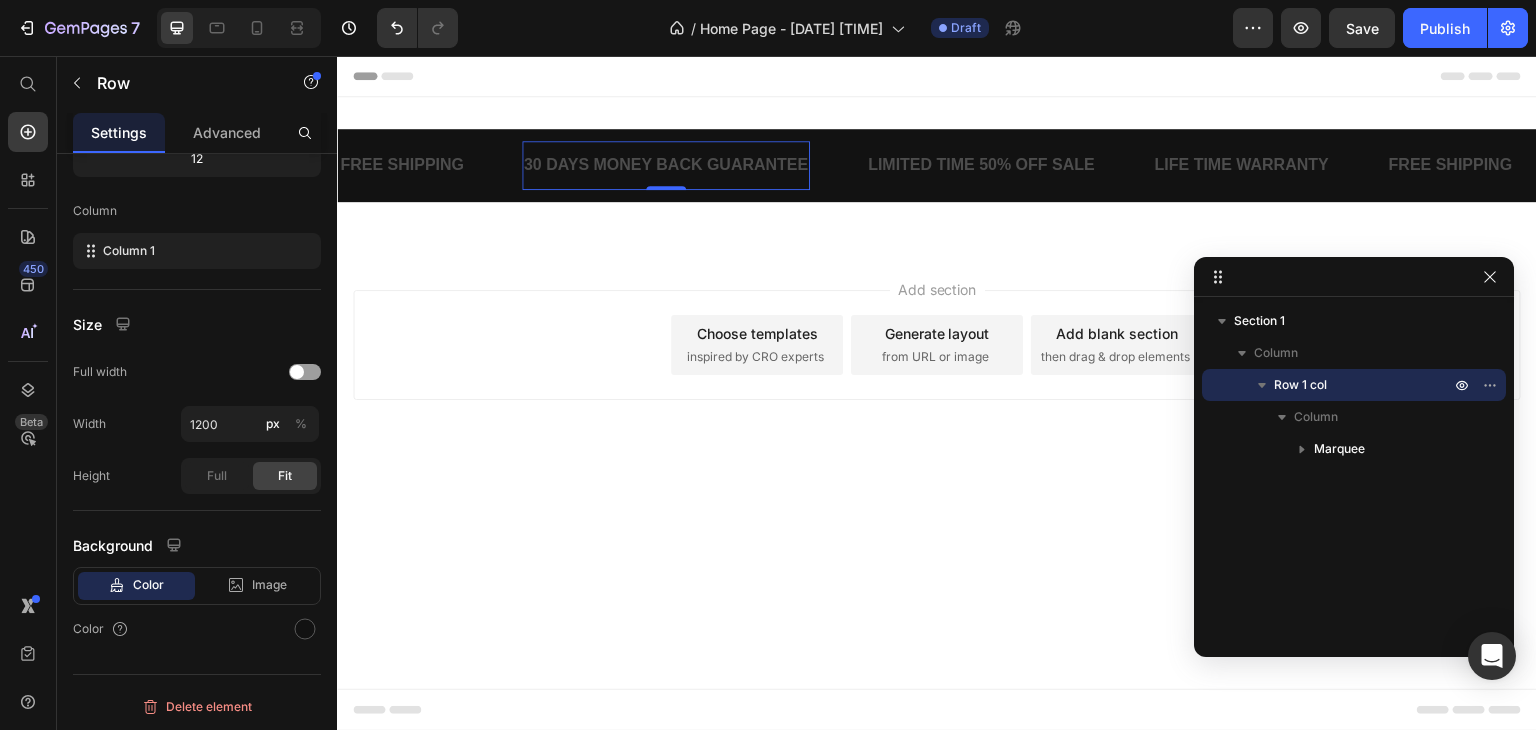 click on "30 DAYS MONEY BACK GUARANTEE" at bounding box center [666, 165] 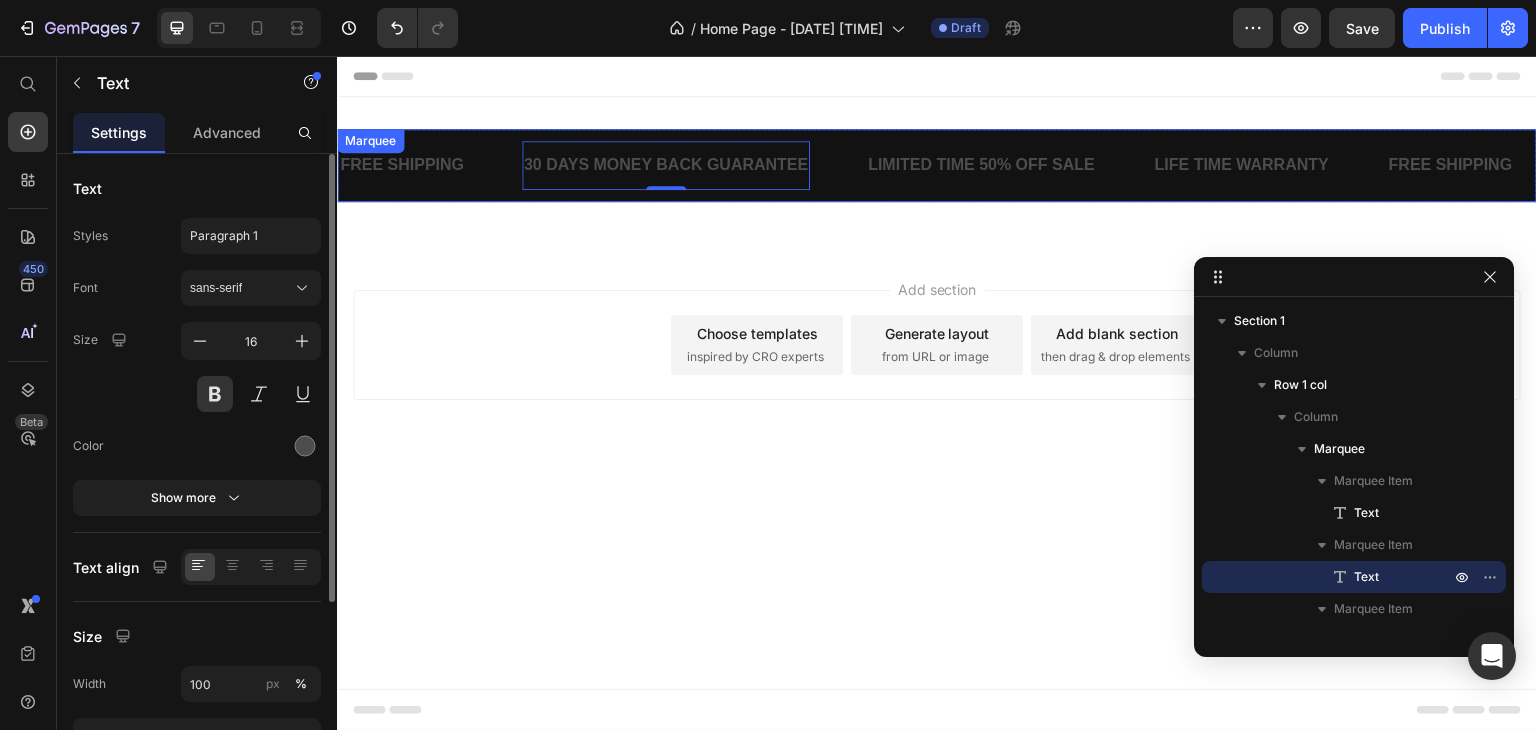 click on "FREE SHIPPING Text" at bounding box center [430, 165] 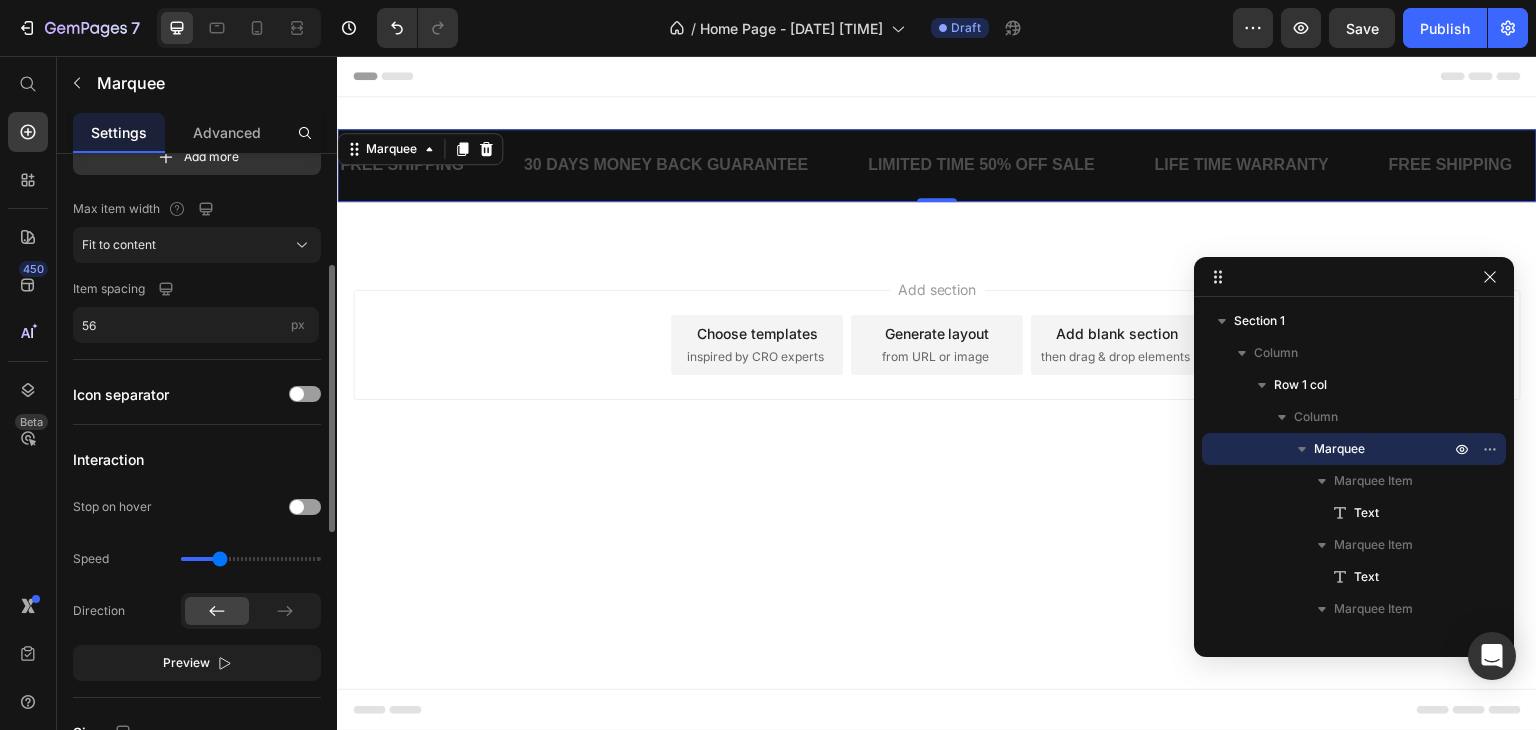 scroll, scrollTop: 0, scrollLeft: 0, axis: both 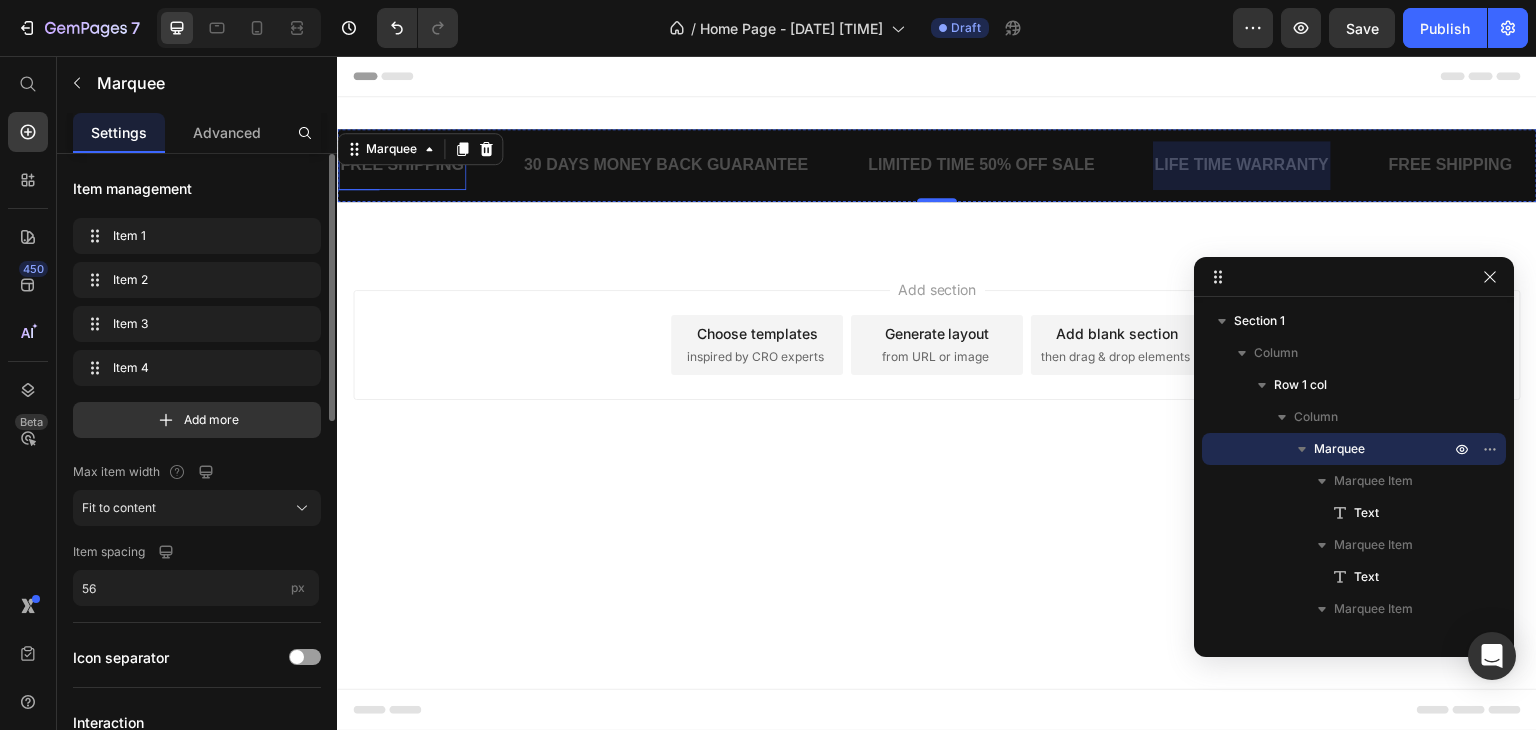 click on "FREE SHIPPING" at bounding box center [402, 165] 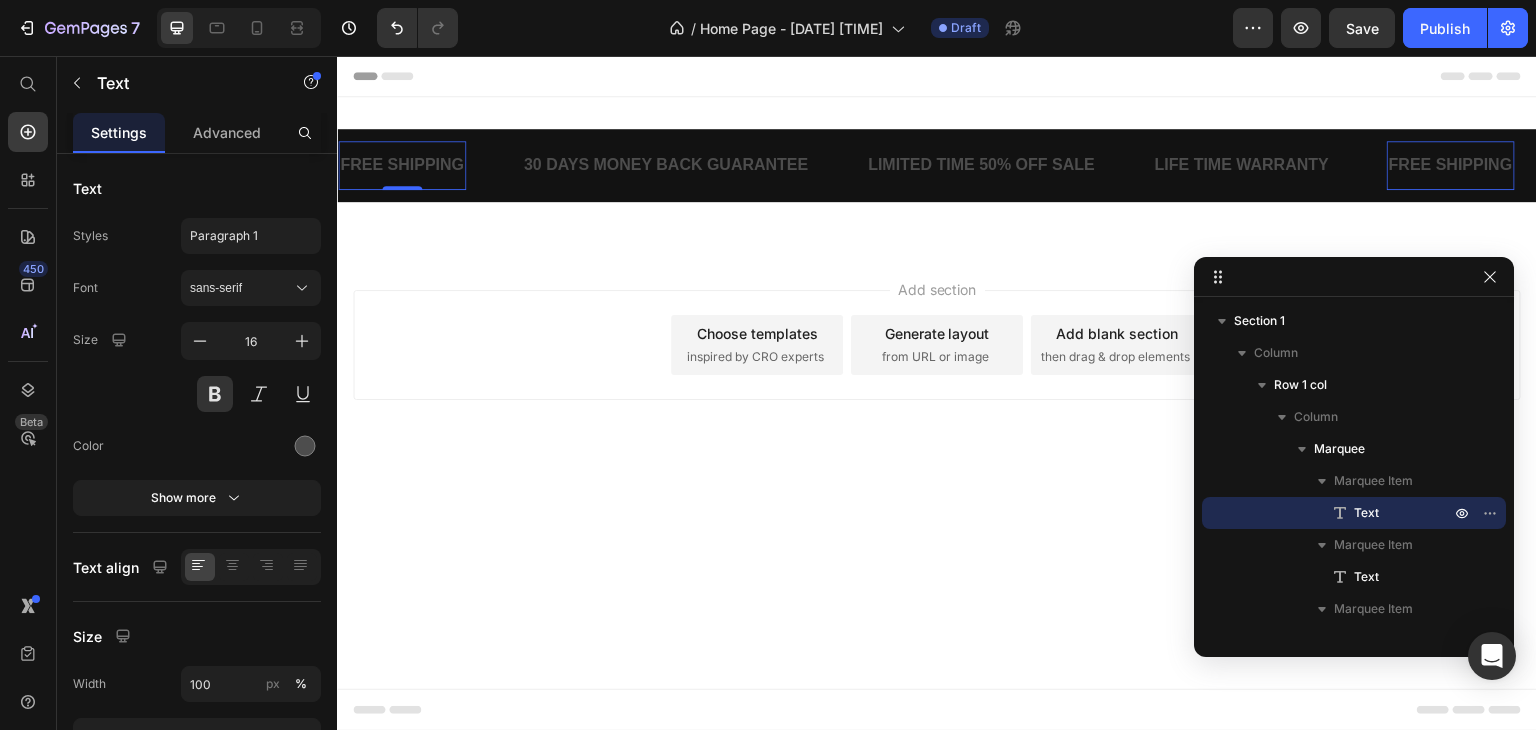 click on "FREE SHIPPING" at bounding box center (402, 165) 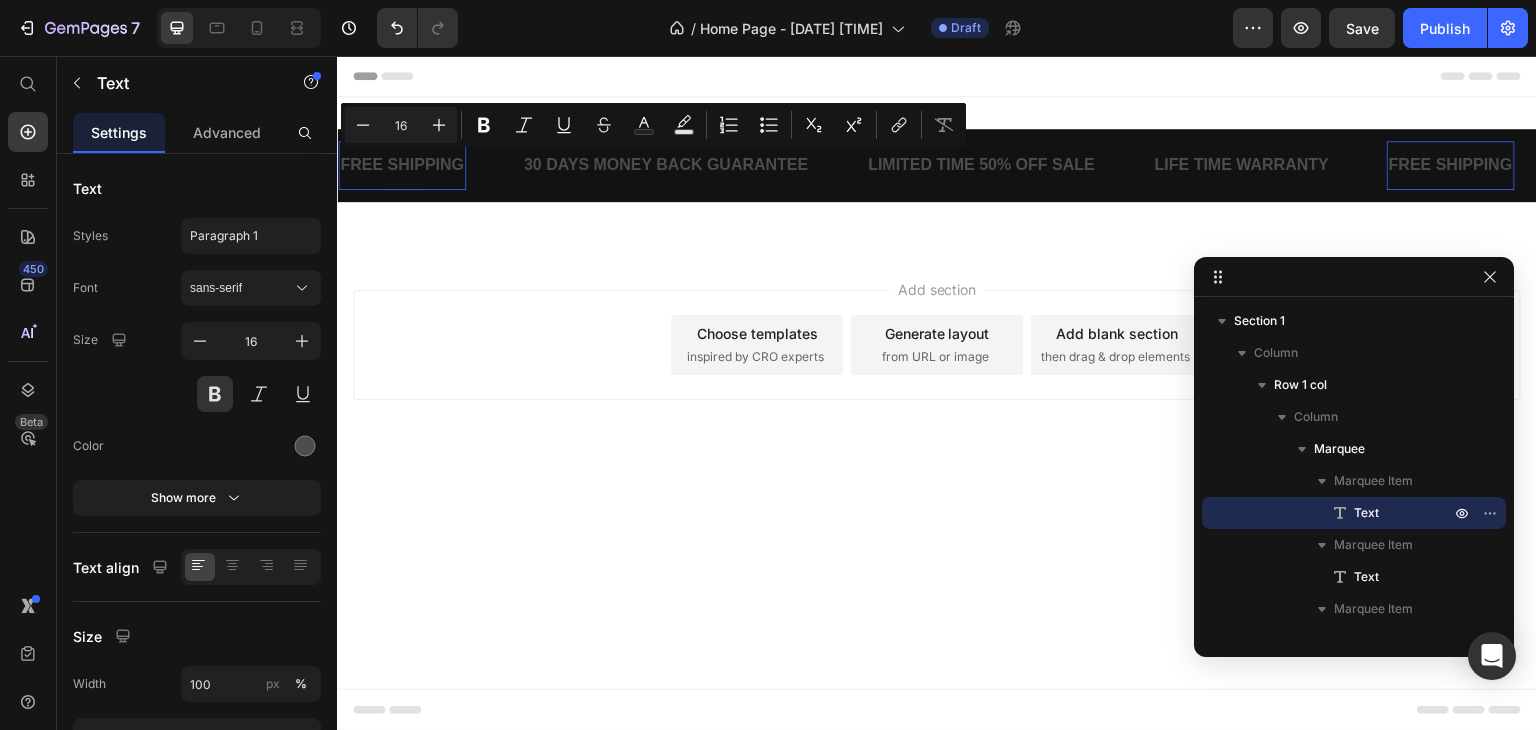 click on "FREE SHIPPING" at bounding box center [402, 165] 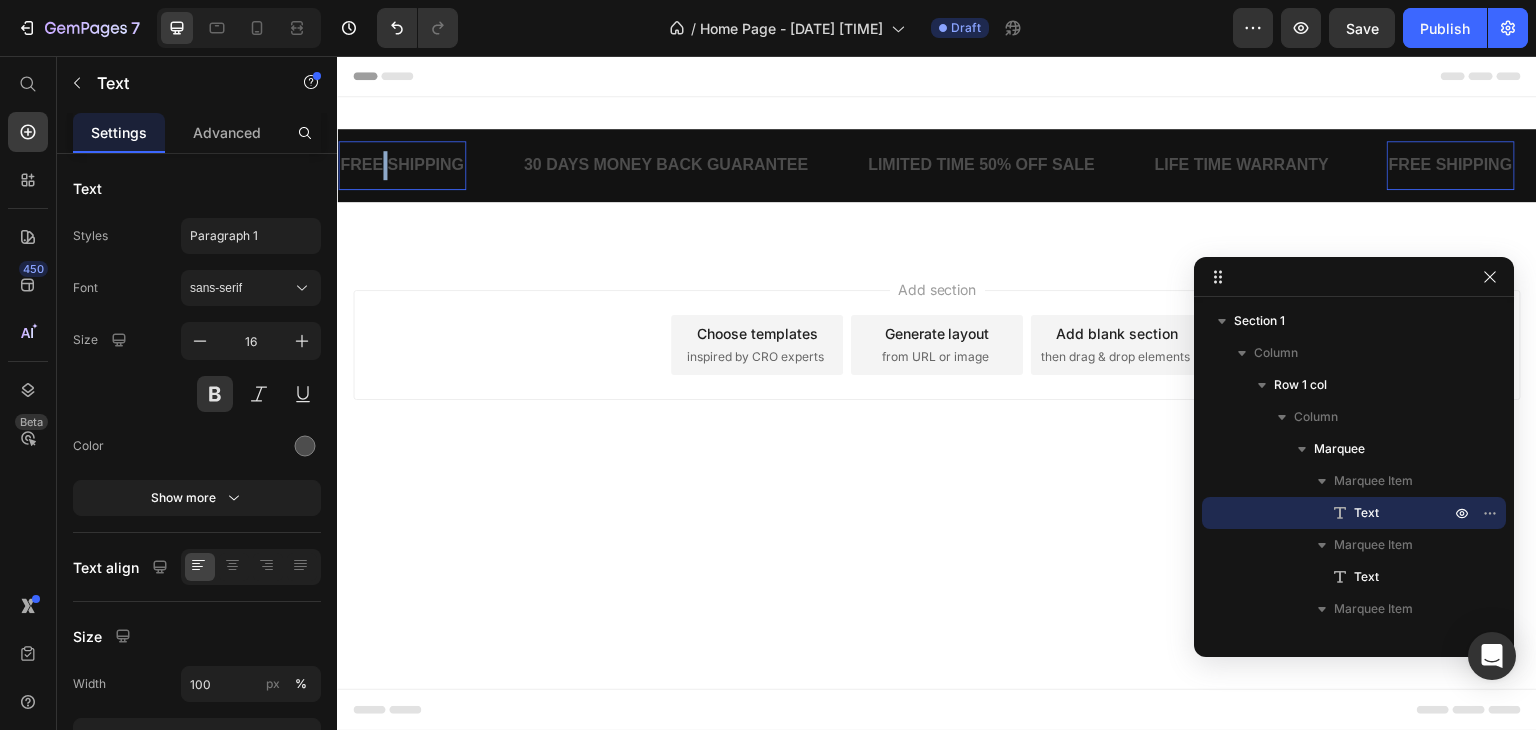 click on "FREE SHIPPING" at bounding box center (402, 165) 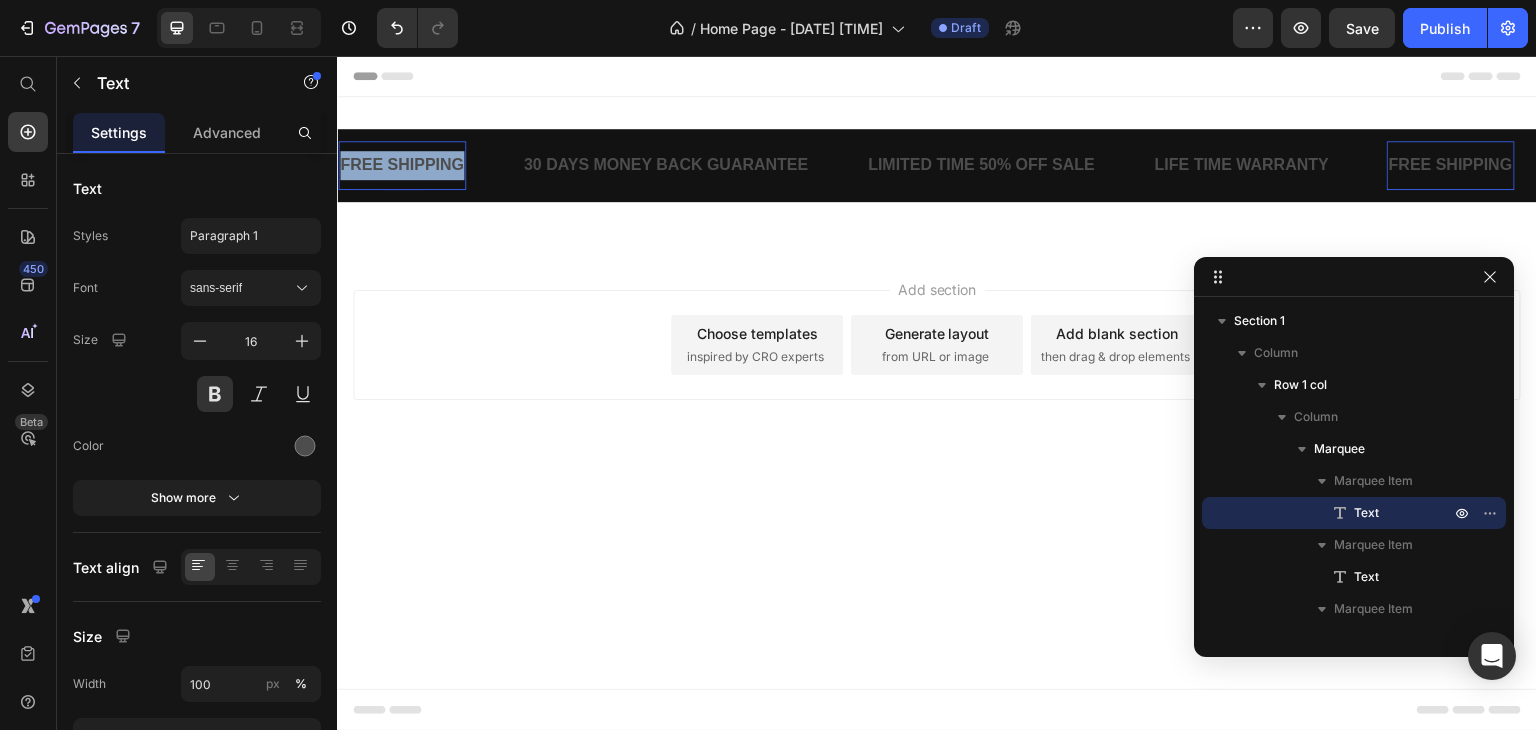 click on "FREE SHIPPING" at bounding box center (402, 165) 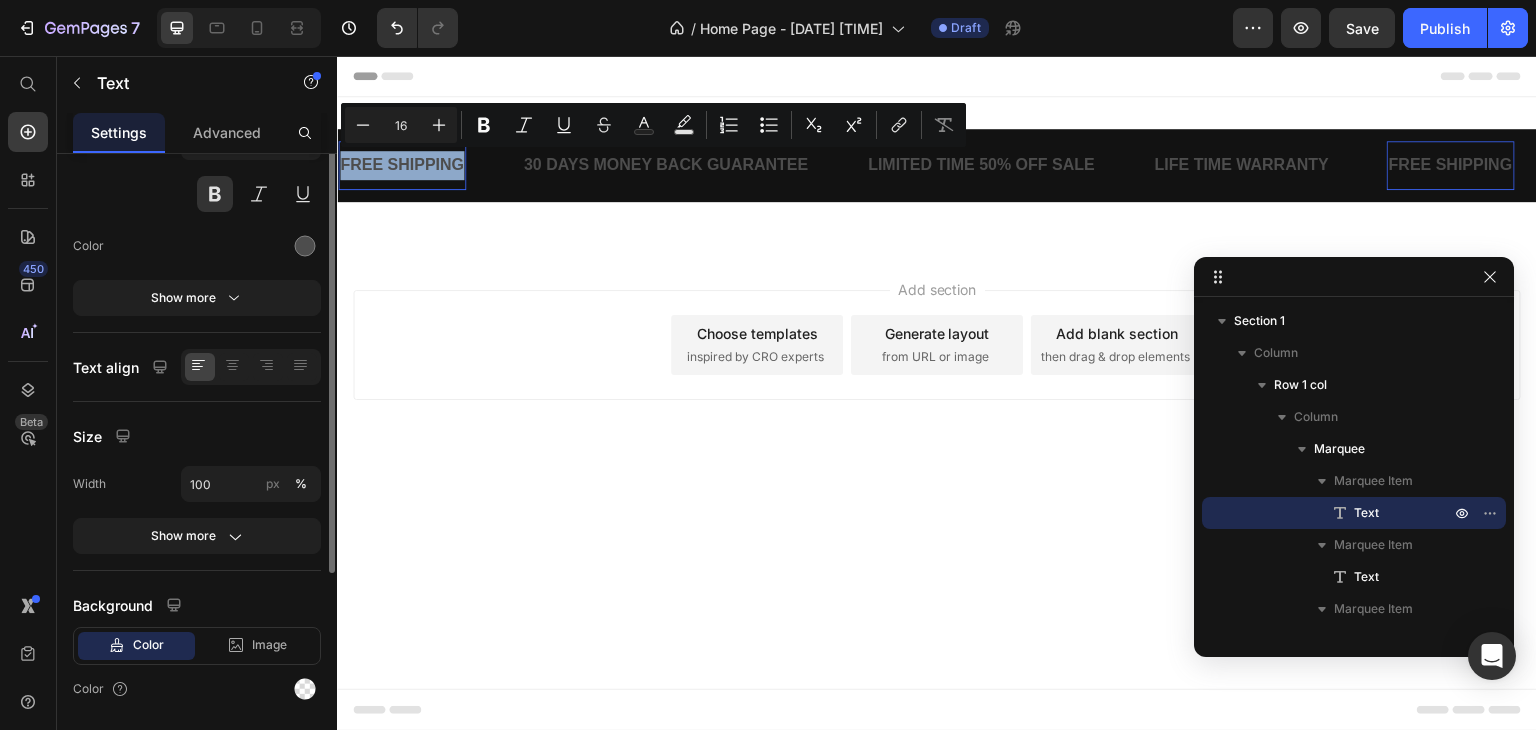 scroll, scrollTop: 260, scrollLeft: 0, axis: vertical 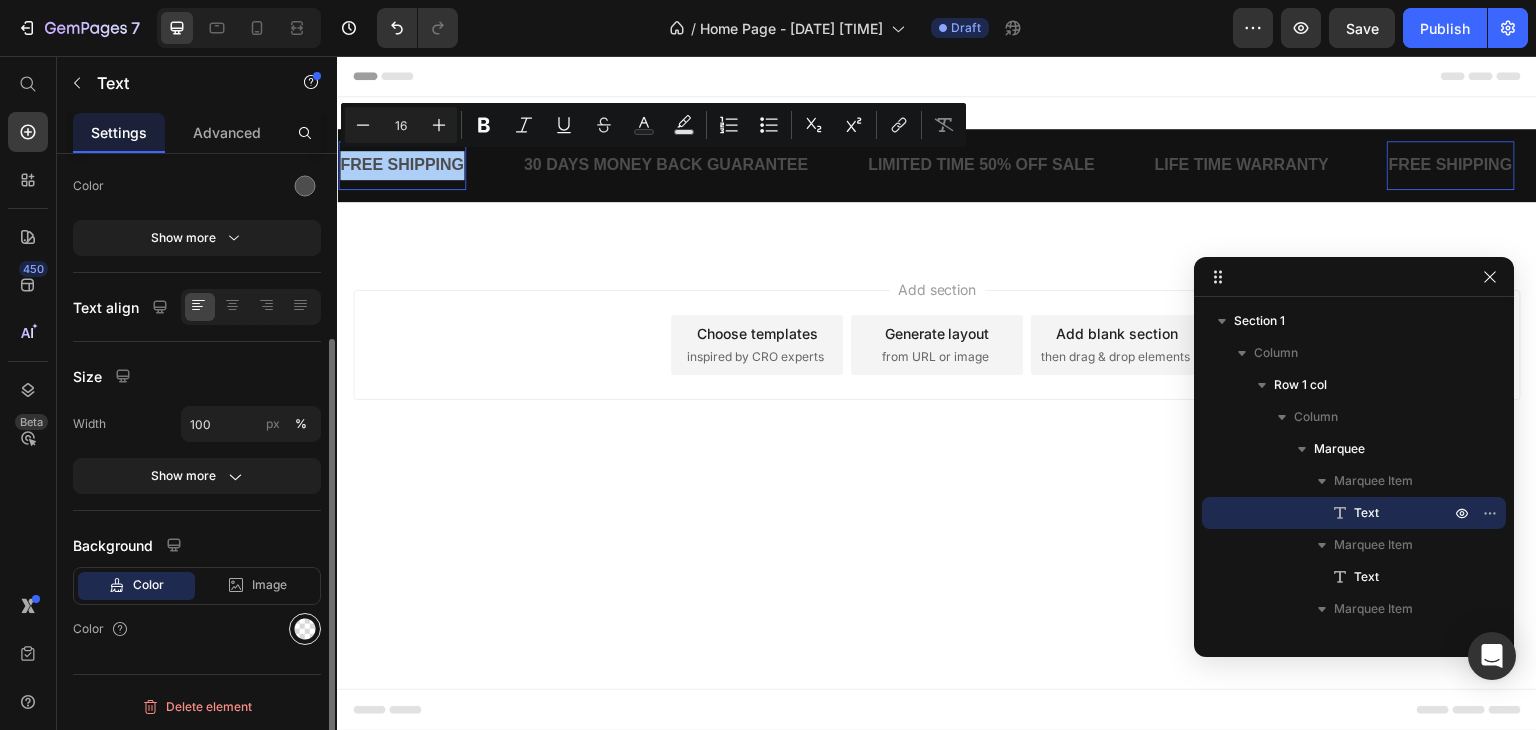 click at bounding box center [305, 629] 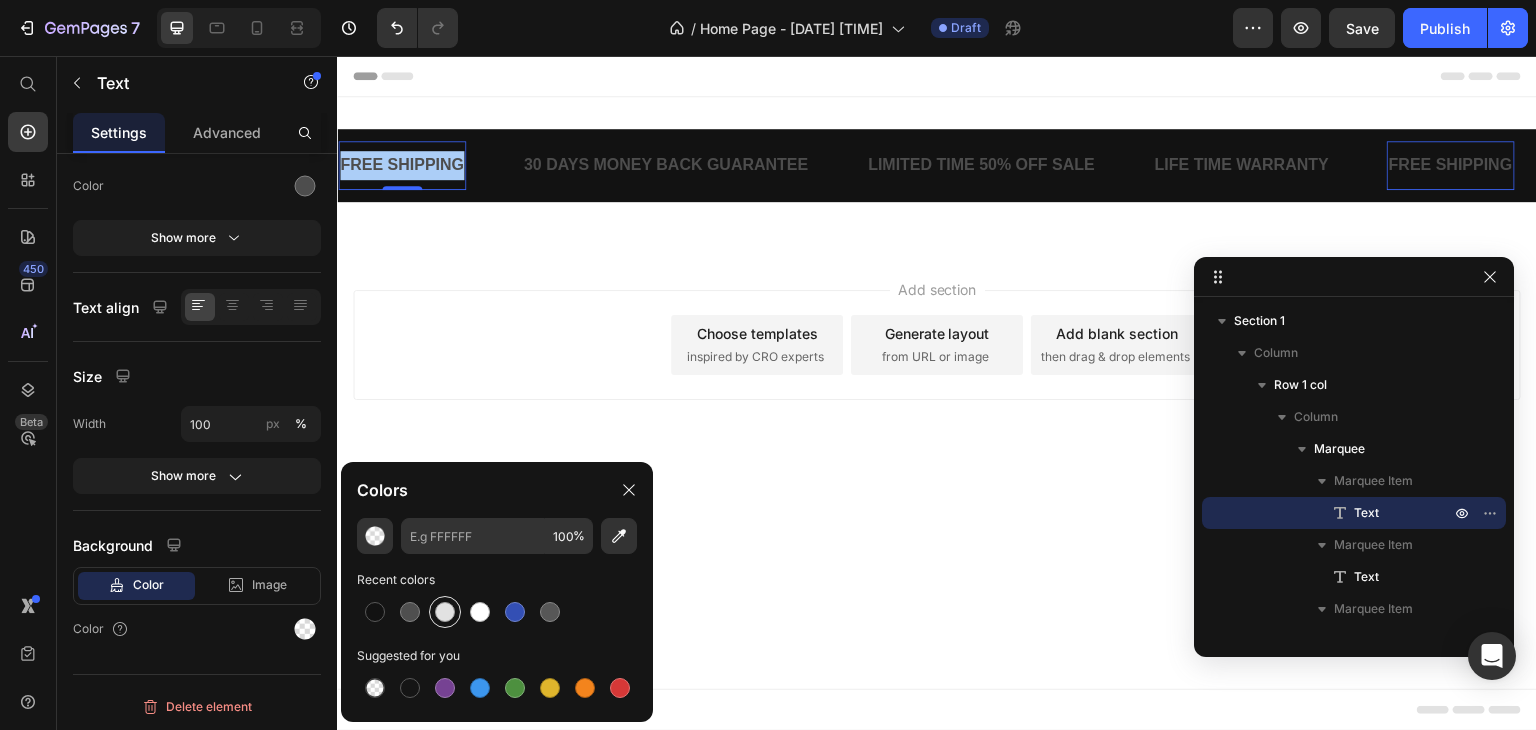 click at bounding box center (445, 612) 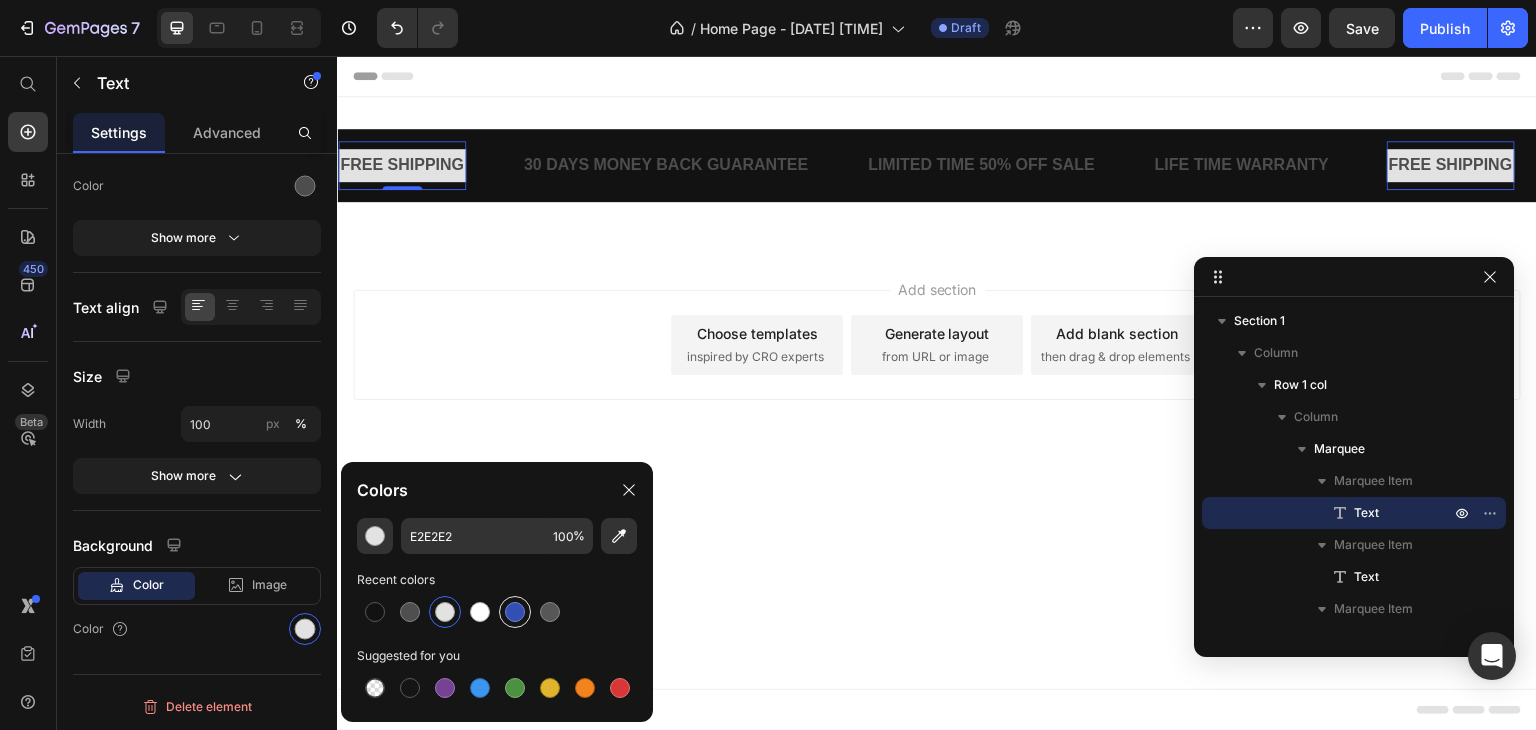 type on "000000" 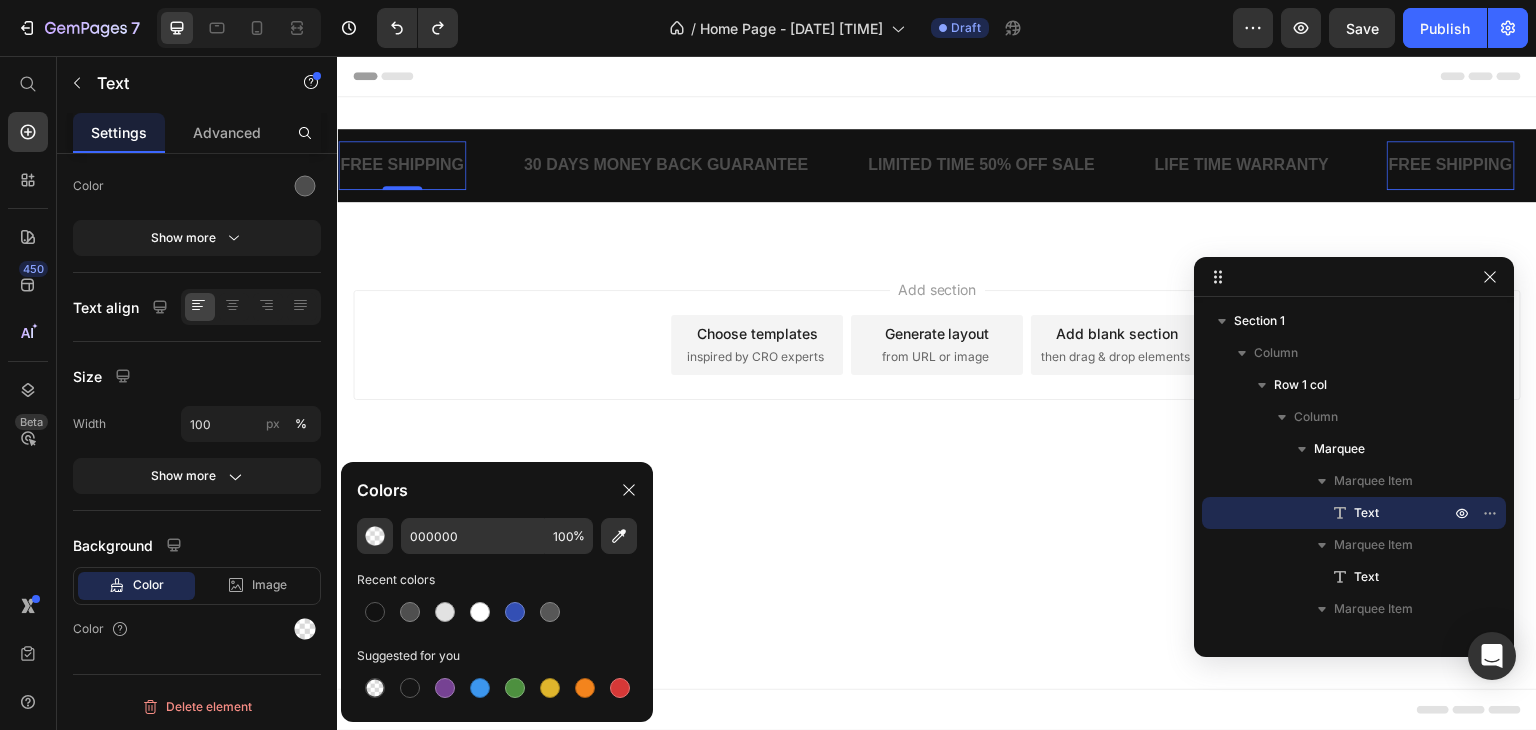 click on "FREE SHIPPING" at bounding box center (402, 165) 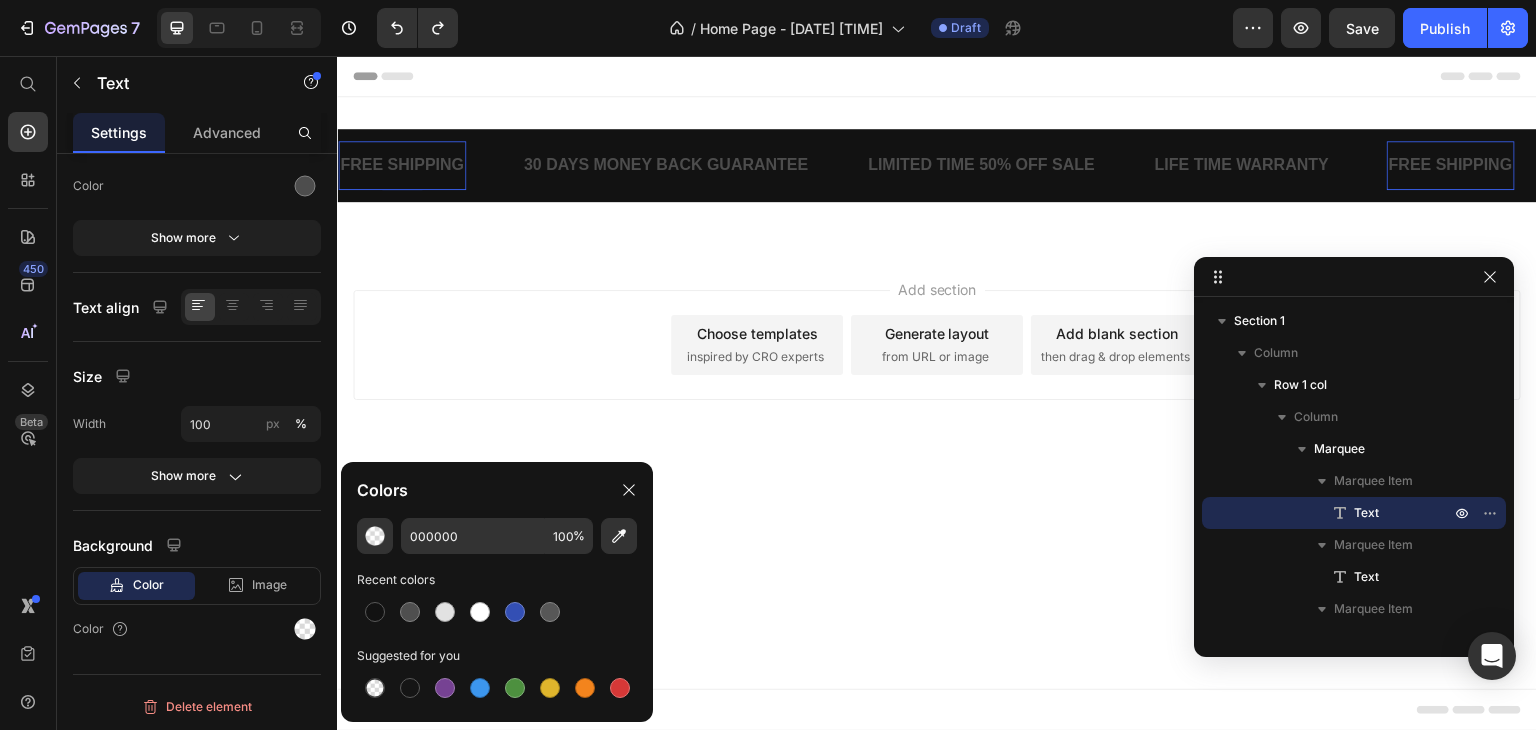 click on "FREE SHIPPING" at bounding box center (402, 165) 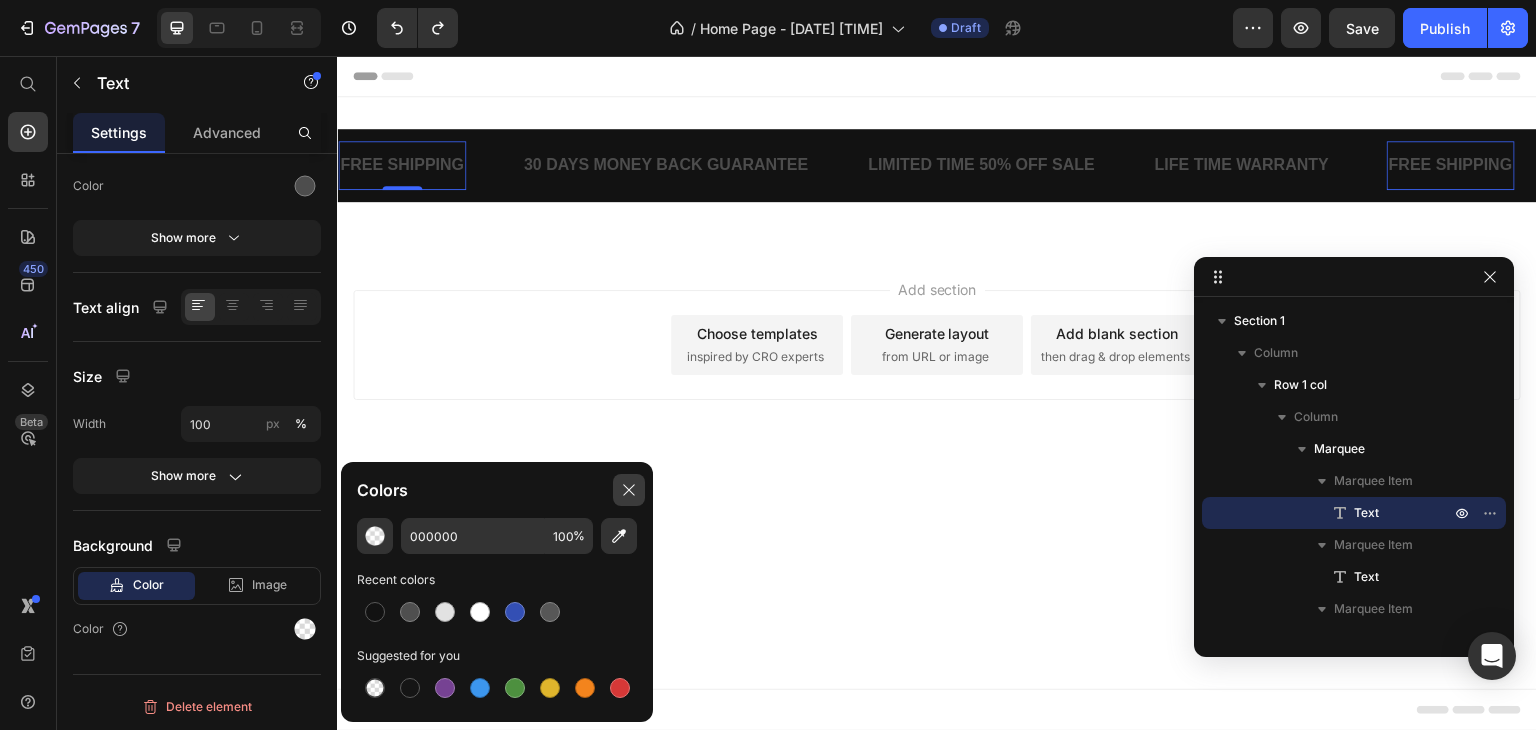 drag, startPoint x: 553, startPoint y: 479, endPoint x: 624, endPoint y: 481, distance: 71.02816 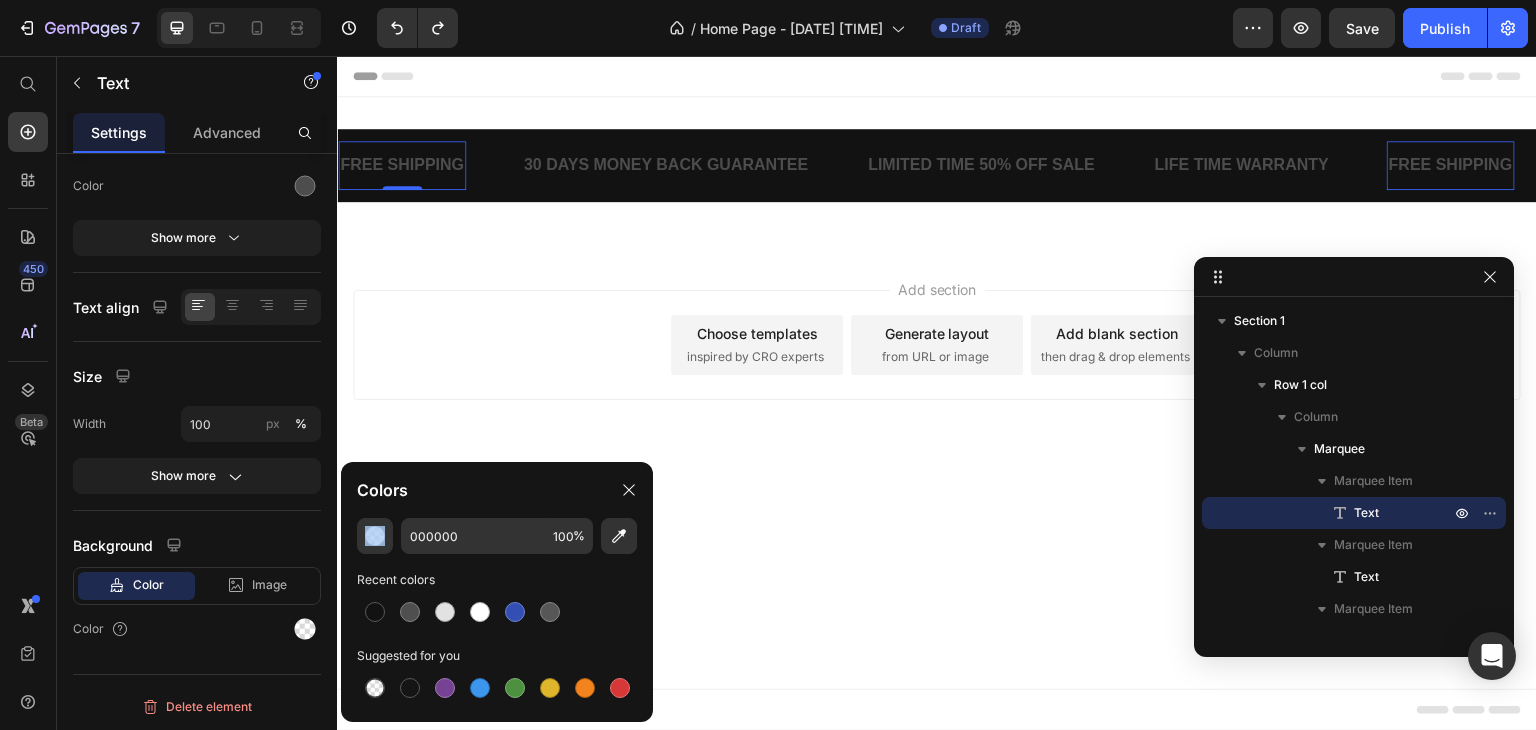 drag, startPoint x: 786, startPoint y: 532, endPoint x: 636, endPoint y: 437, distance: 177.55281 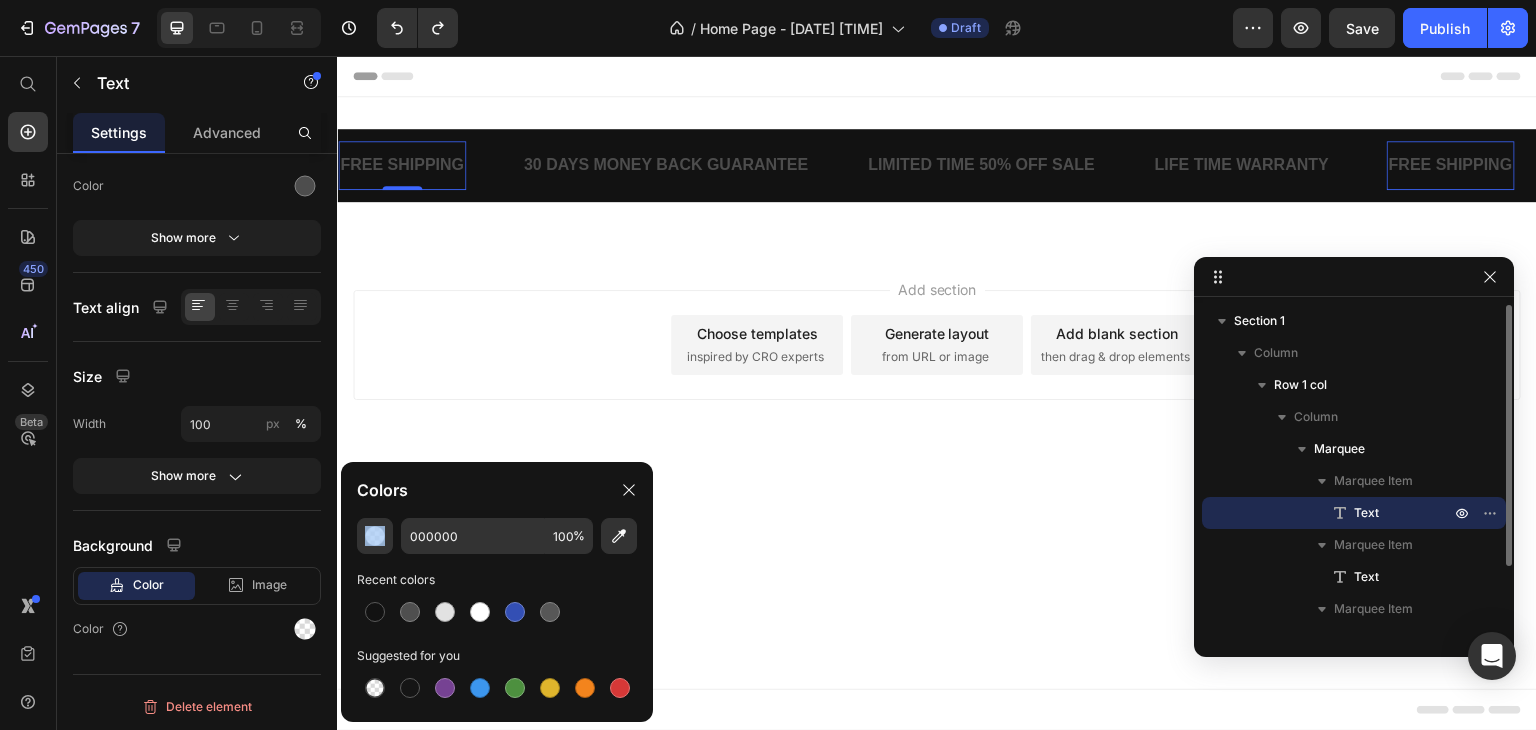 click 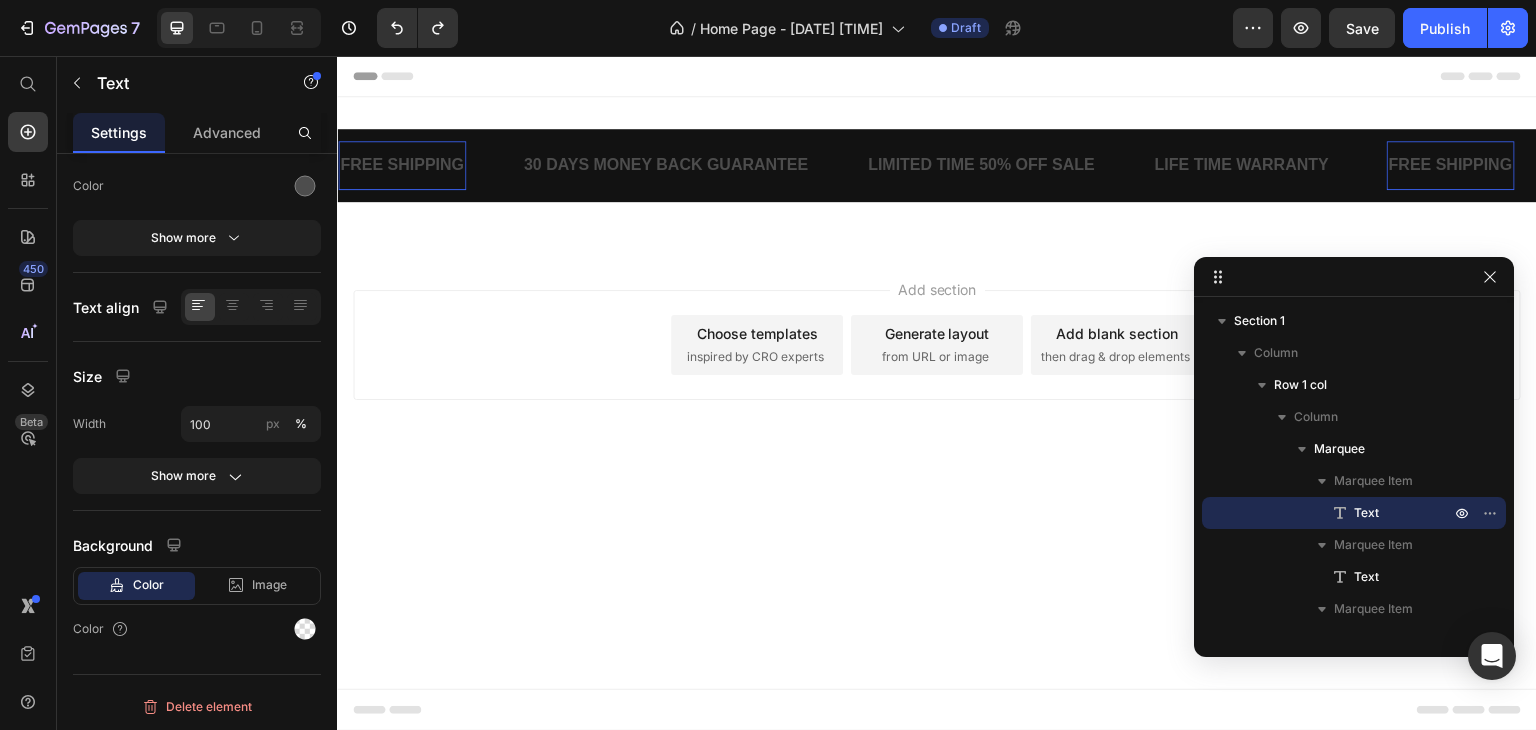 click on "FREE SHIPPING" at bounding box center [402, 165] 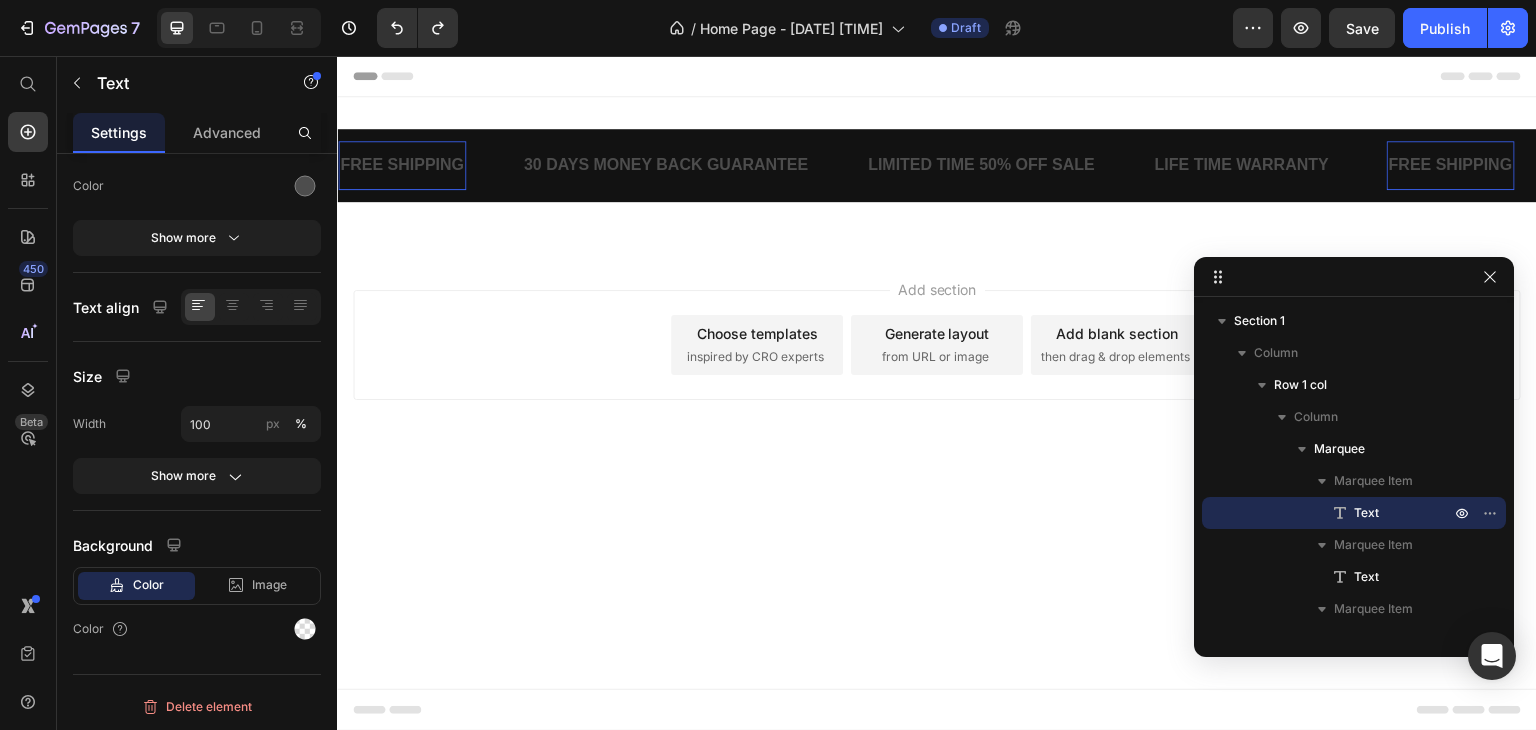 click on "FREE SHIPPING" at bounding box center (402, 165) 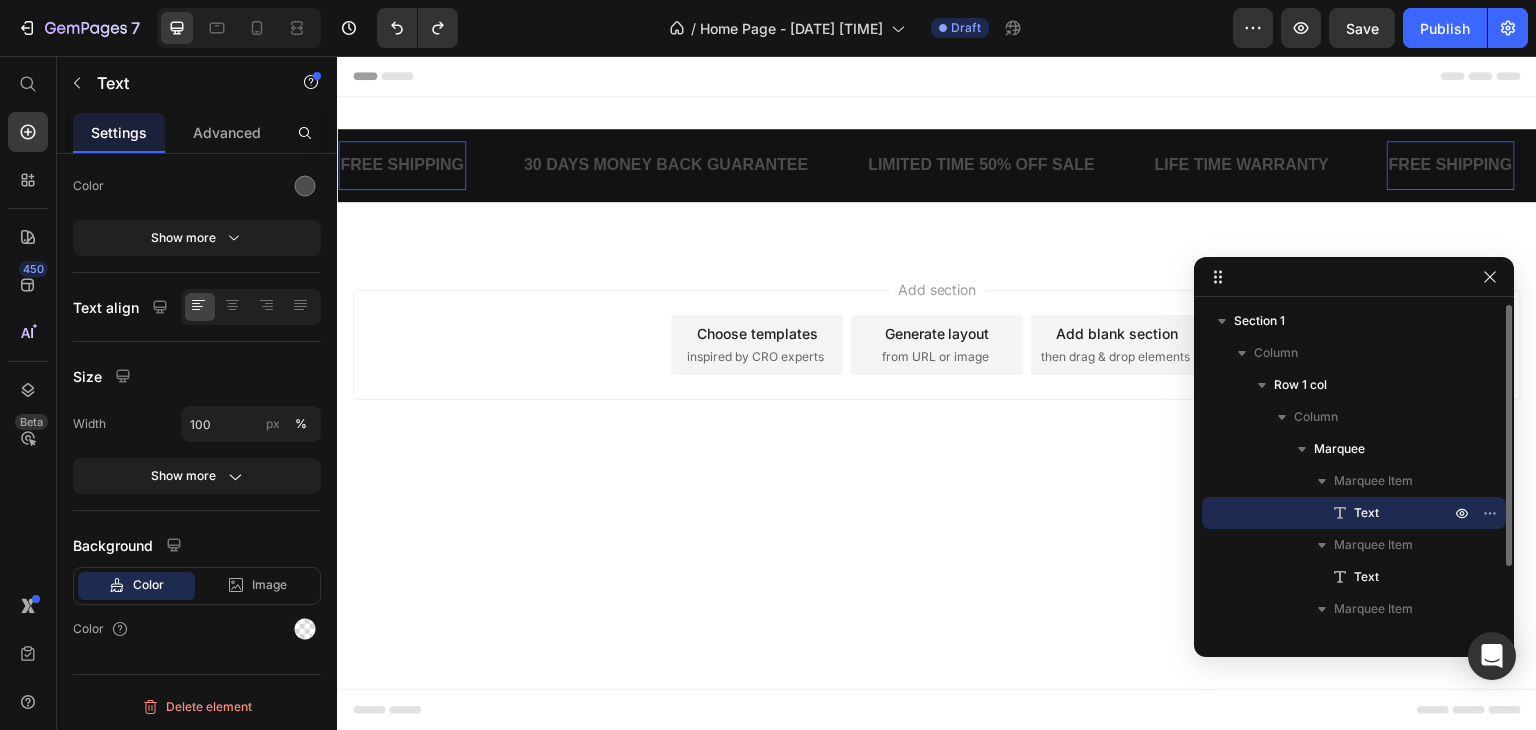 click on "Text" at bounding box center [1366, 513] 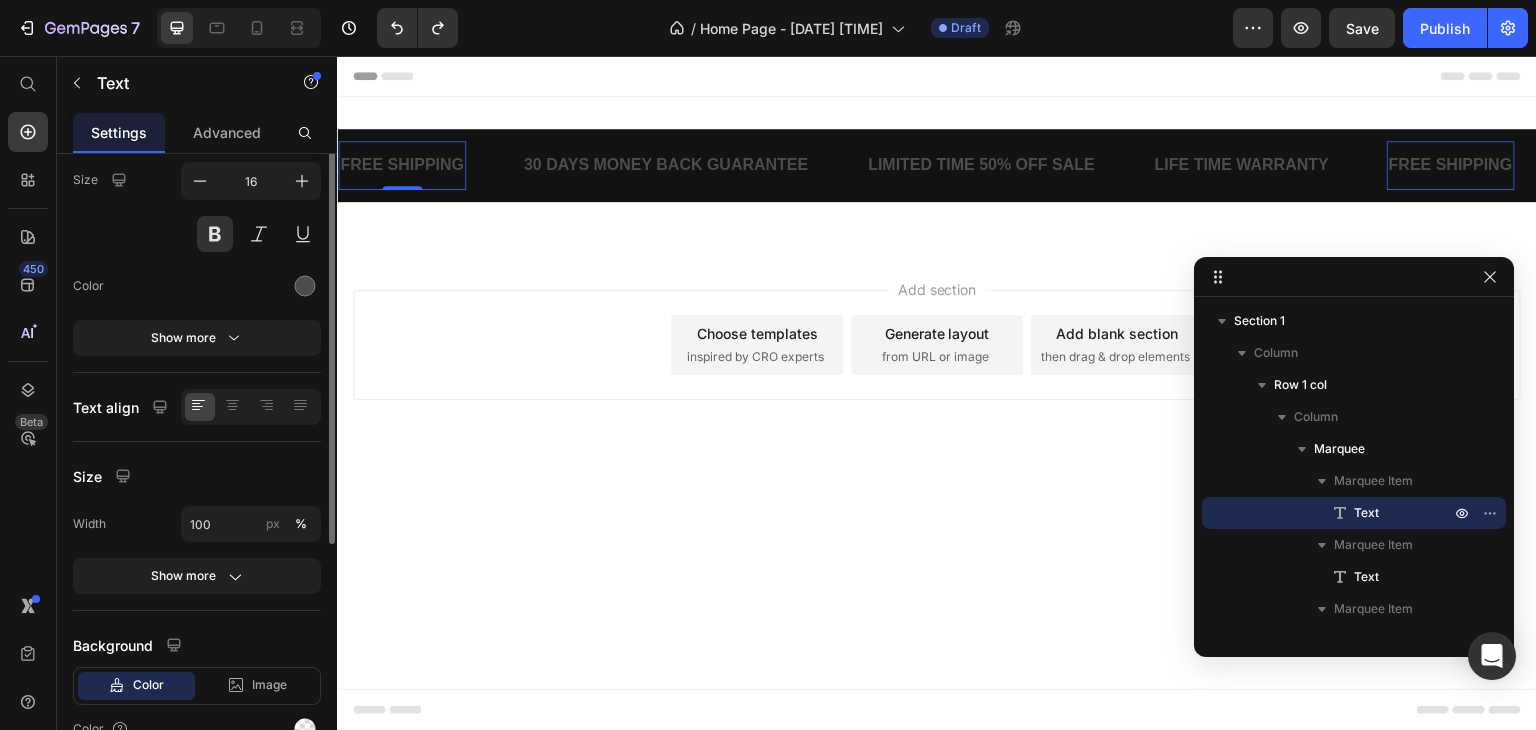 scroll, scrollTop: 60, scrollLeft: 0, axis: vertical 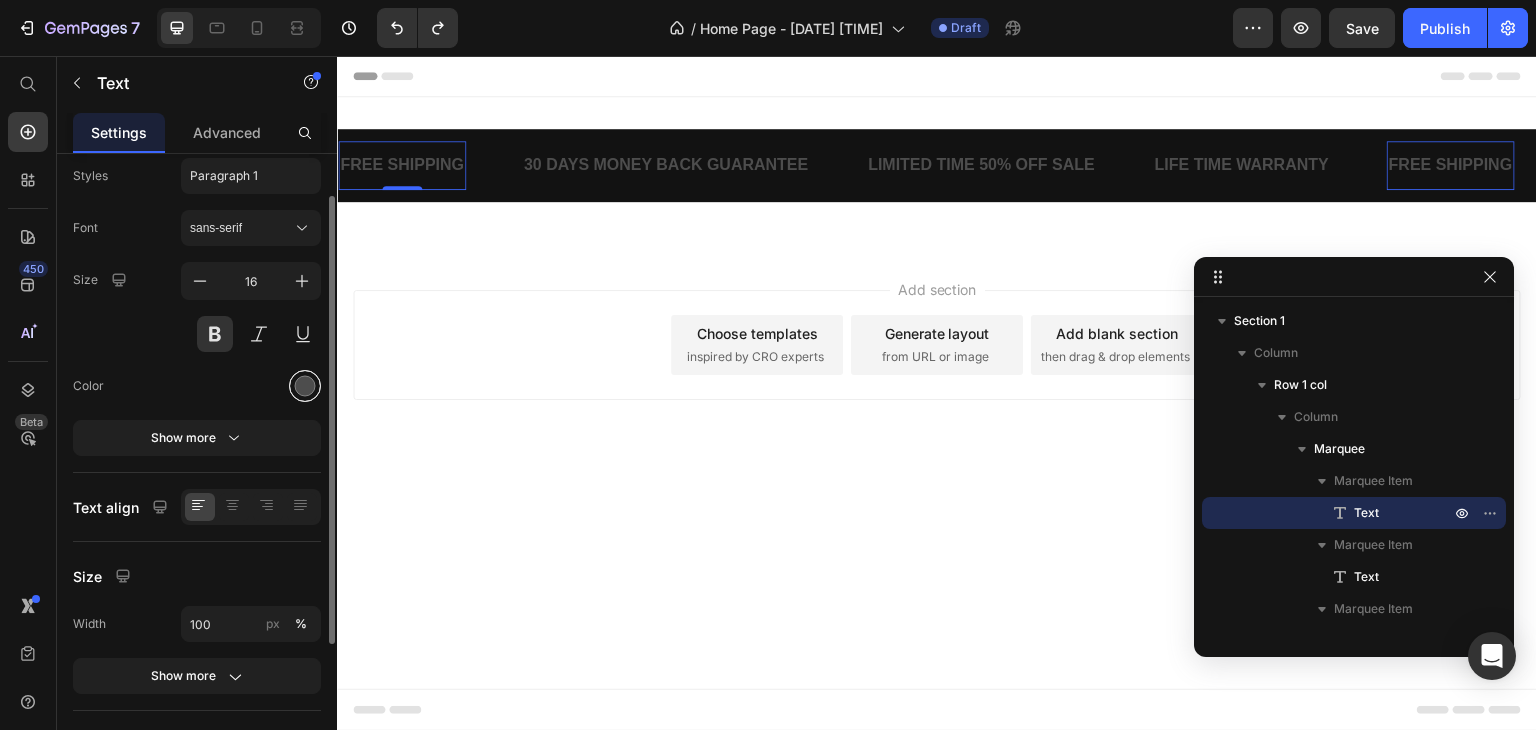click at bounding box center (305, 386) 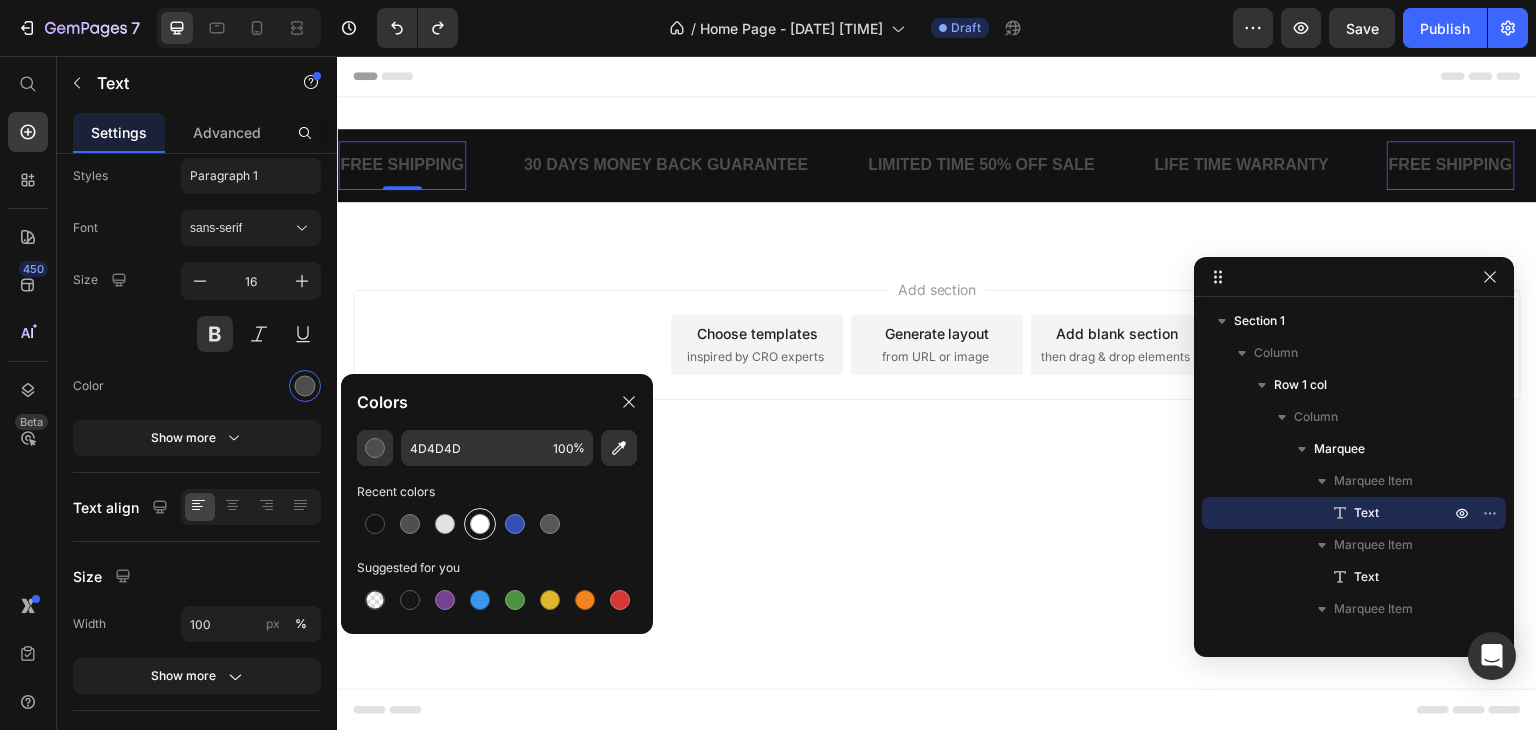 click at bounding box center [480, 524] 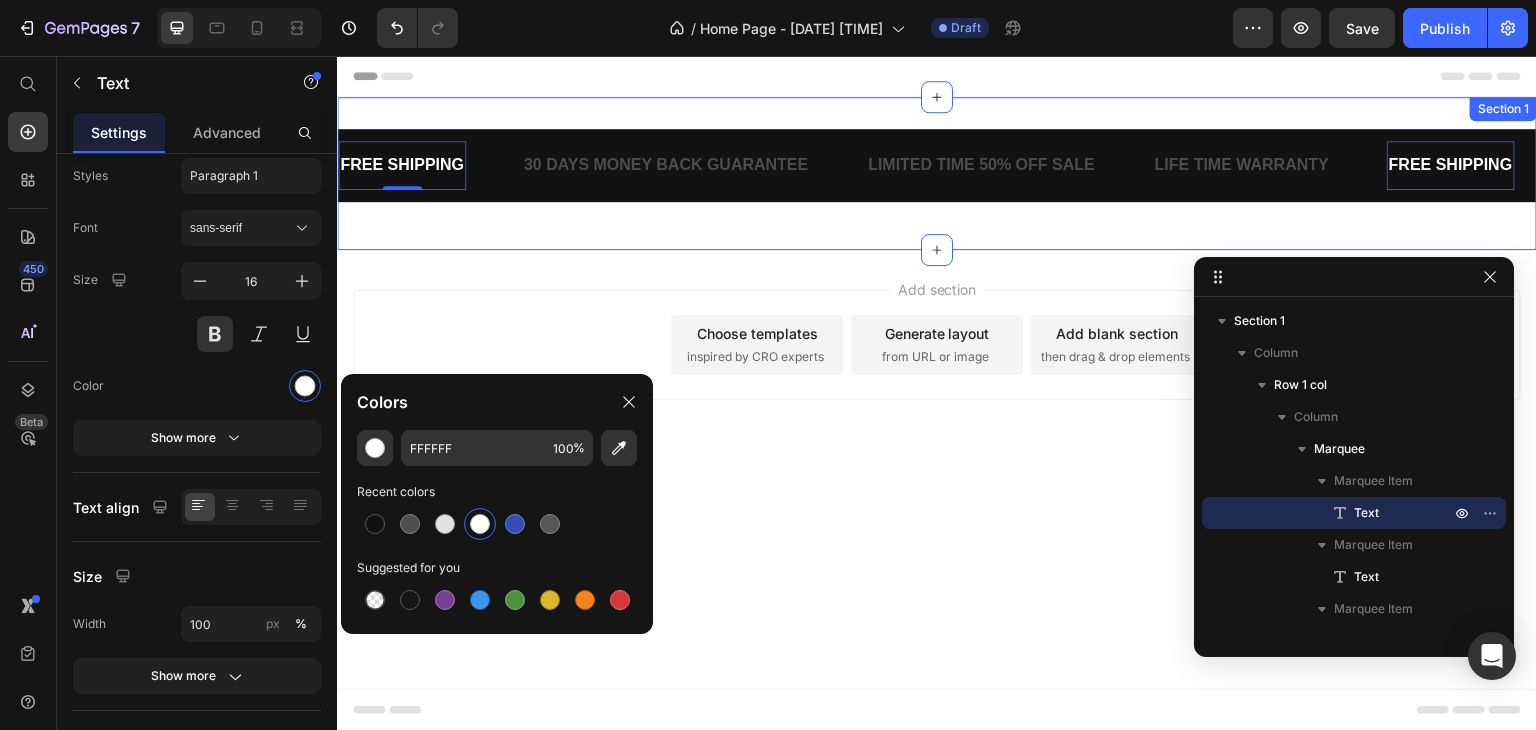 click on "FREE SHIPPING Text   0 30 DAYS MONEY BACK GUARANTEE Text LIMITED TIME 50% OFF SALE Text LIFE TIME WARRANTY Text FREE SHIPPING Text   0 30 DAYS MONEY BACK GUARANTEE Text LIMITED TIME 50% OFF SALE Text LIFE TIME WARRANTY Text FREE SHIPPING Text   0 30 DAYS MONEY BACK GUARANTEE Text LIMITED TIME 50% OFF SALE Text LIFE TIME WARRANTY Text FREE SHIPPING Text   0 30 DAYS MONEY BACK GUARANTEE Text LIMITED TIME 50% OFF SALE Text LIFE TIME WARRANTY Text FREE SHIPPING Text   0 30 DAYS MONEY BACK GUARANTEE Text LIMITED TIME 50% OFF SALE Text LIFE TIME WARRANTY Text FREE SHIPPING Text   0 30 DAYS MONEY BACK GUARANTEE Text LIMITED TIME 50% OFF SALE Text LIFE TIME WARRANTY Text Marquee Row Section 1" at bounding box center (937, 173) 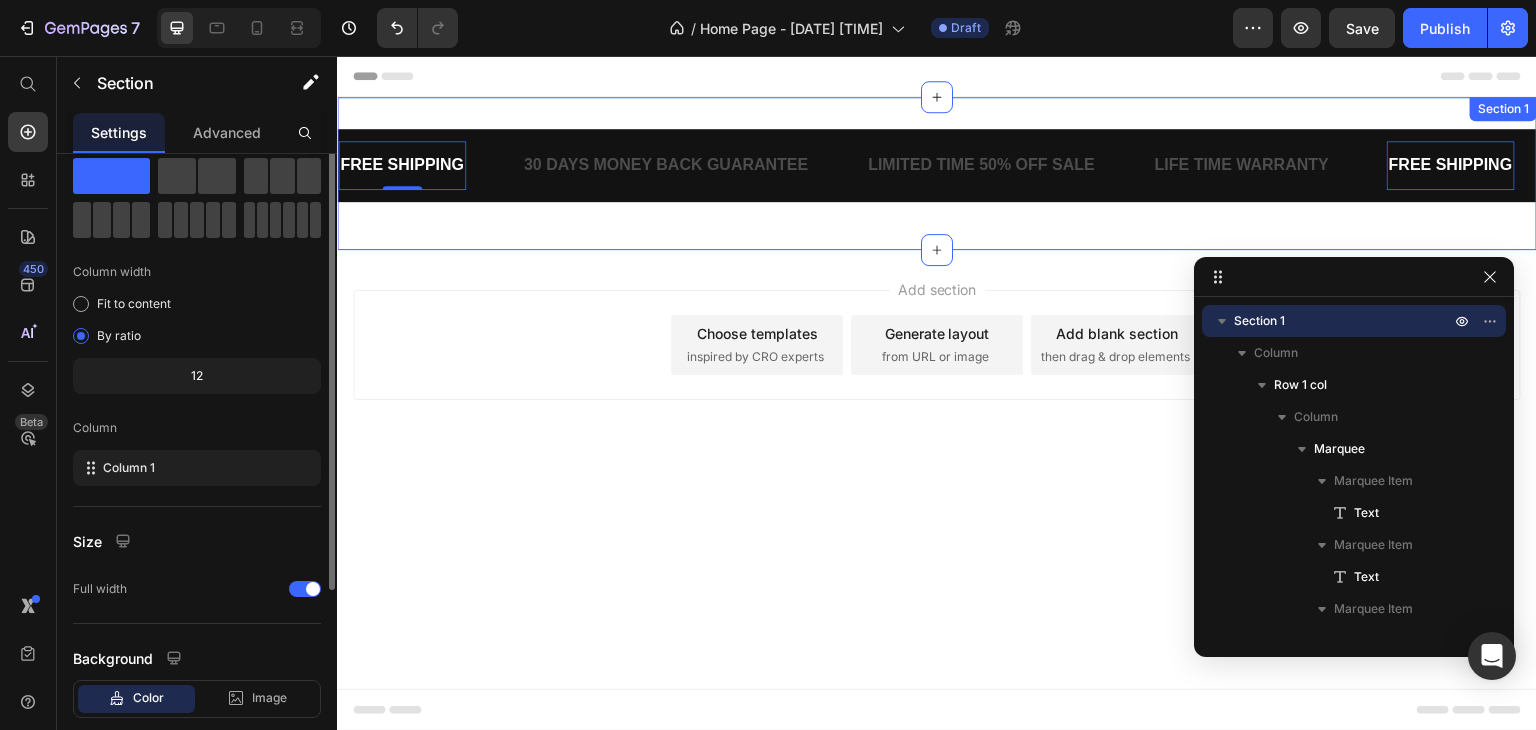 scroll, scrollTop: 0, scrollLeft: 0, axis: both 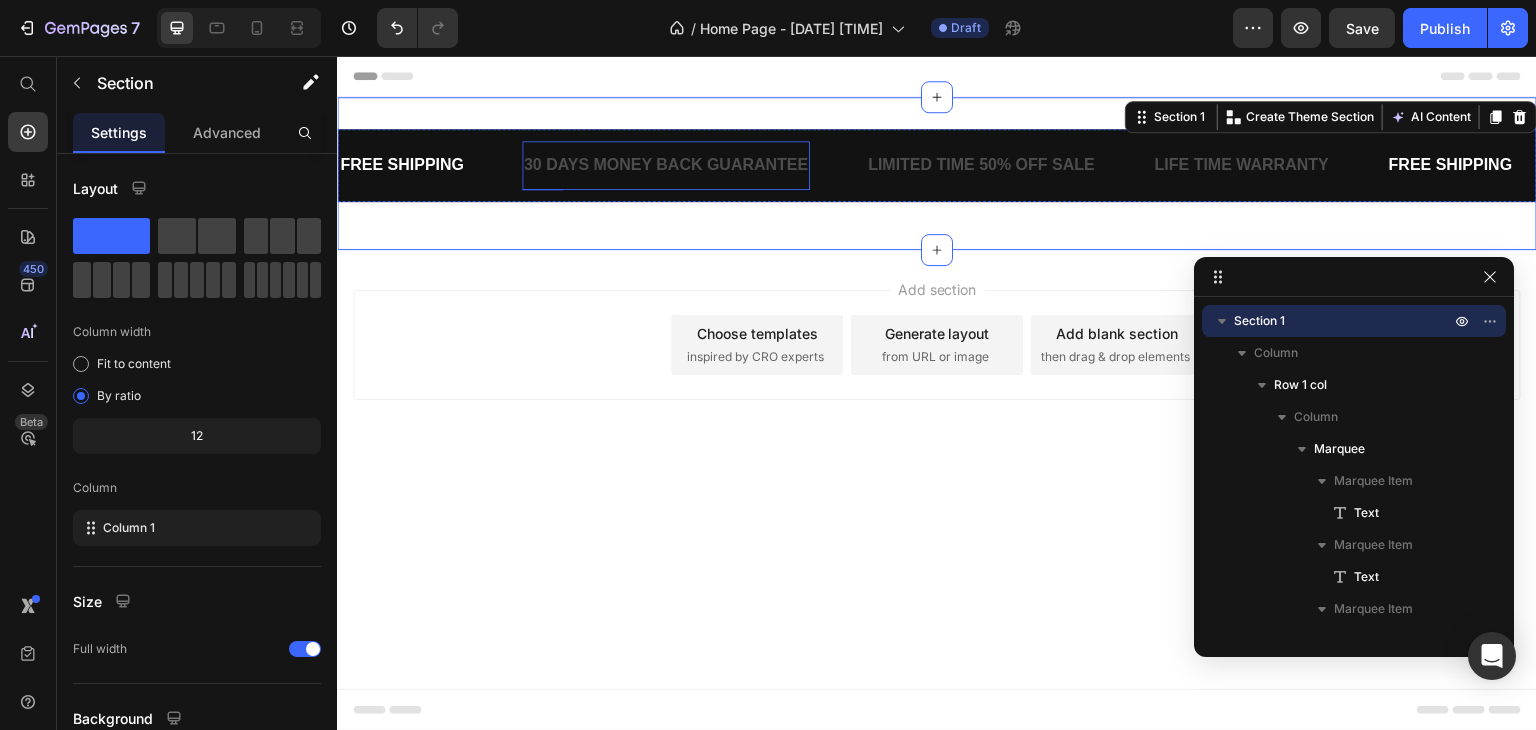 click on "30 DAYS MONEY BACK GUARANTEE" at bounding box center [666, 165] 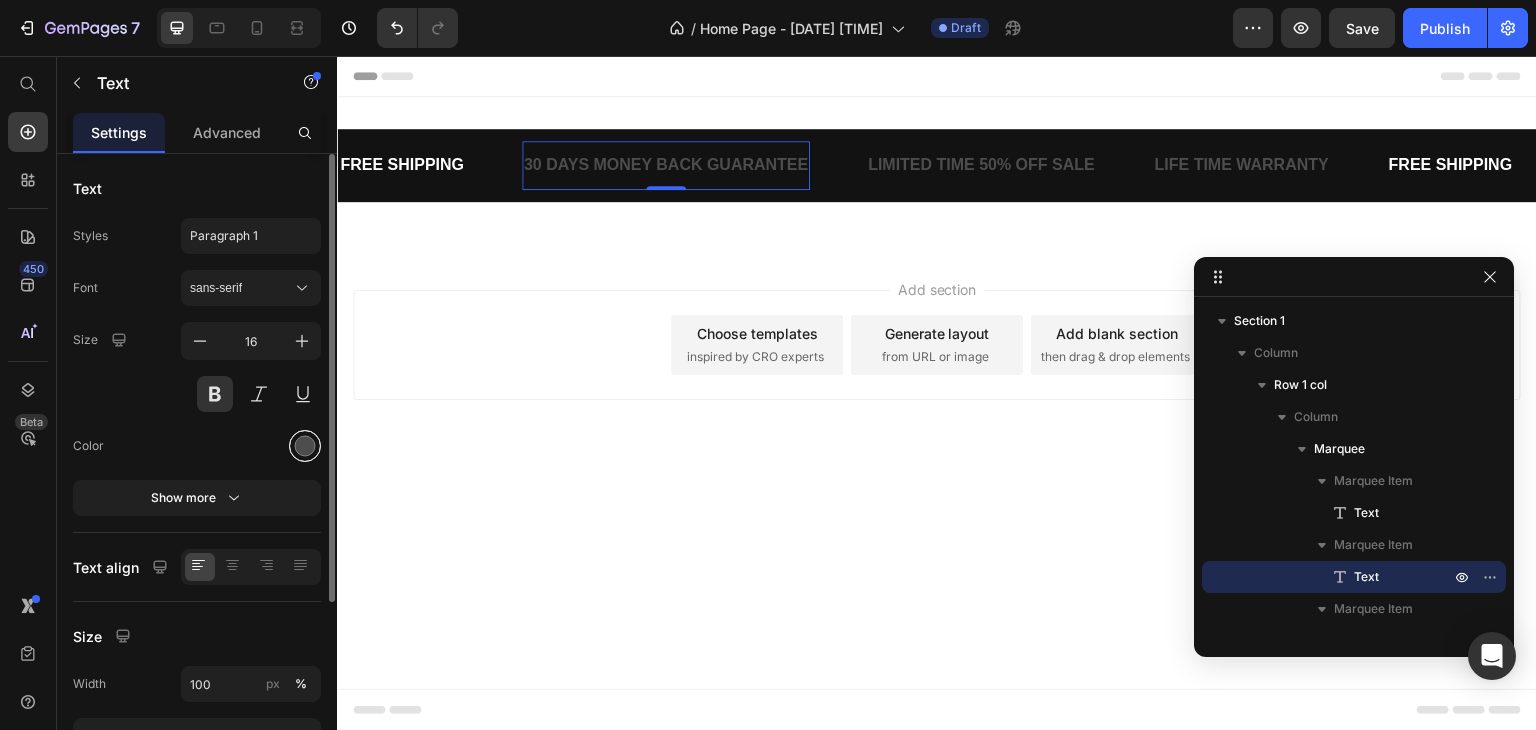 click at bounding box center [305, 446] 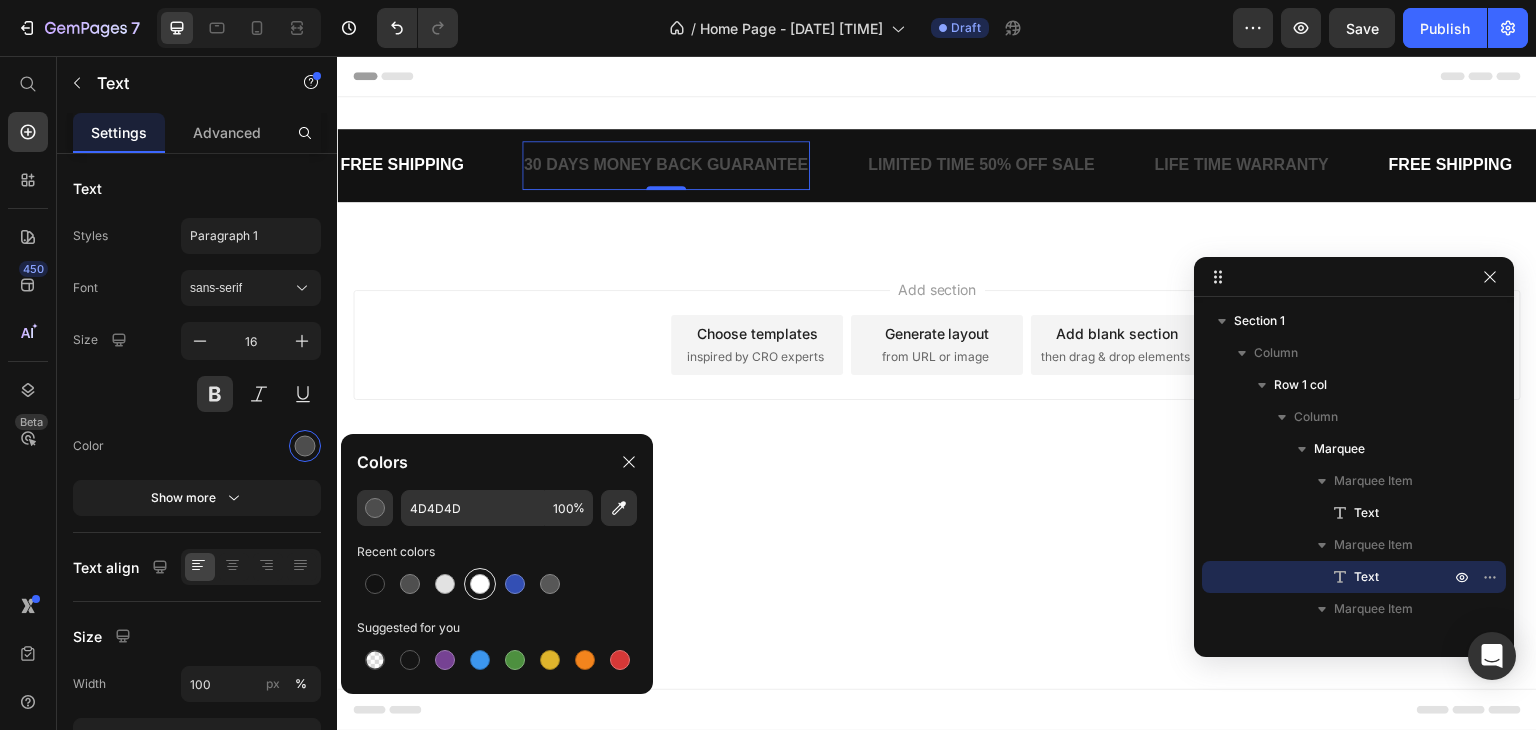 click at bounding box center (480, 584) 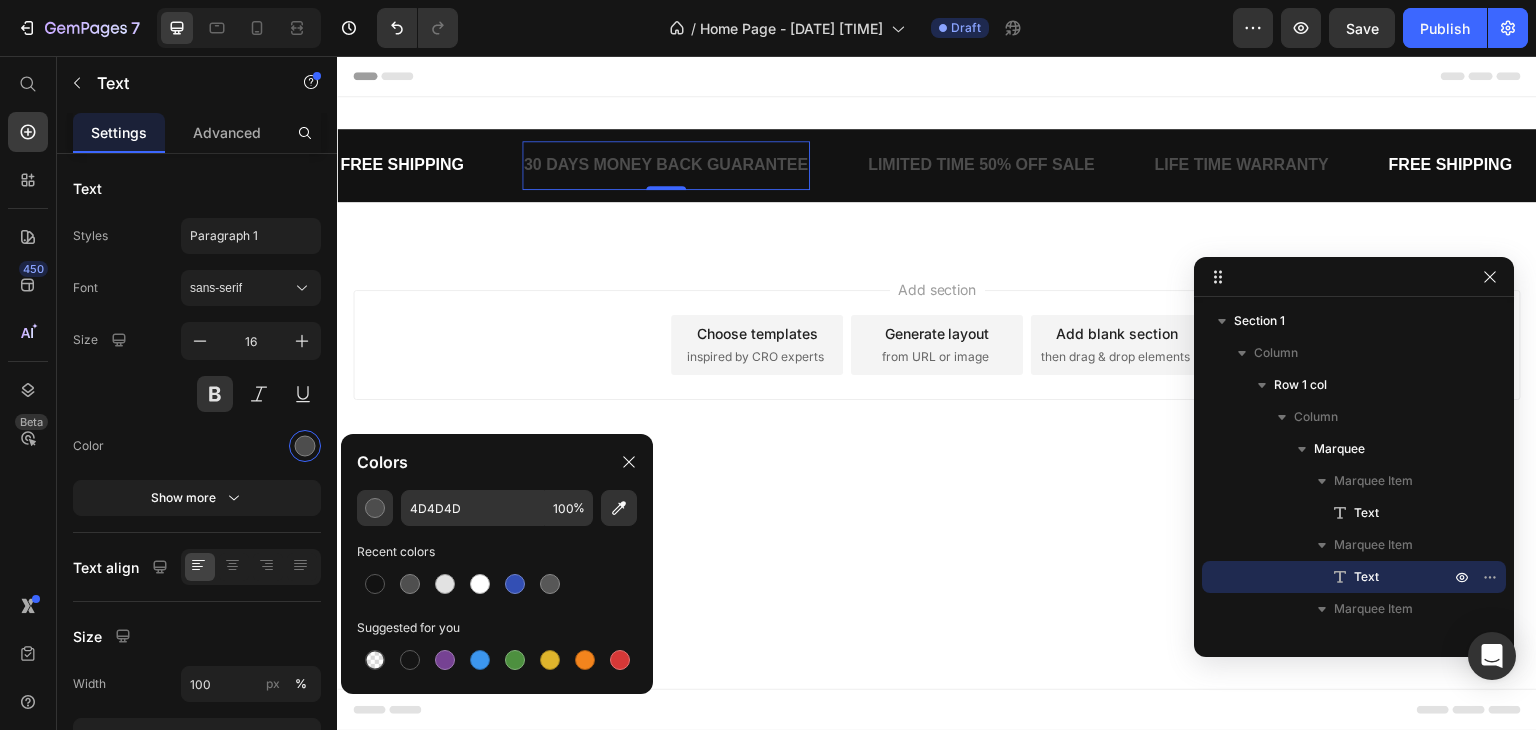 type on "FFFFFF" 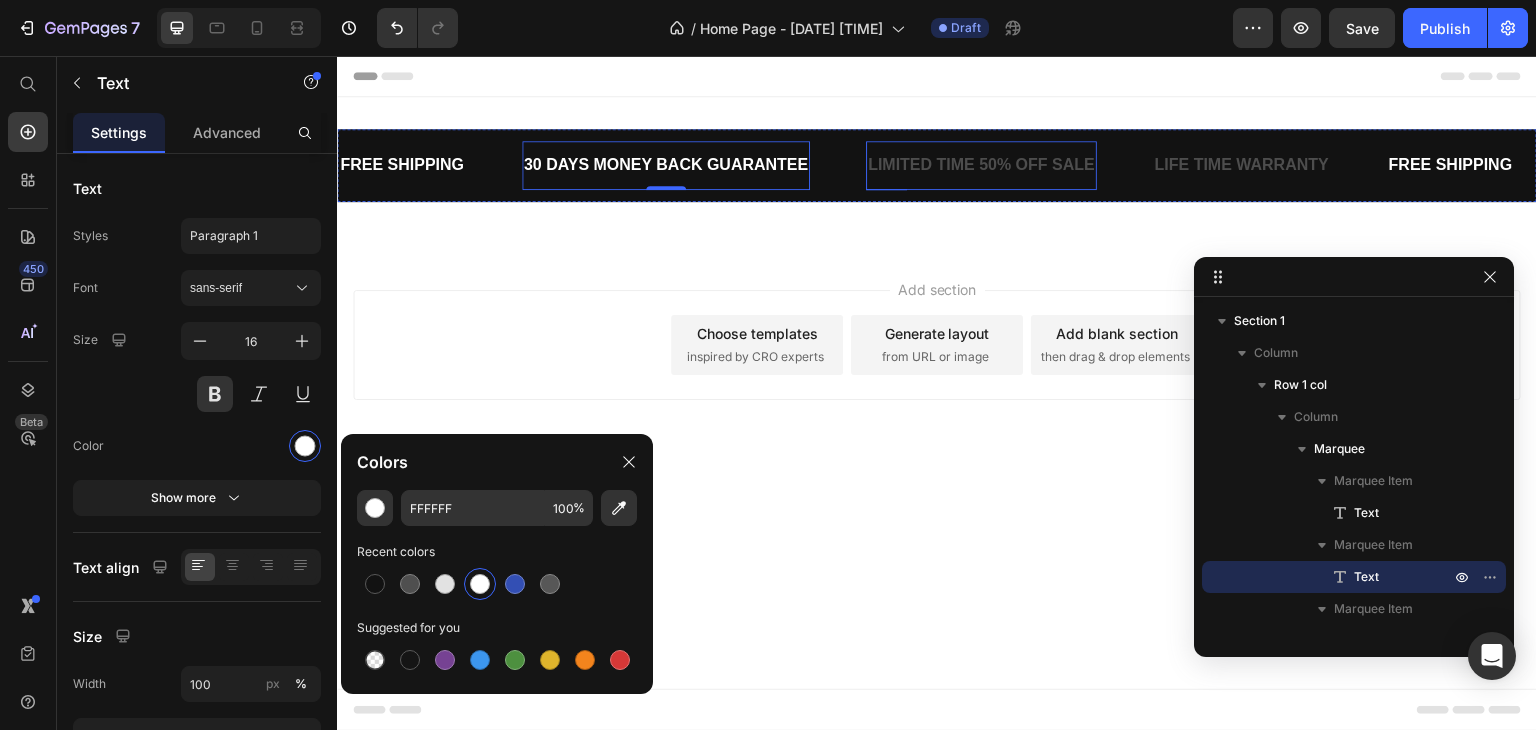 click on "LIMITED TIME 50% OFF SALE" at bounding box center [981, 165] 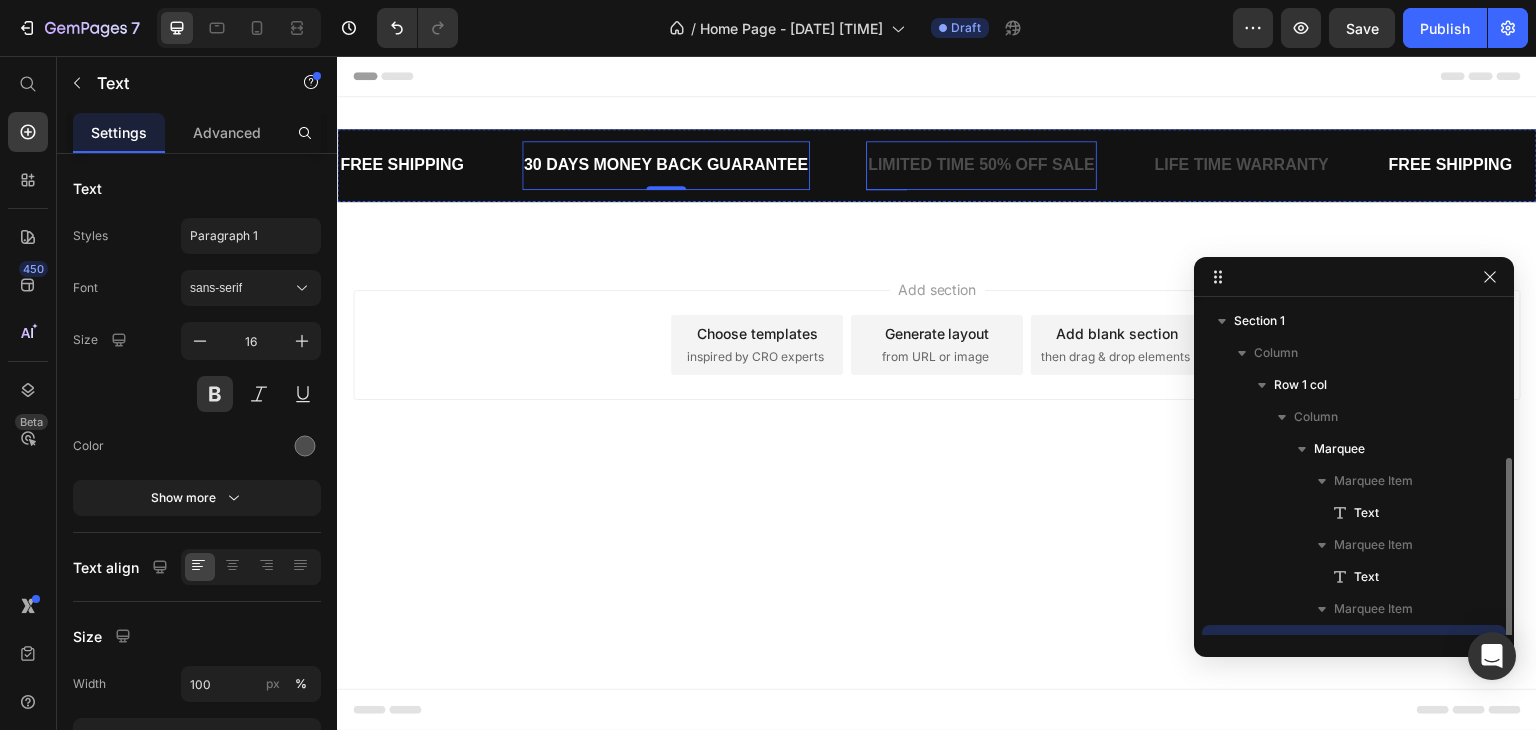 scroll, scrollTop: 85, scrollLeft: 0, axis: vertical 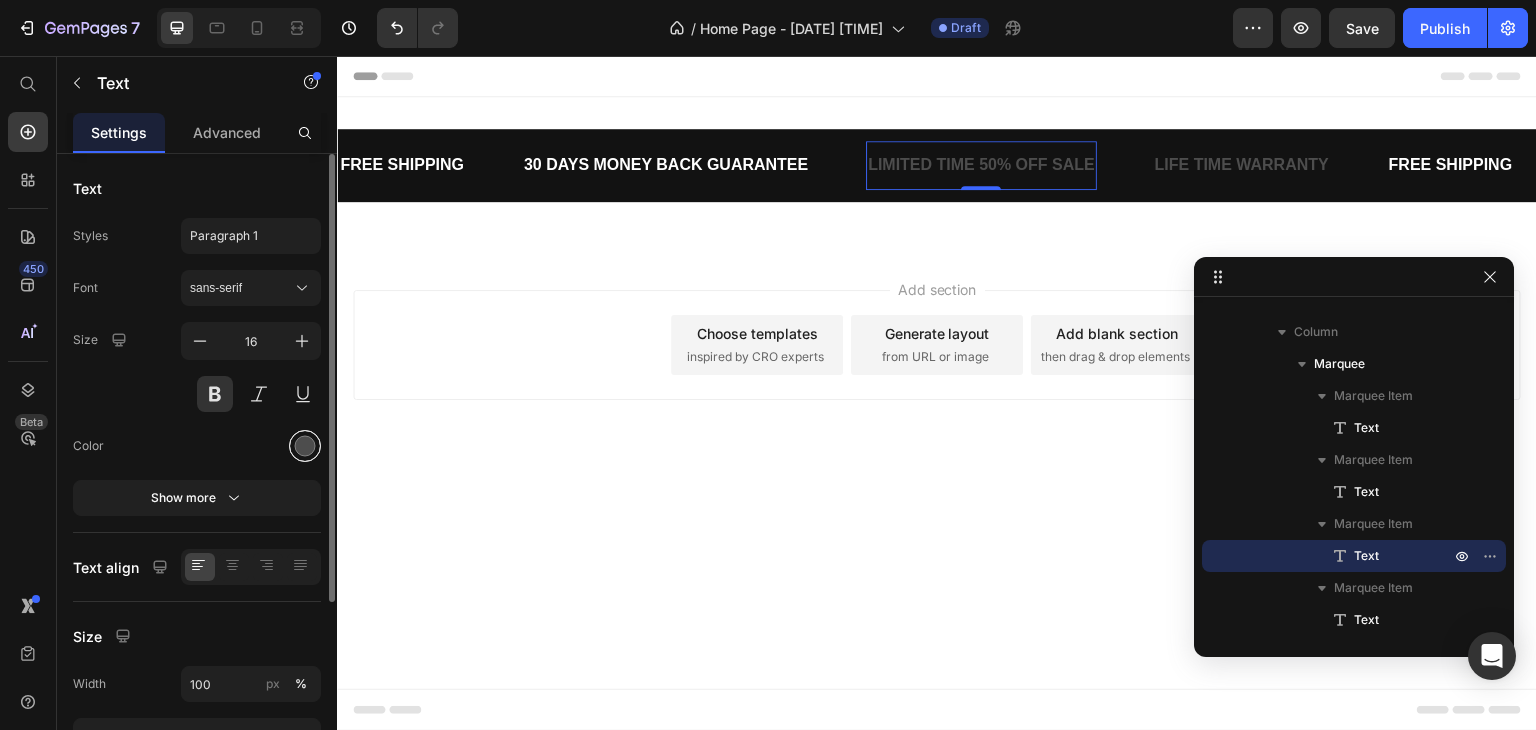 click at bounding box center (305, 446) 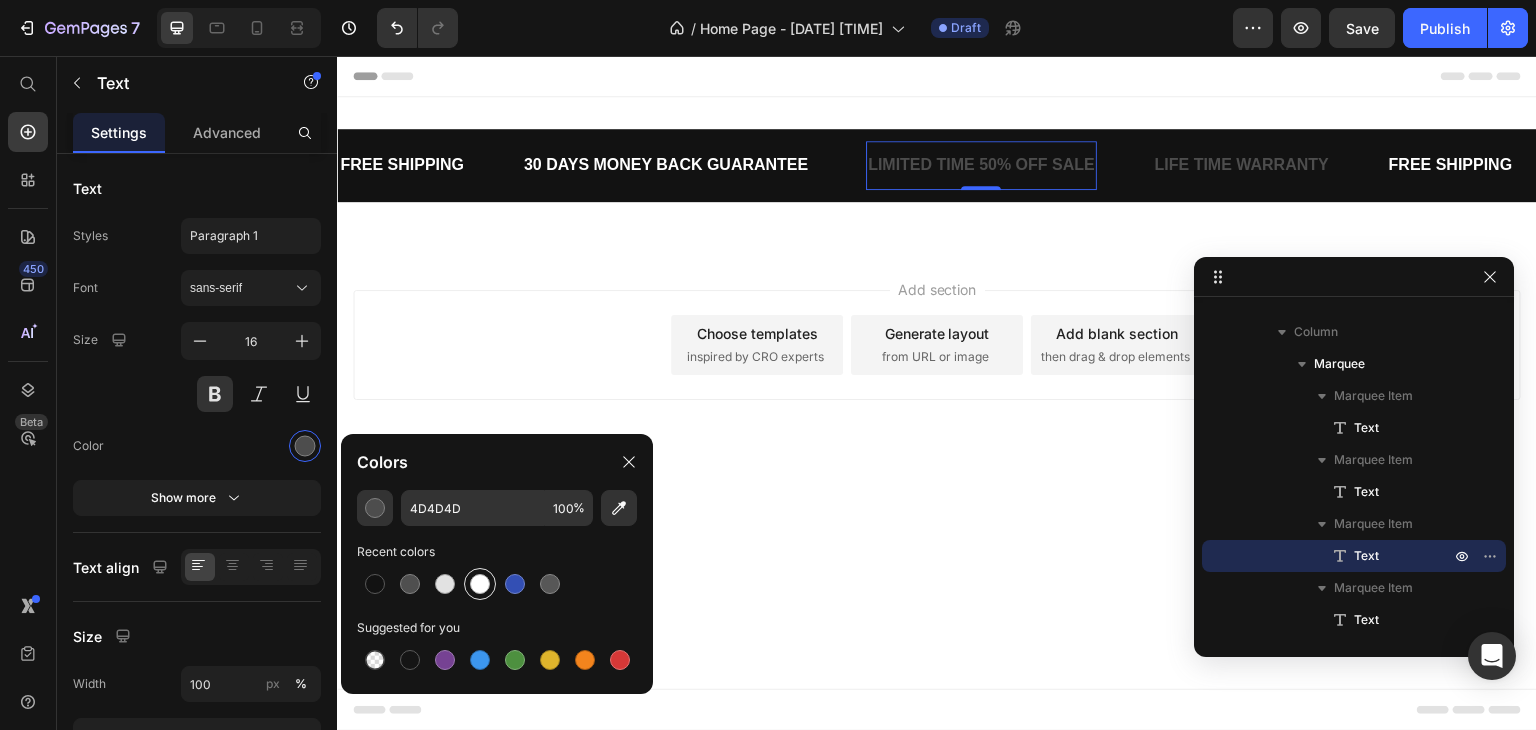 click at bounding box center (480, 584) 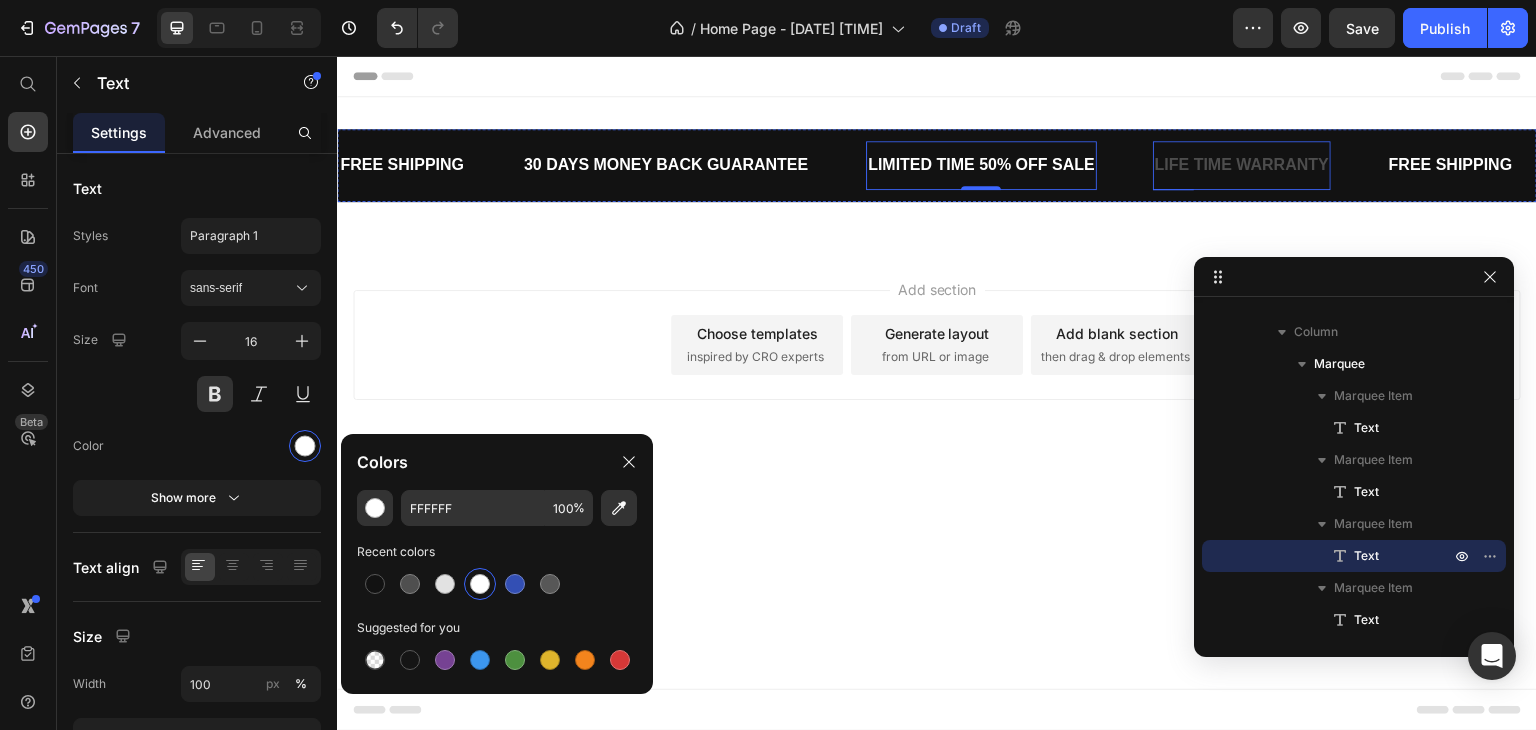 click on "LIFE TIME WARRANTY" at bounding box center (1242, 165) 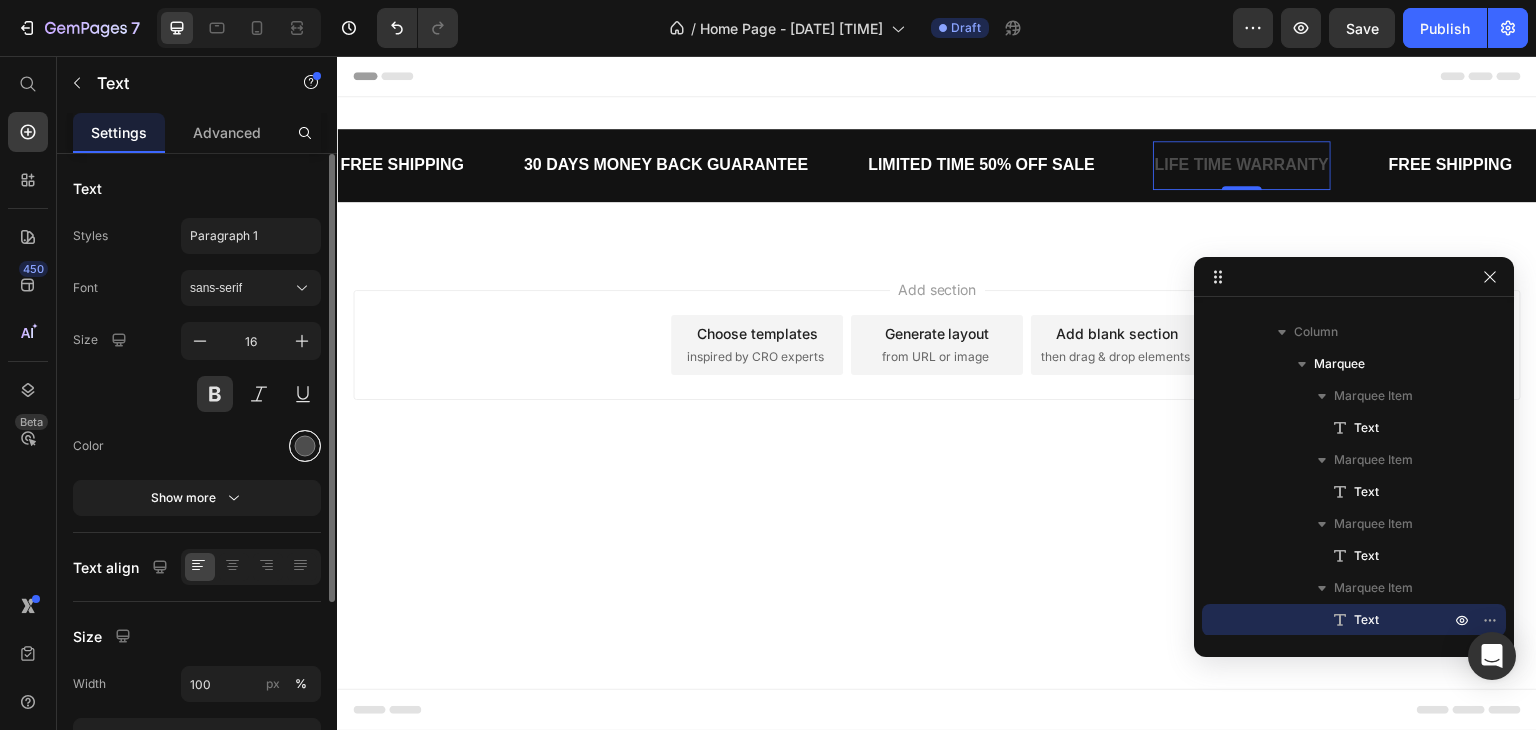 click at bounding box center [305, 446] 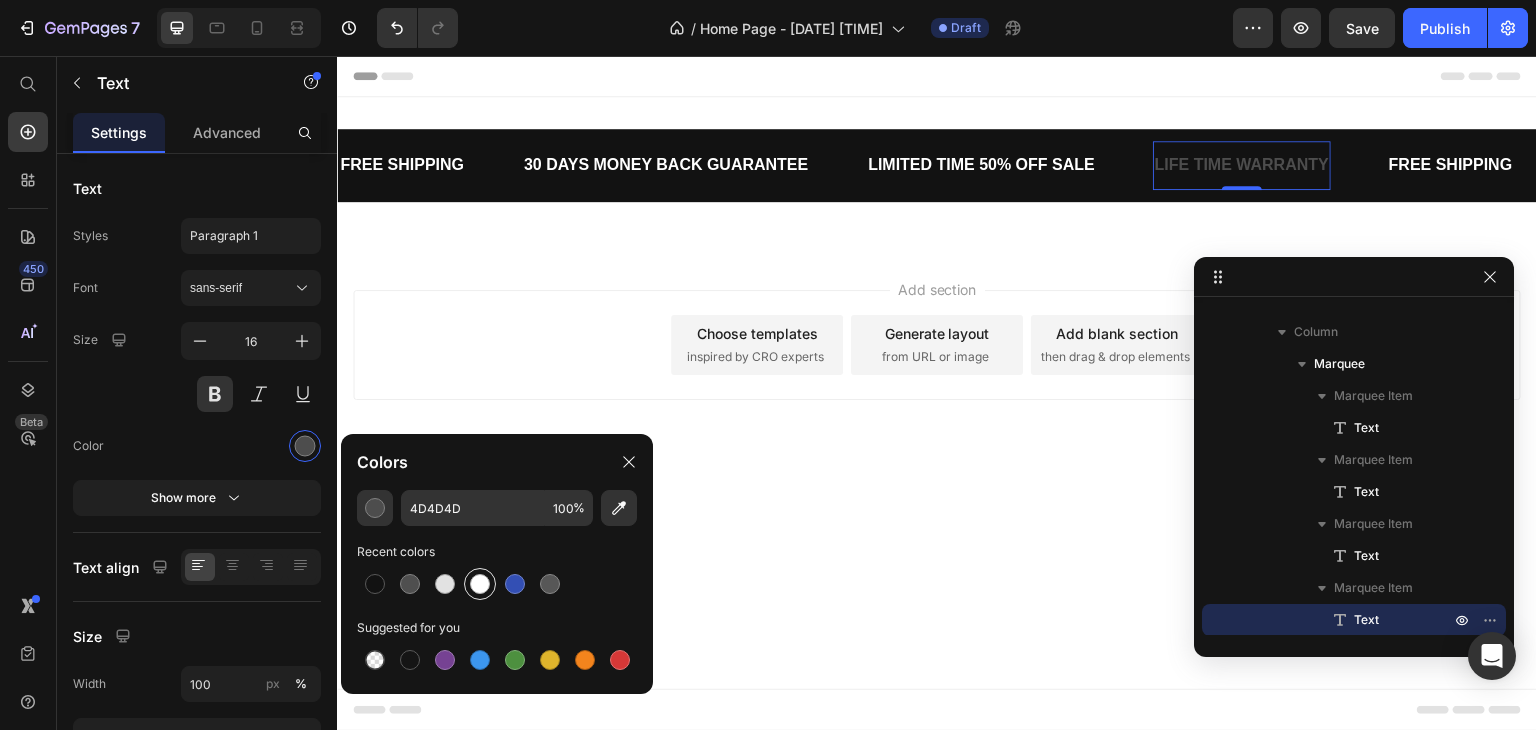 click at bounding box center (480, 584) 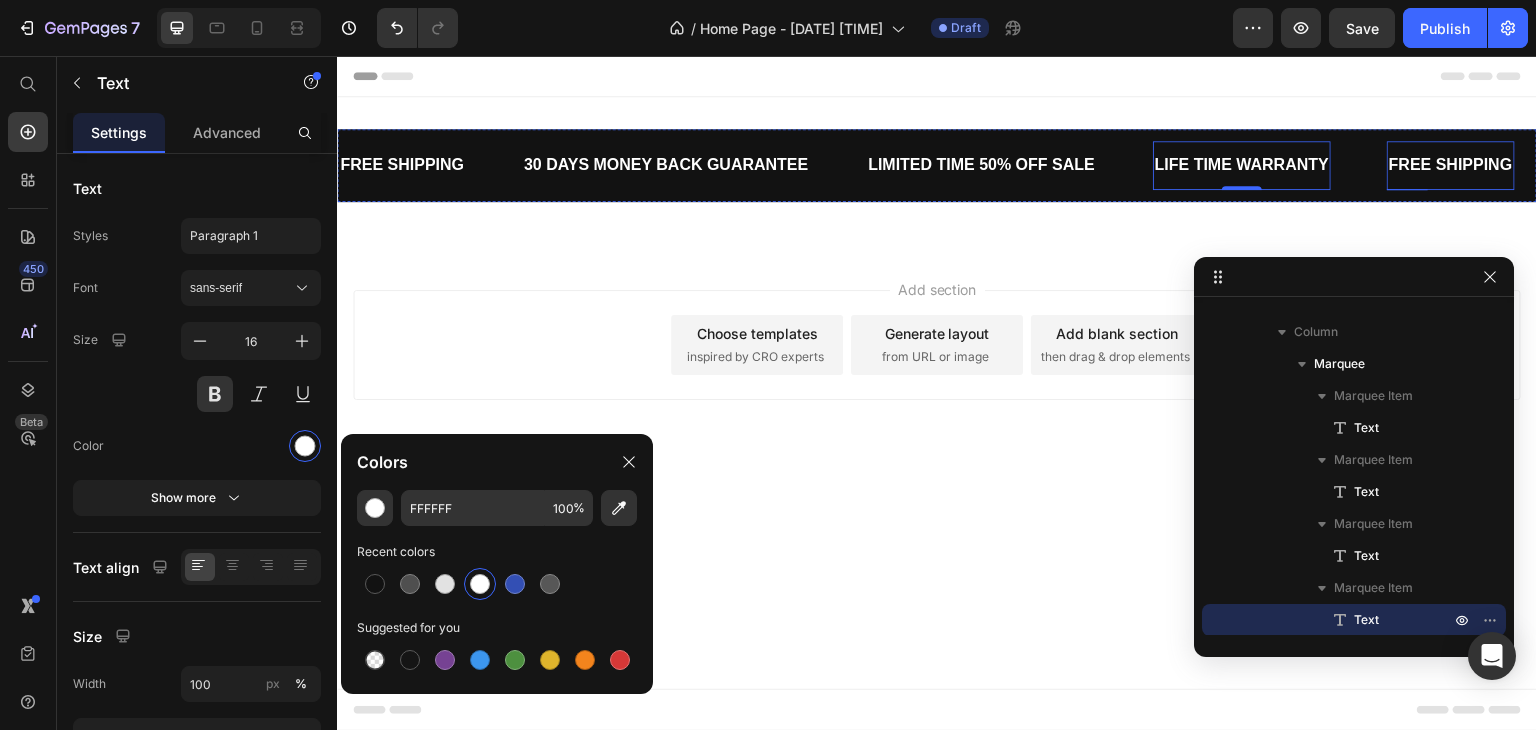 click on "FREE SHIPPING" at bounding box center (1451, 165) 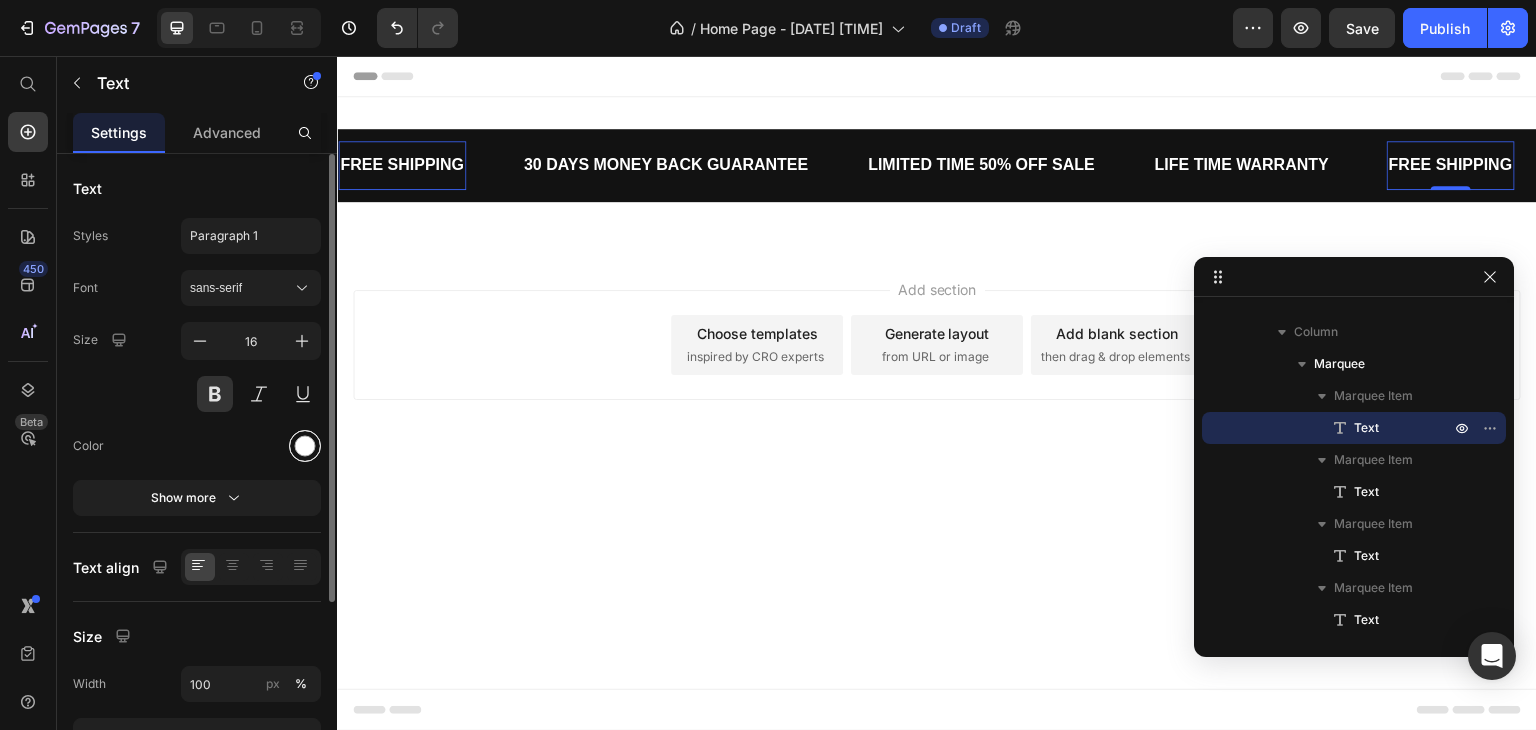 click at bounding box center (305, 446) 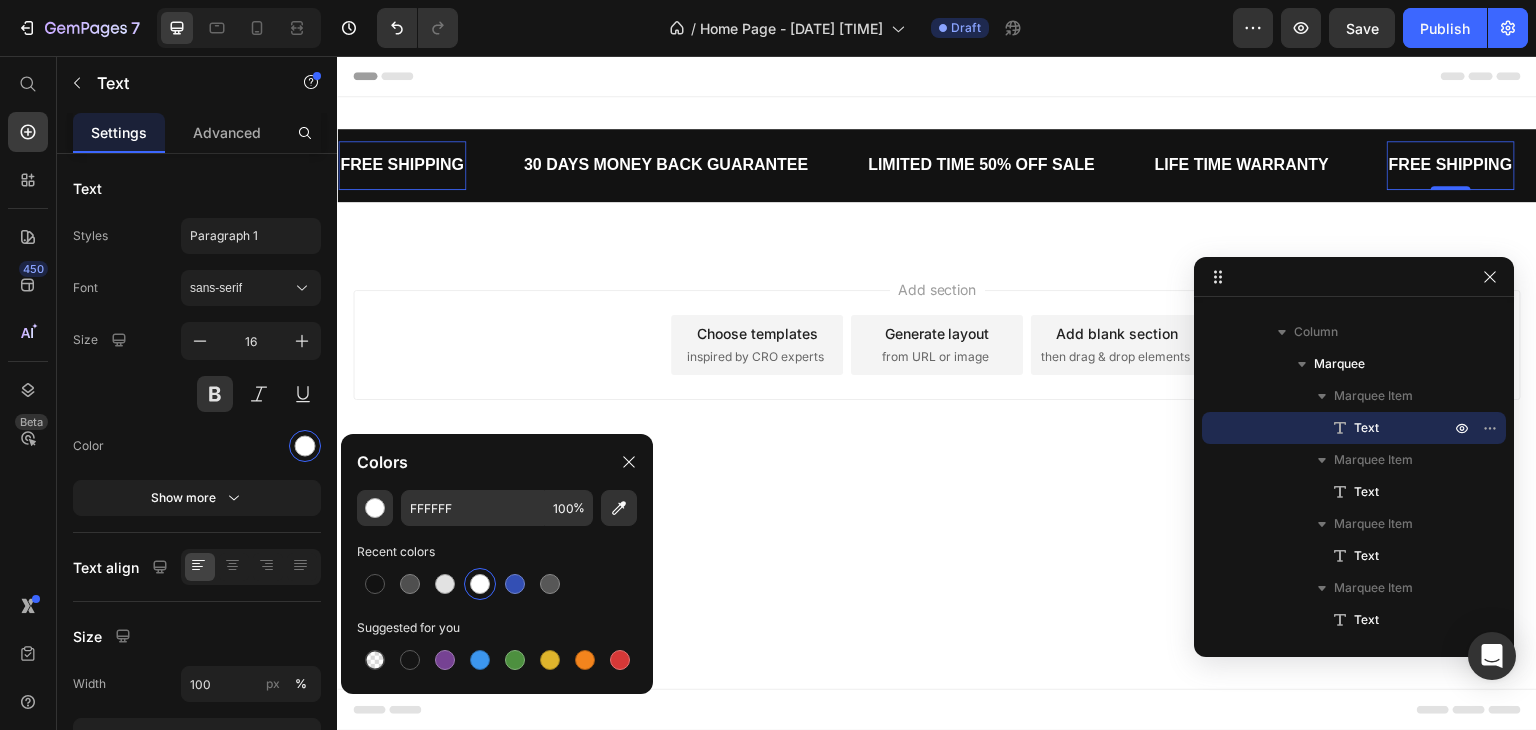 click at bounding box center (480, 584) 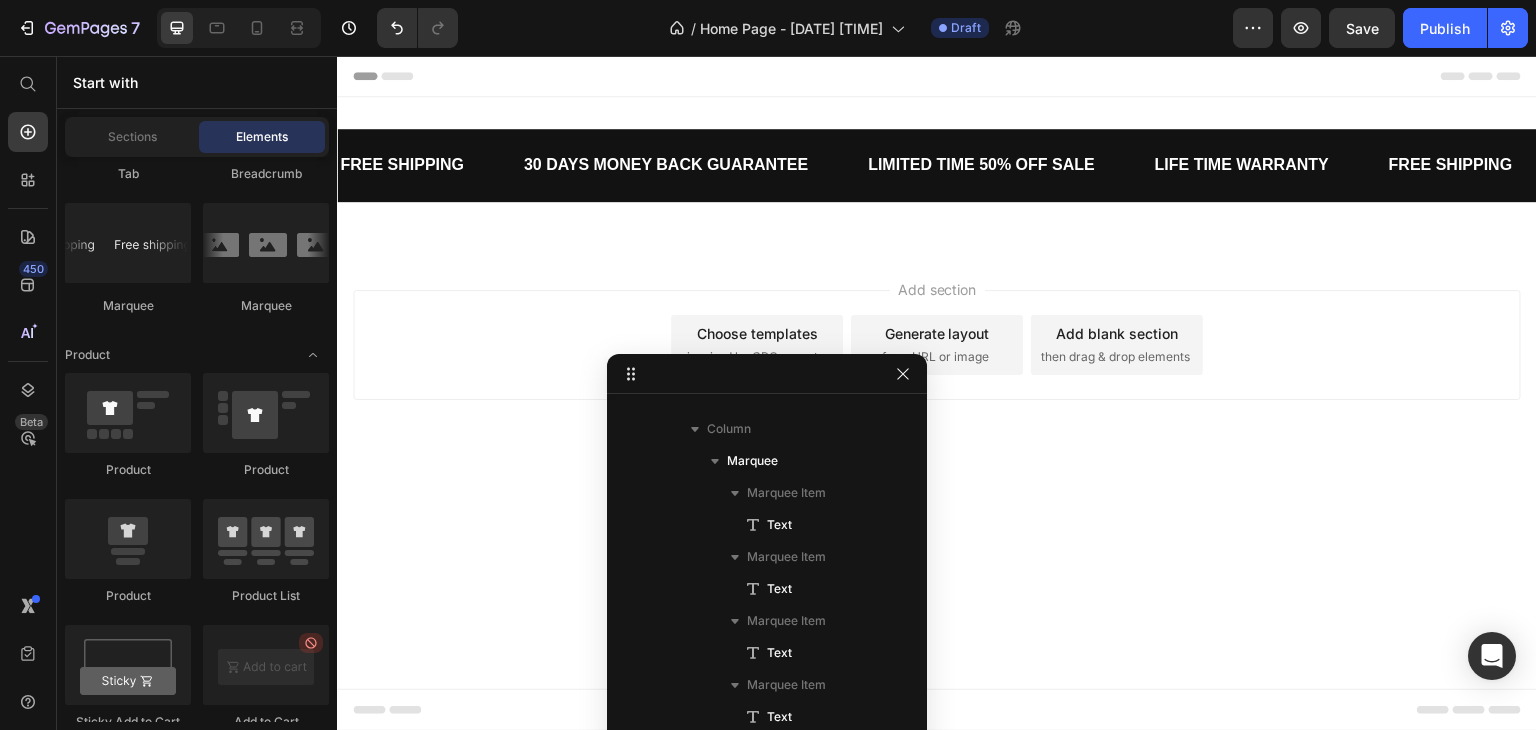 drag, startPoint x: 1361, startPoint y: 283, endPoint x: 923, endPoint y: 372, distance: 446.95078 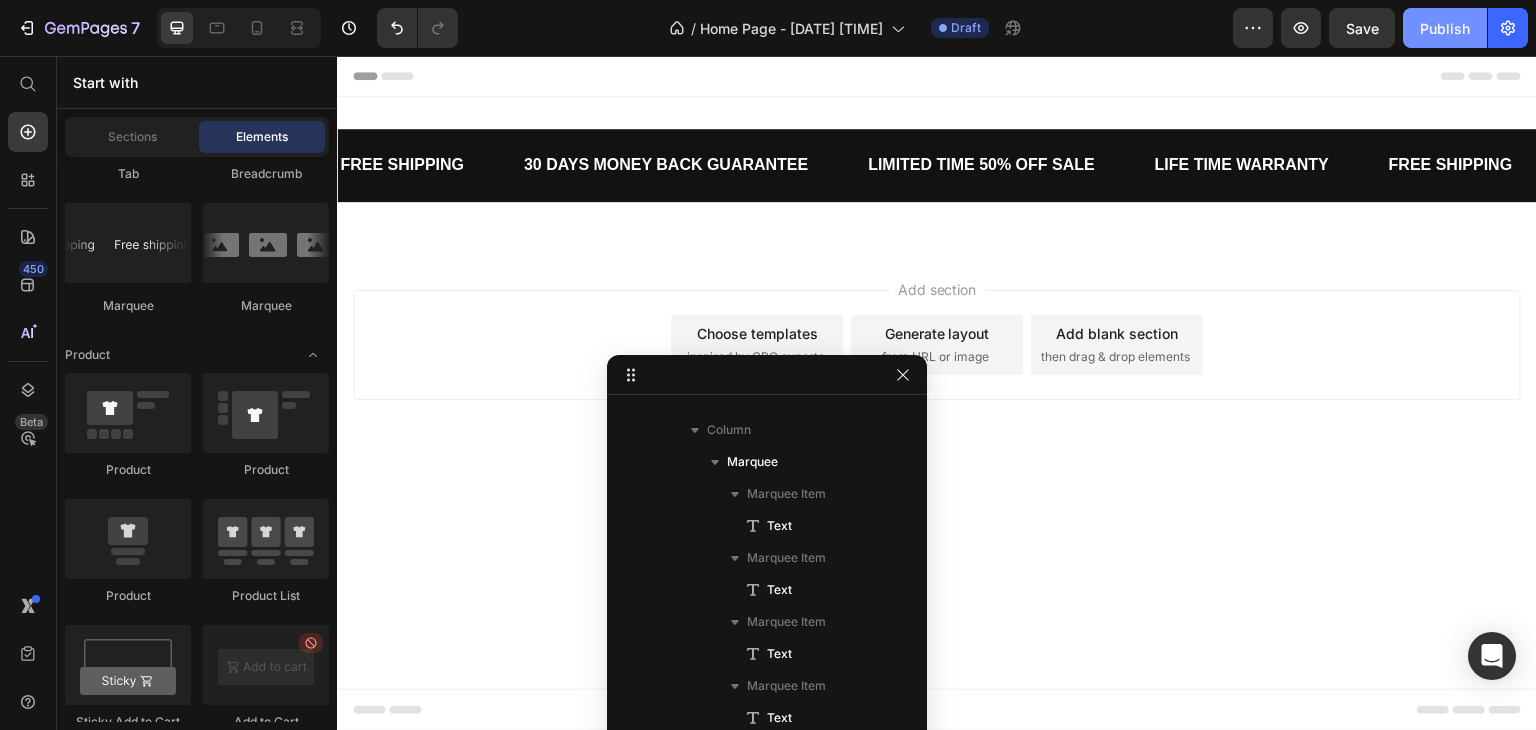 click on "Publish" at bounding box center (1445, 28) 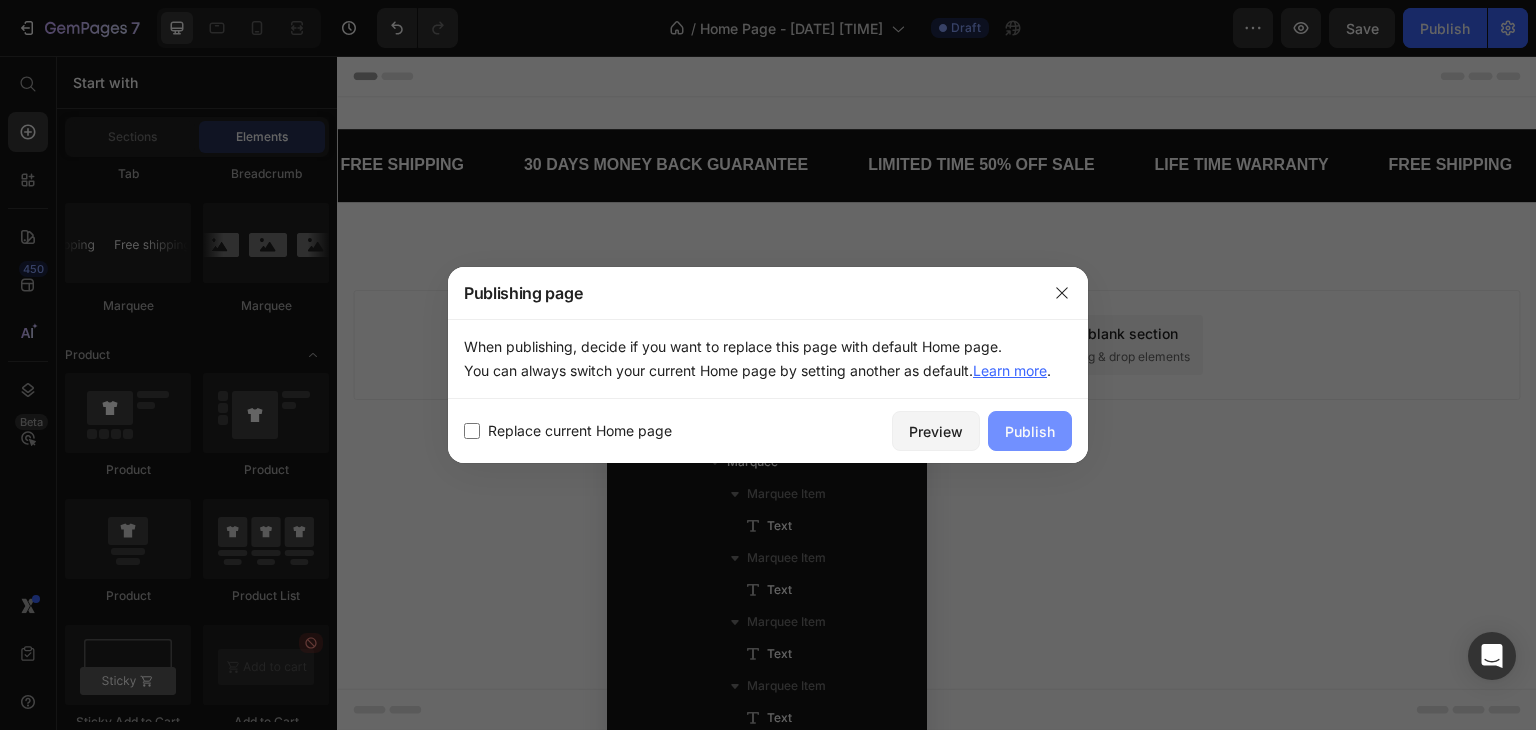 click on "Publish" at bounding box center (1030, 431) 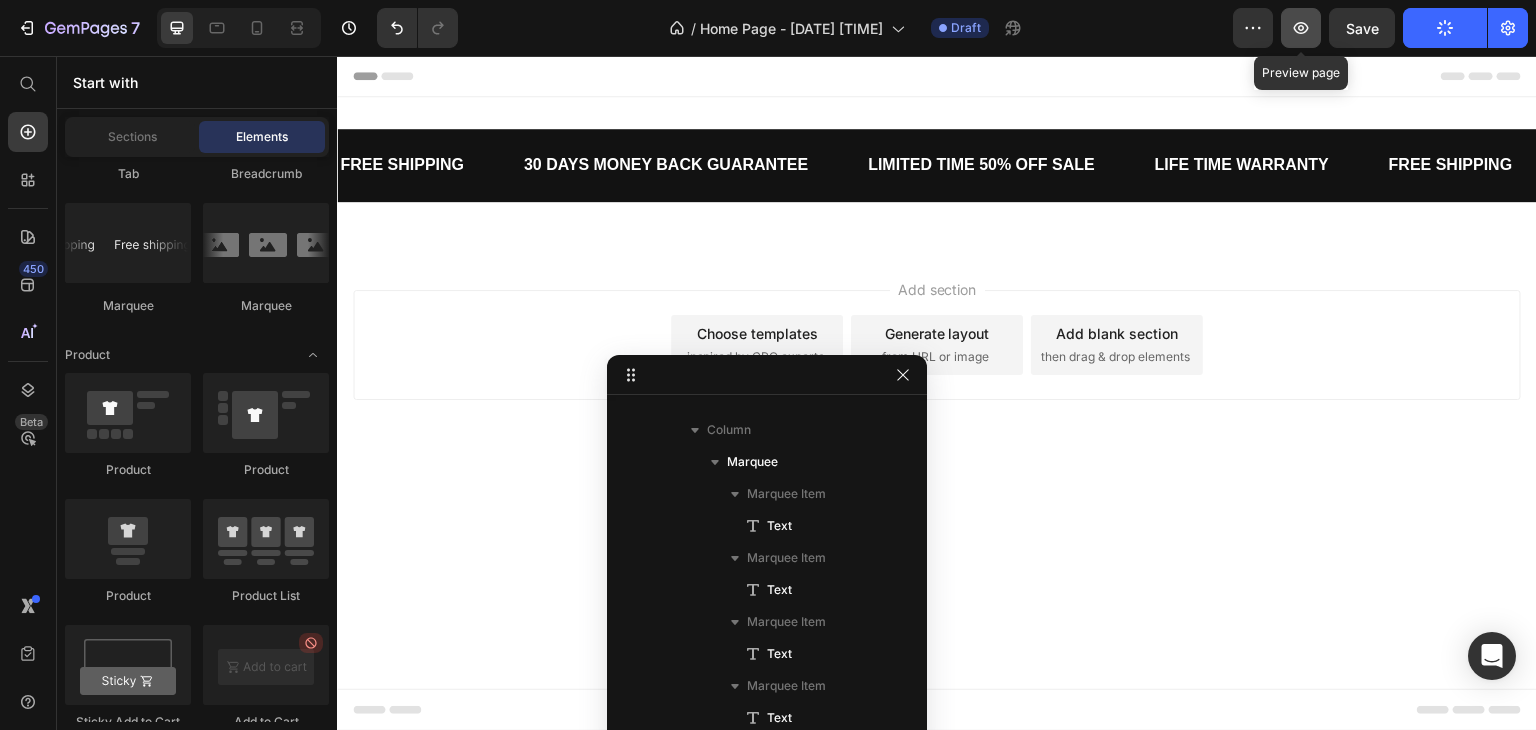 click 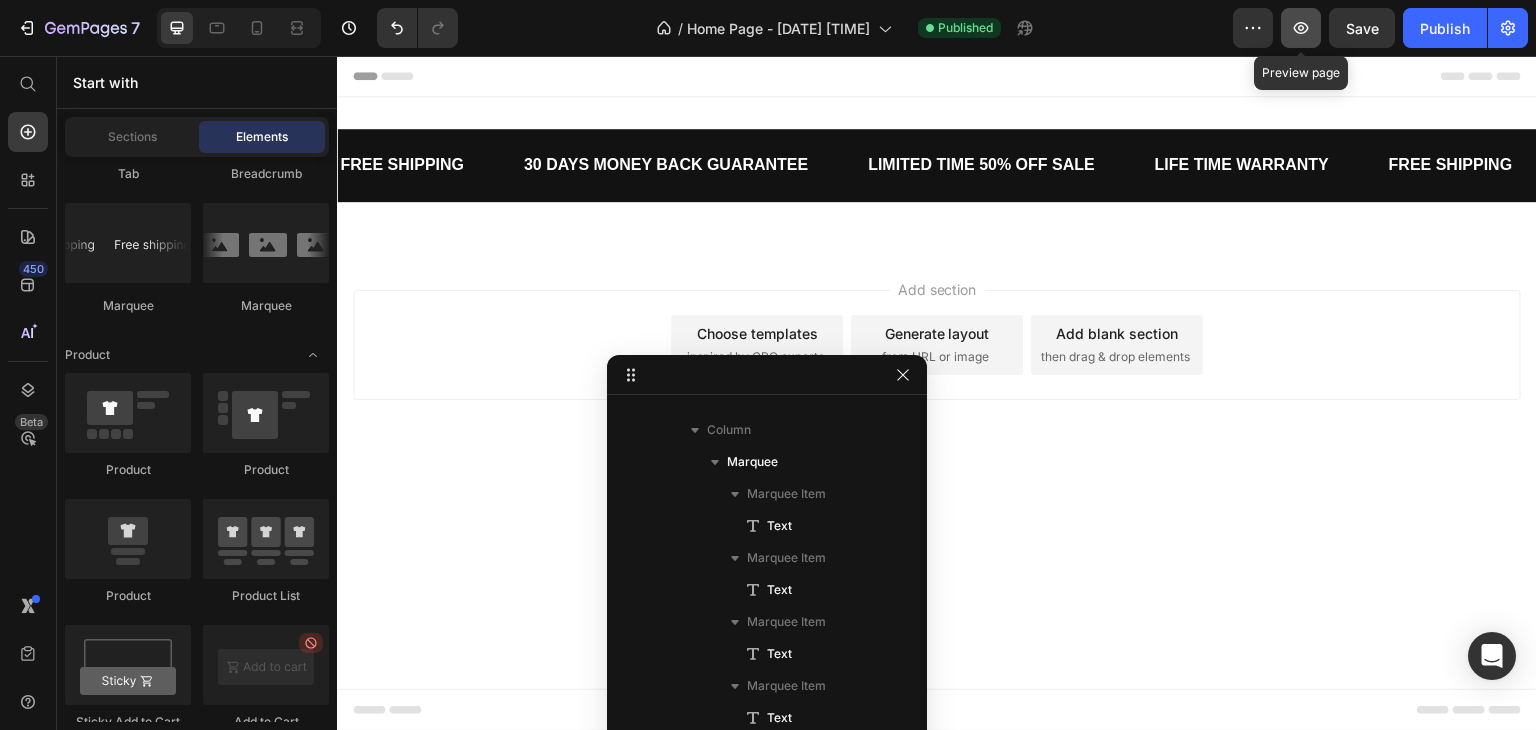 click 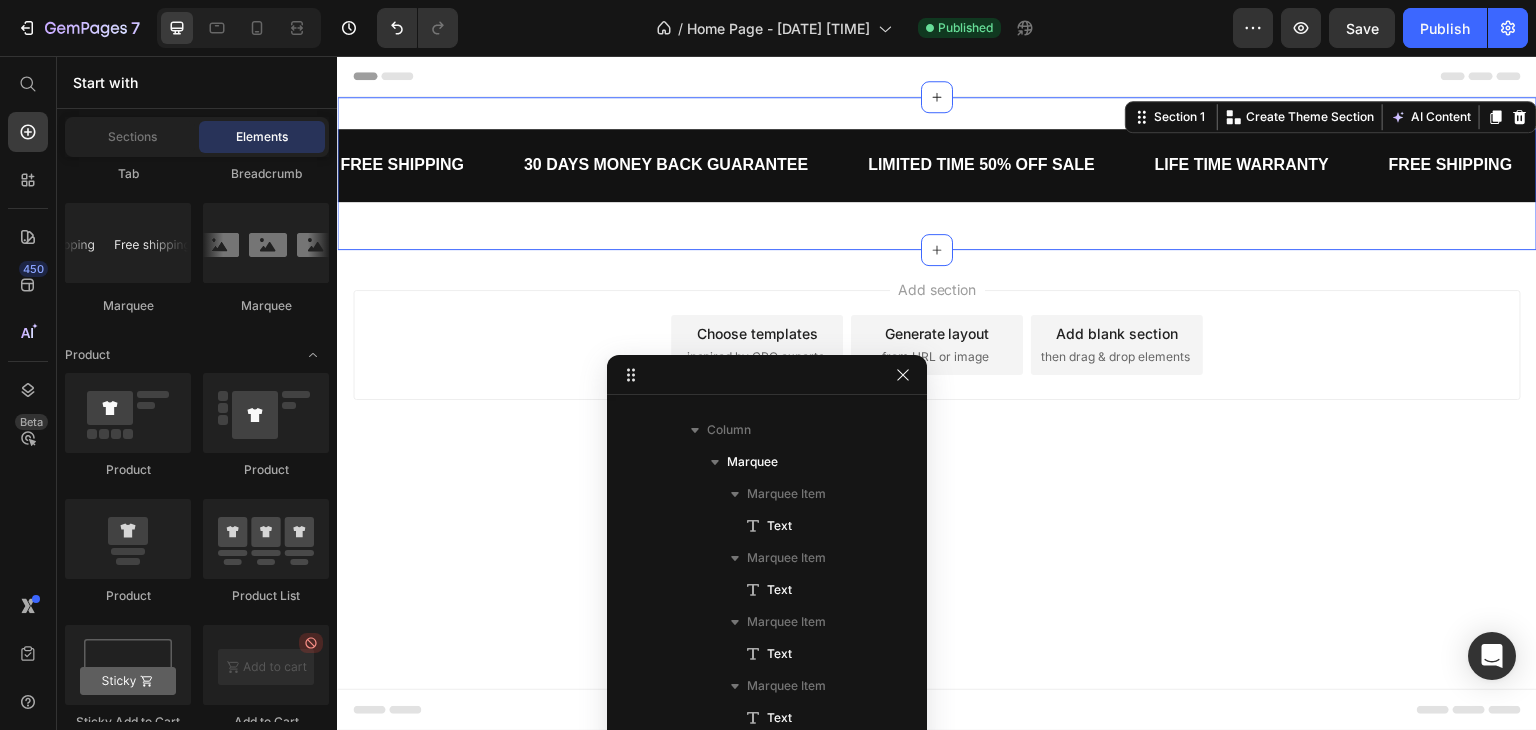 click on "FREE SHIPPING Text 30 DAYS MONEY BACK GUARANTEE Text LIMITED TIME 50% OFF SALE Text LIFE TIME WARRANTY Text FREE SHIPPING Text 30 DAYS MONEY BACK GUARANTEE Text LIMITED TIME 50% OFF SALE Text LIFE TIME WARRANTY Text FREE SHIPPING Text 30 DAYS MONEY BACK GUARANTEE Text LIMITED TIME 50% OFF SALE Text LIFE TIME WARRANTY Text FREE SHIPPING Text 30 DAYS MONEY BACK GUARANTEE Text LIMITED TIME 50% OFF SALE Text LIFE TIME WARRANTY Text FREE SHIPPING Text 30 DAYS MONEY BACK GUARANTEE Text LIMITED TIME 50% OFF SALE Text LIFE TIME WARRANTY Text FREE SHIPPING Text 30 DAYS MONEY BACK GUARANTEE Text LIMITED TIME 50% OFF SALE Text LIFE TIME WARRANTY Text Marquee Row Section 1   You can create reusable sections Create Theme Section AI Content Write with GemAI What would you like to describe here? Tone and Voice Persuasive Product Show more Generate" at bounding box center (937, 173) 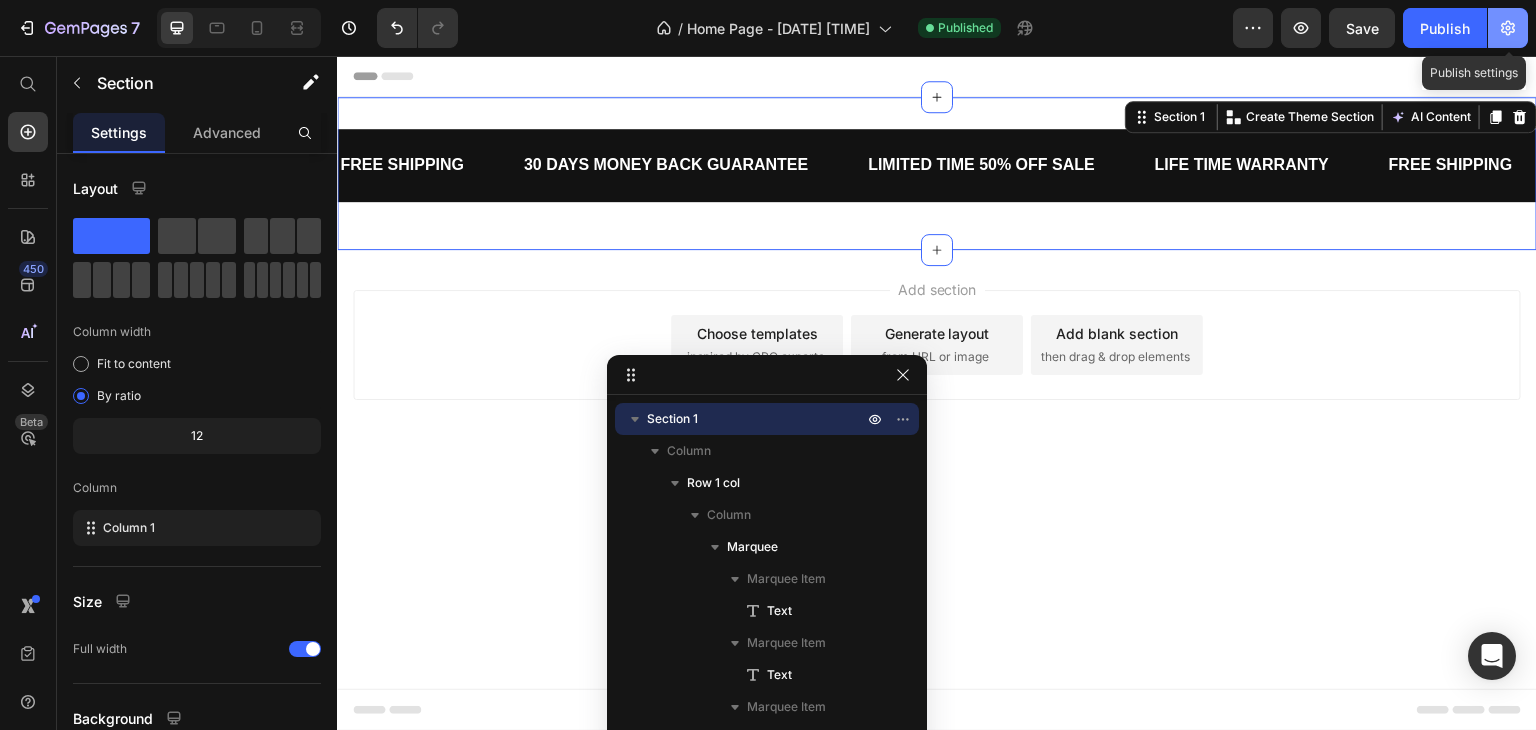 click 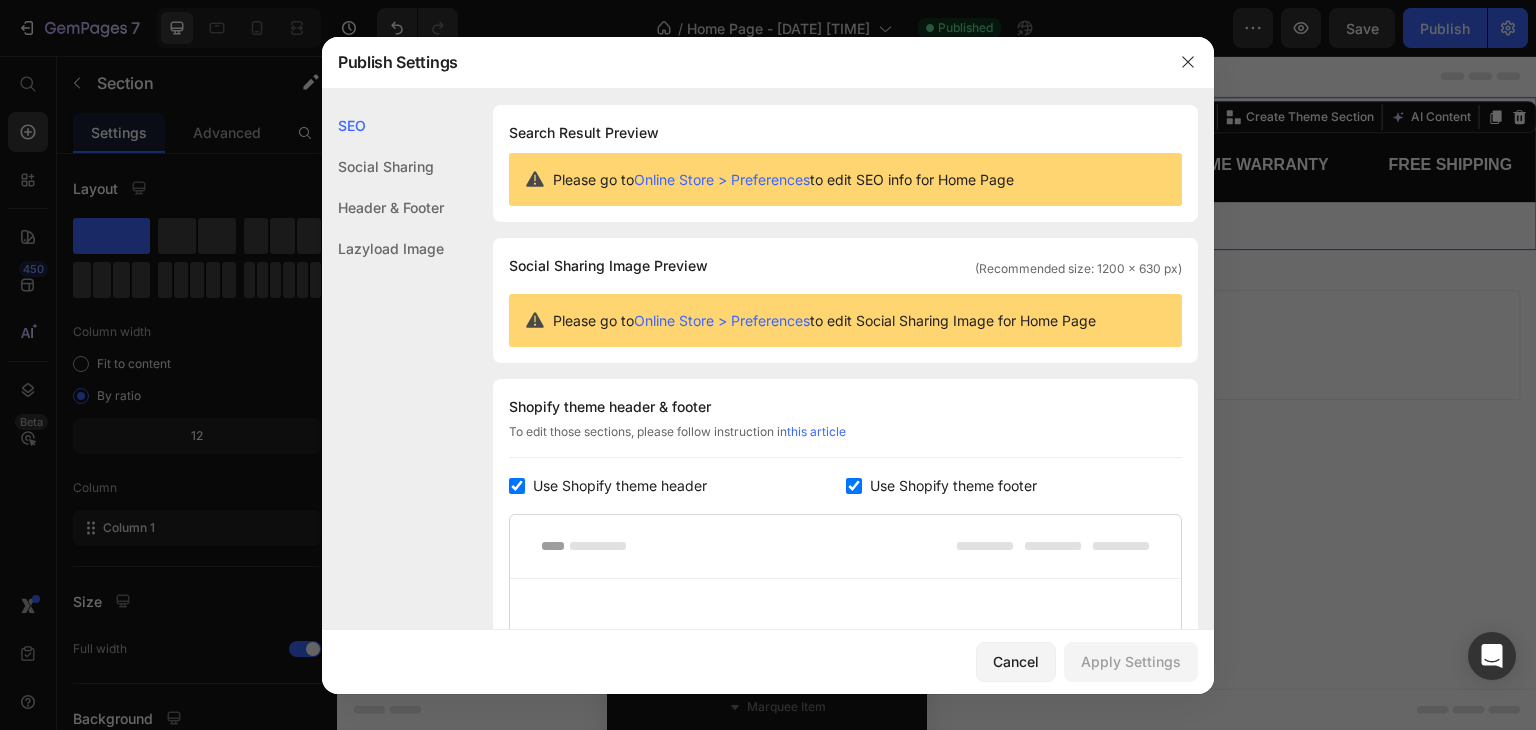 click on "Header & Footer" 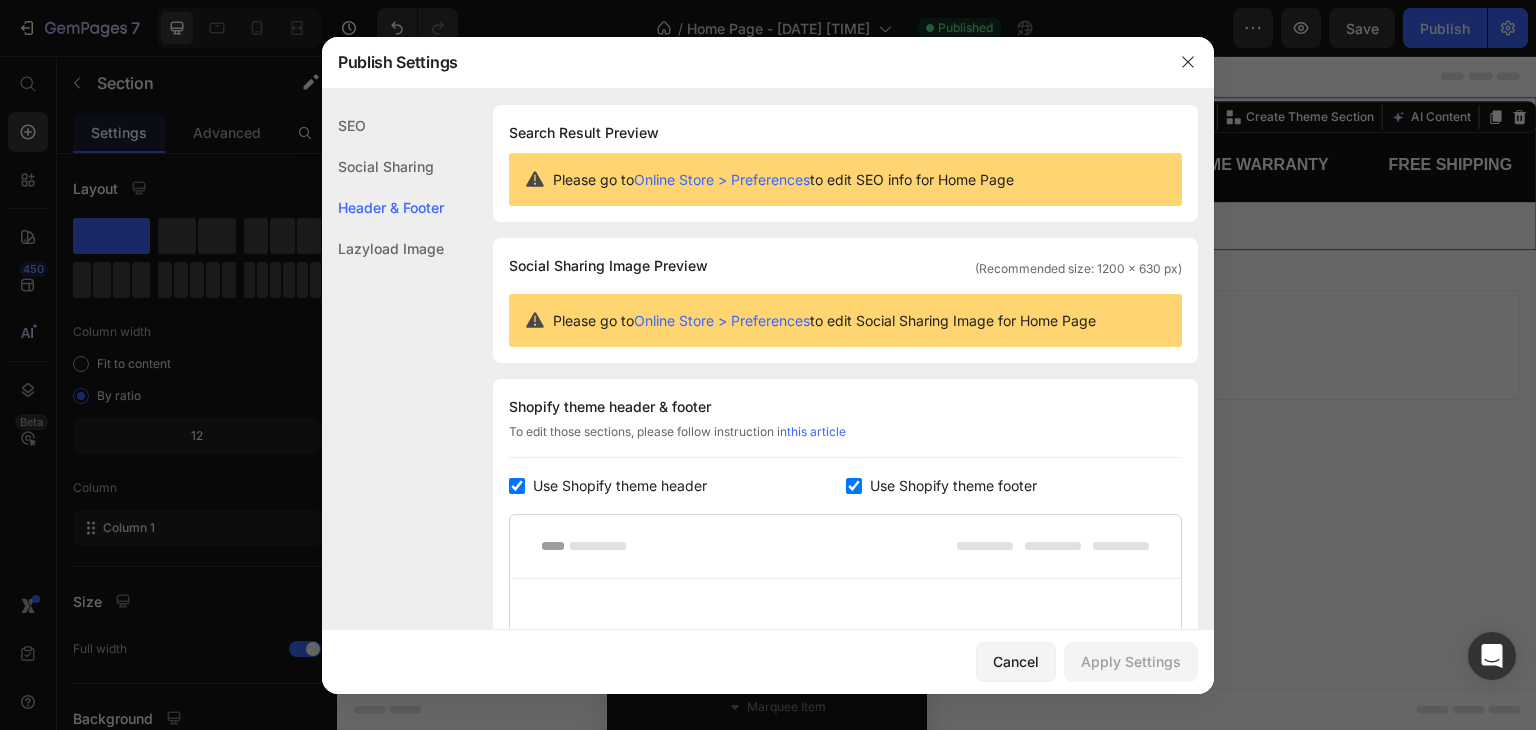 scroll, scrollTop: 270, scrollLeft: 0, axis: vertical 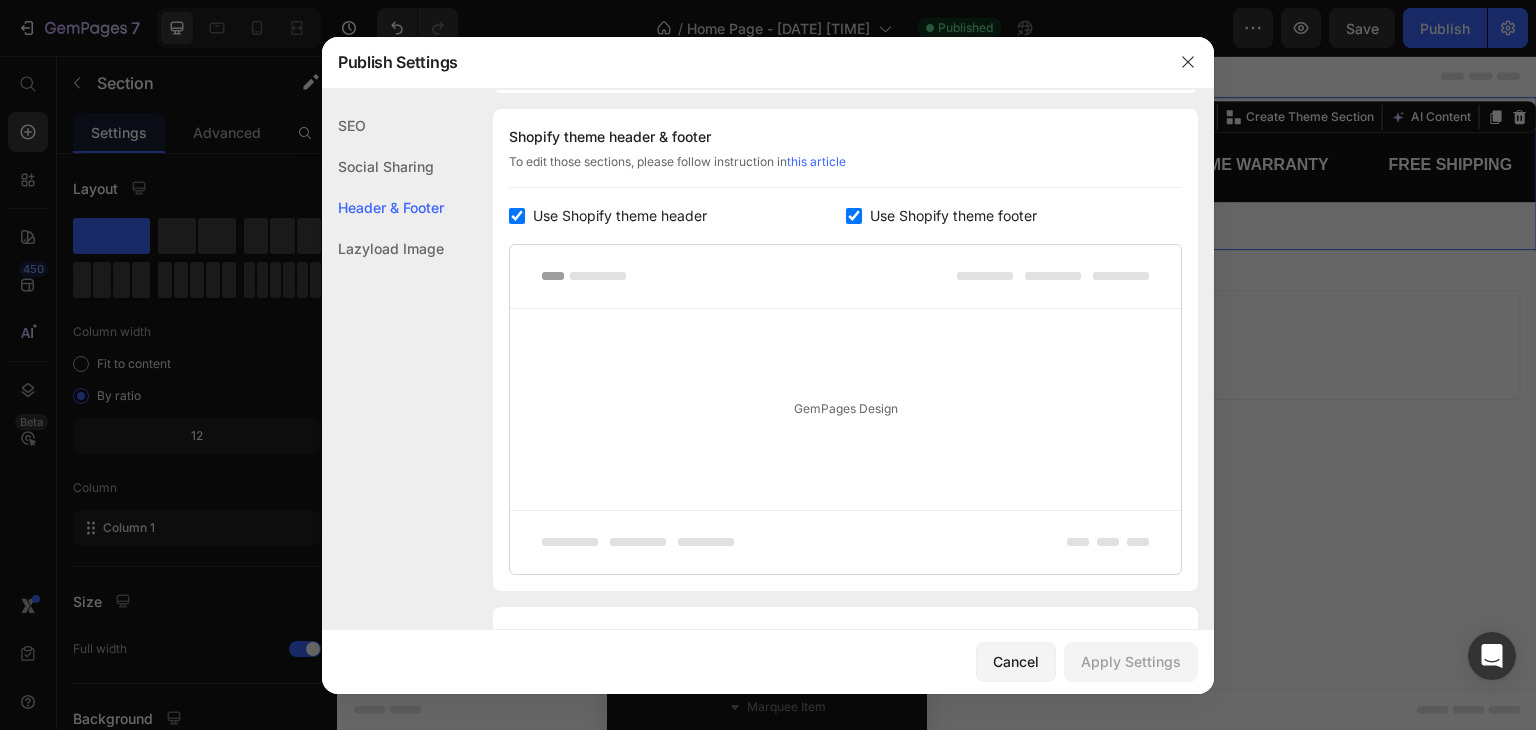 click on "Use Shopify theme header" at bounding box center (620, 216) 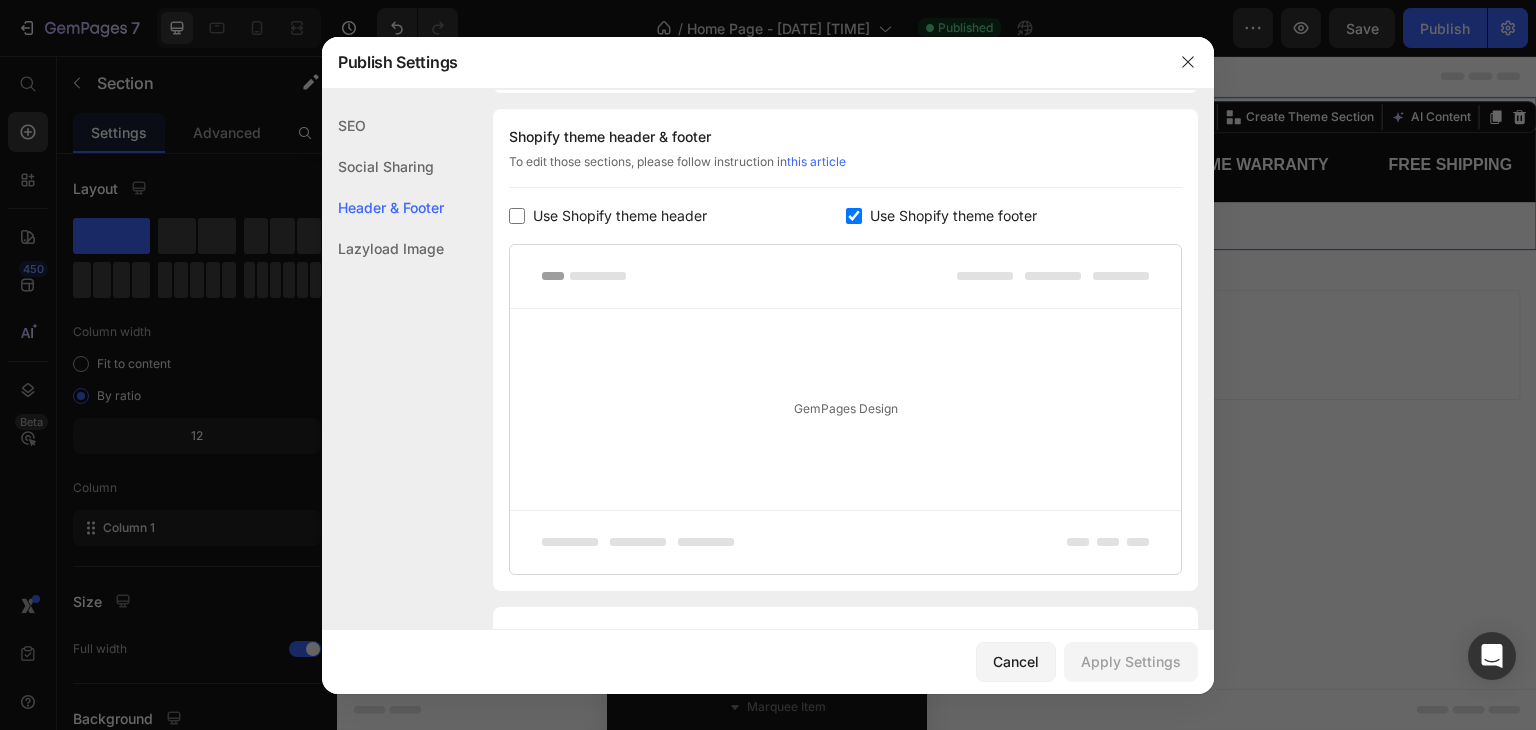 checkbox on "false" 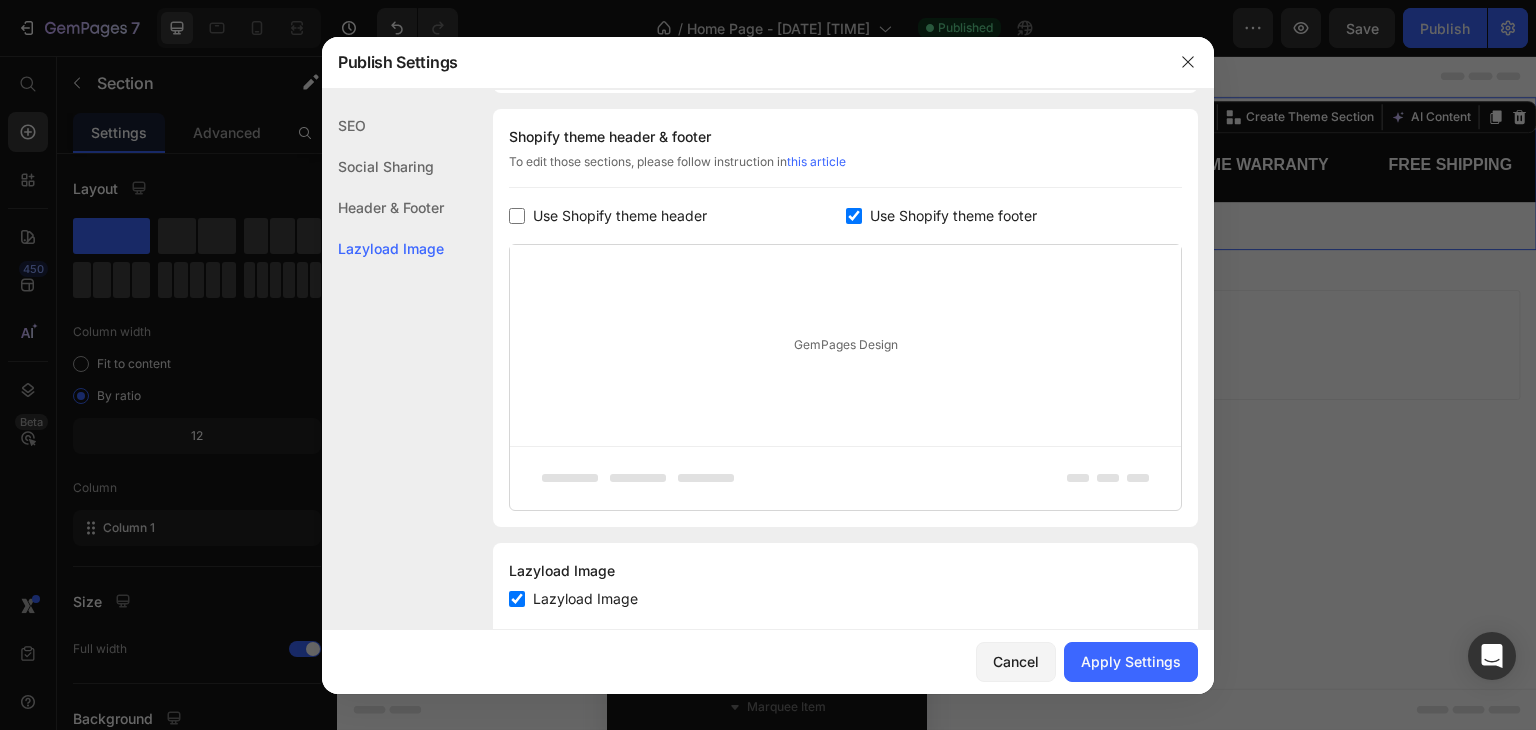 click at bounding box center (854, 216) 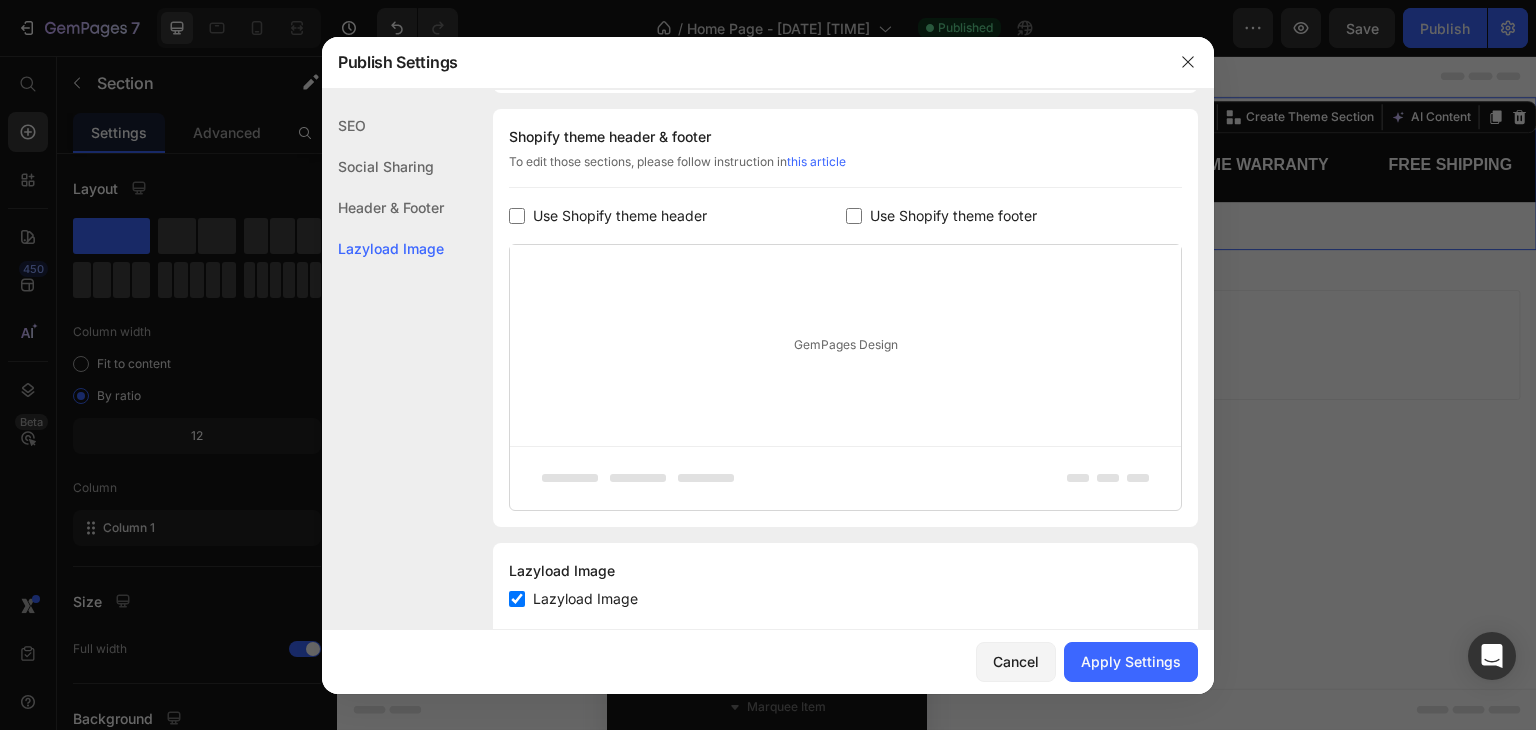 scroll, scrollTop: 250, scrollLeft: 0, axis: vertical 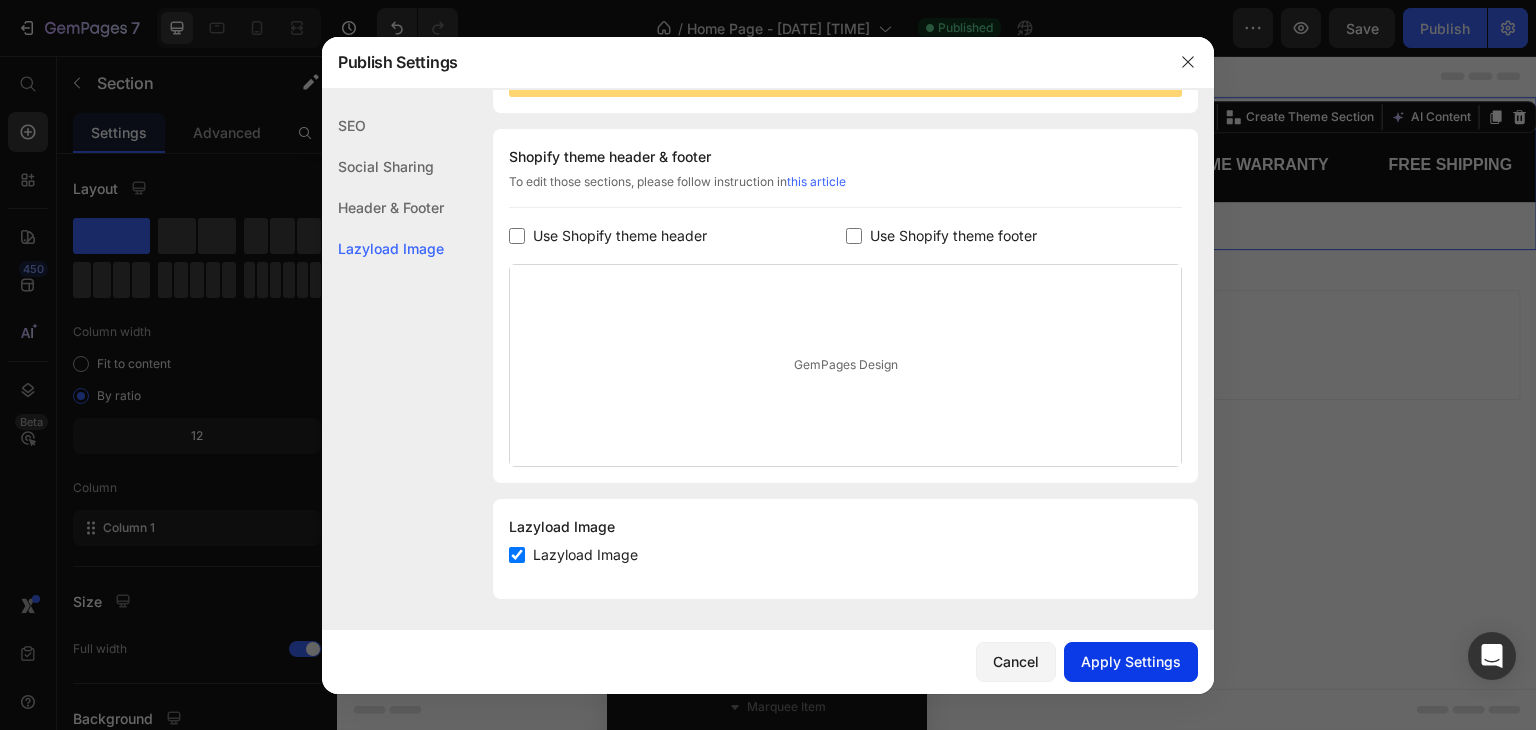 click on "Apply Settings" at bounding box center [1131, 661] 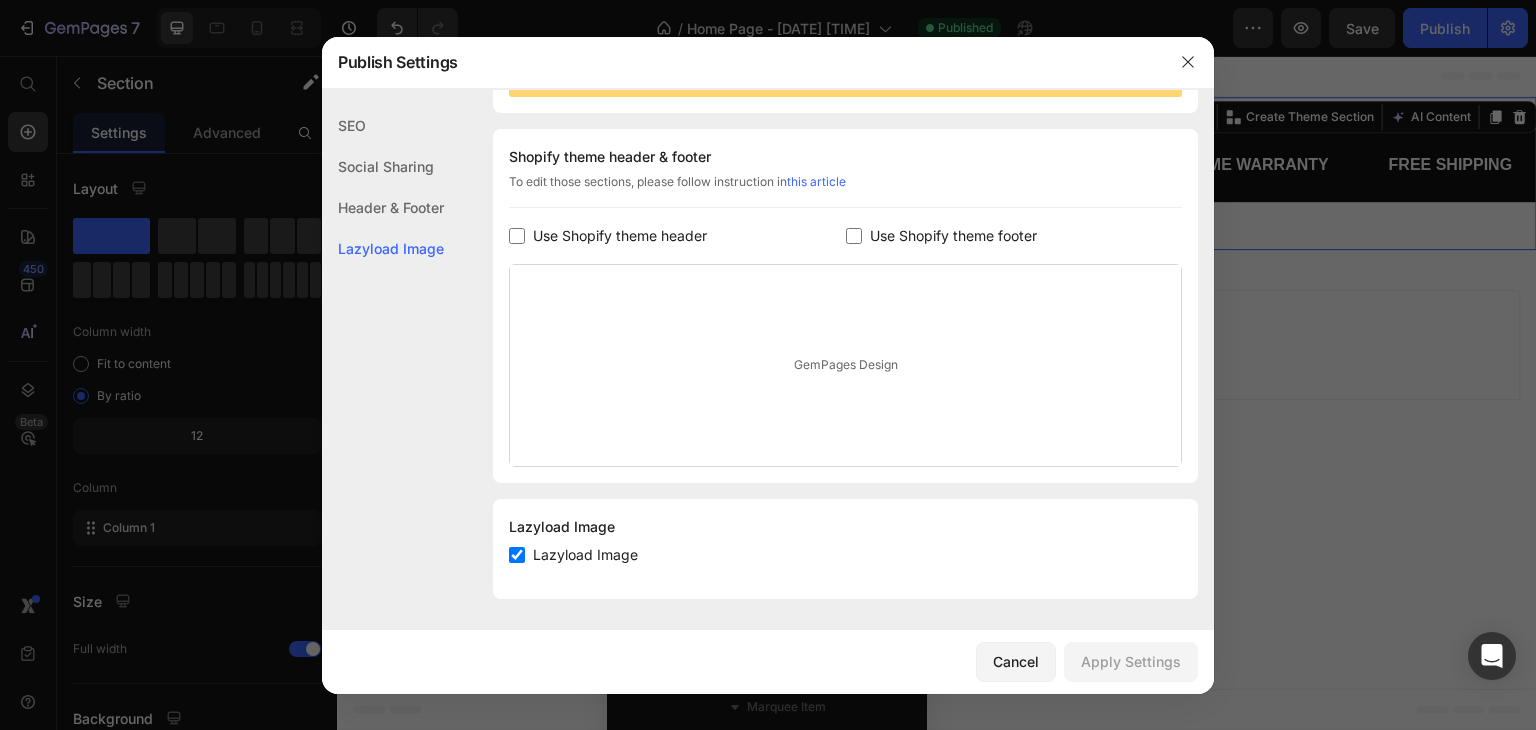 click on "Use Shopify theme header" at bounding box center [620, 236] 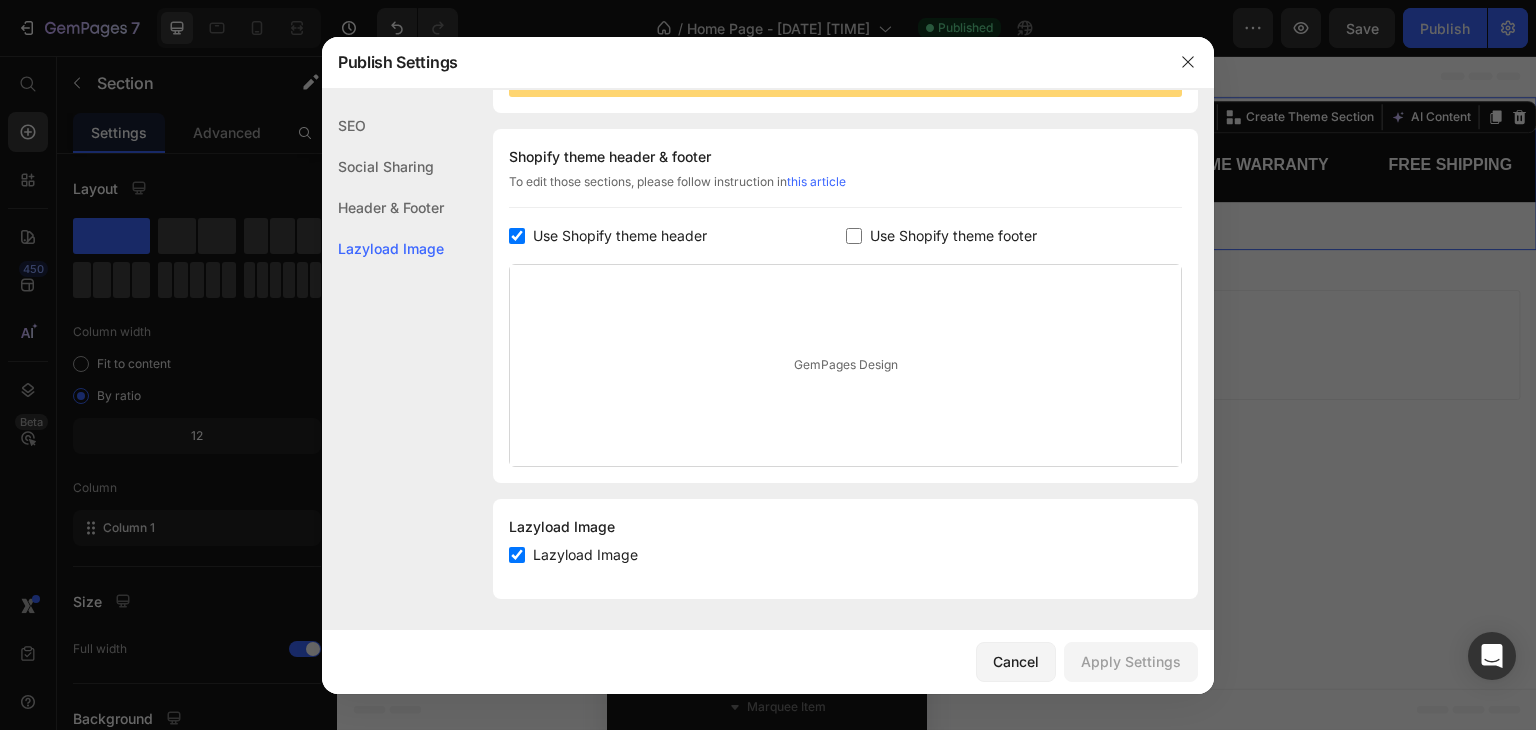 checkbox on "true" 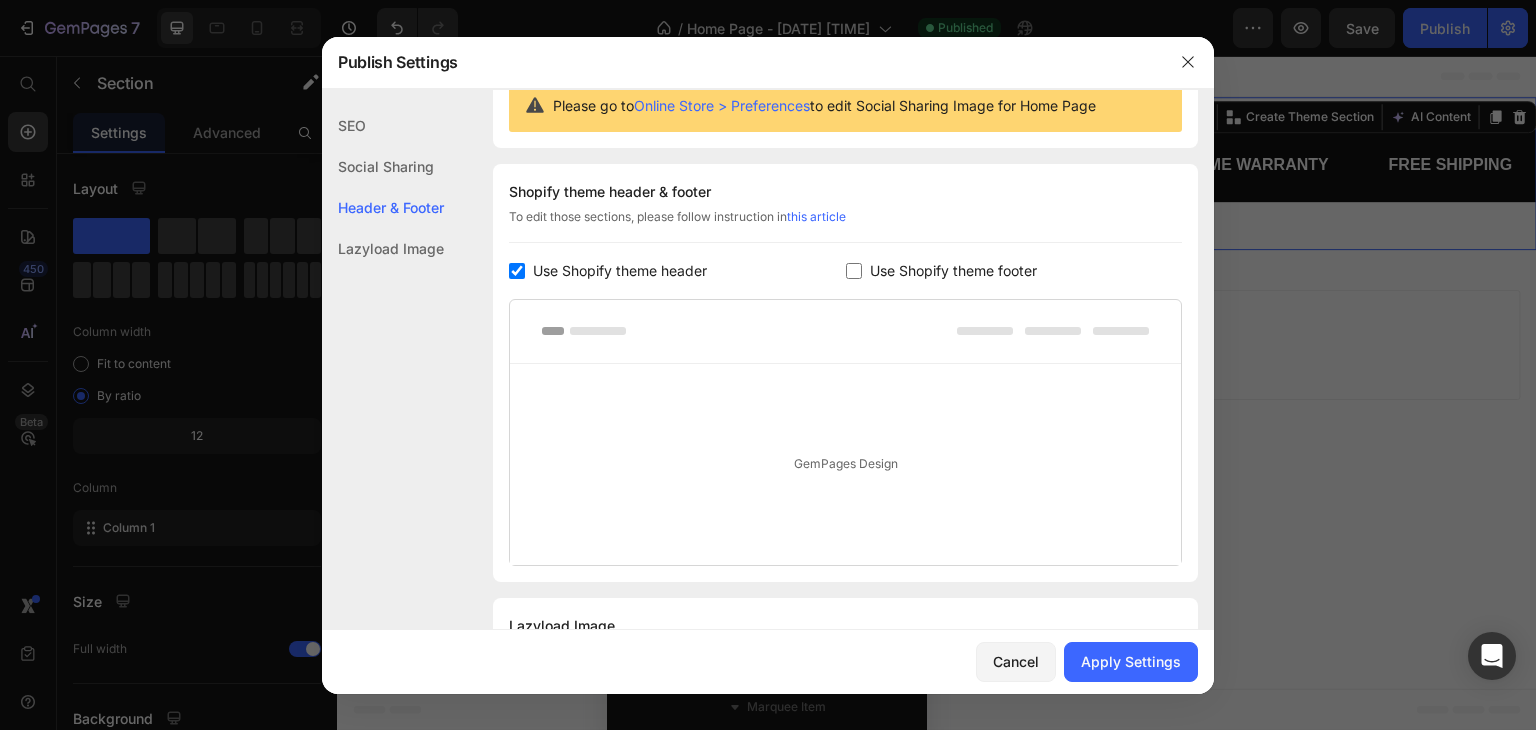 scroll, scrollTop: 314, scrollLeft: 0, axis: vertical 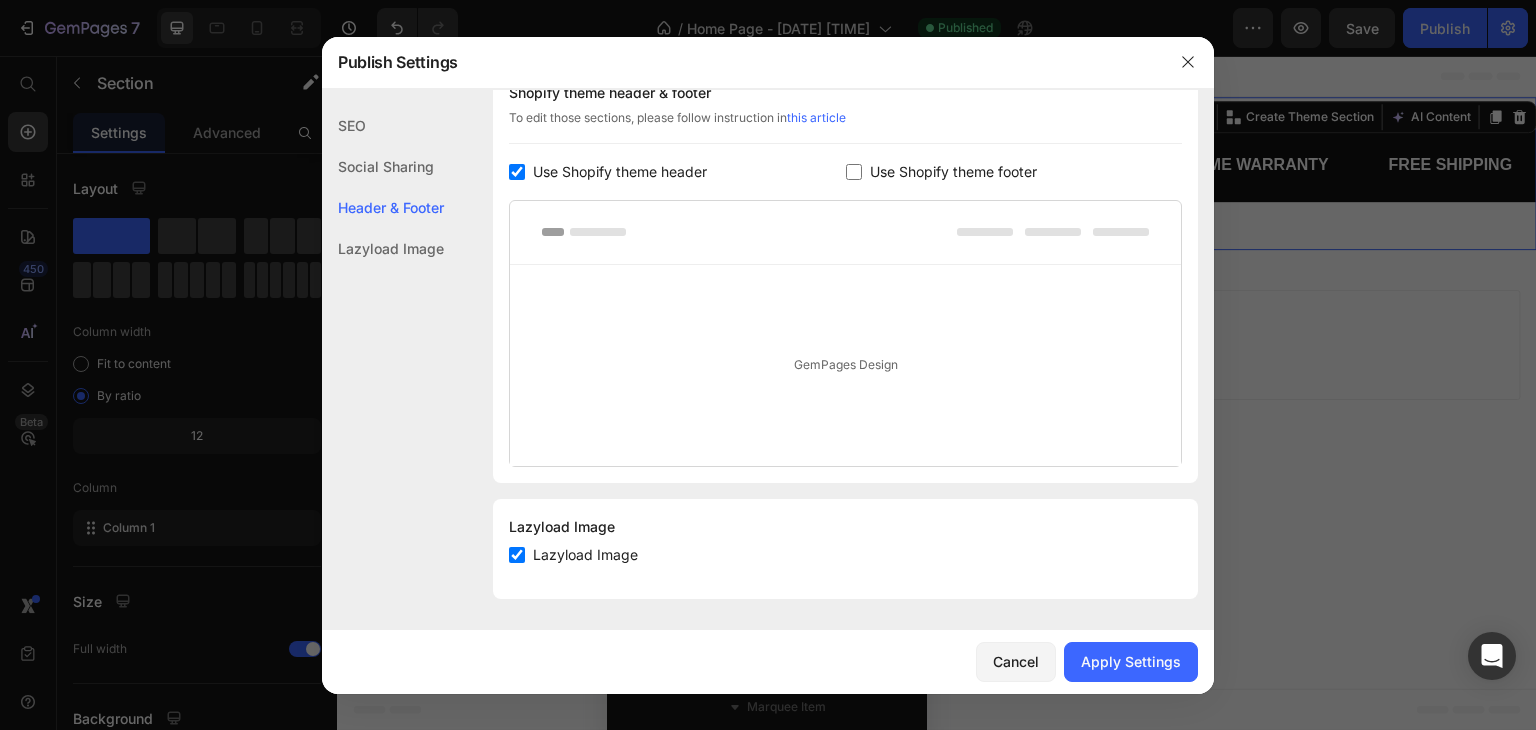 click on "Cancel Apply Settings" at bounding box center [768, 662] 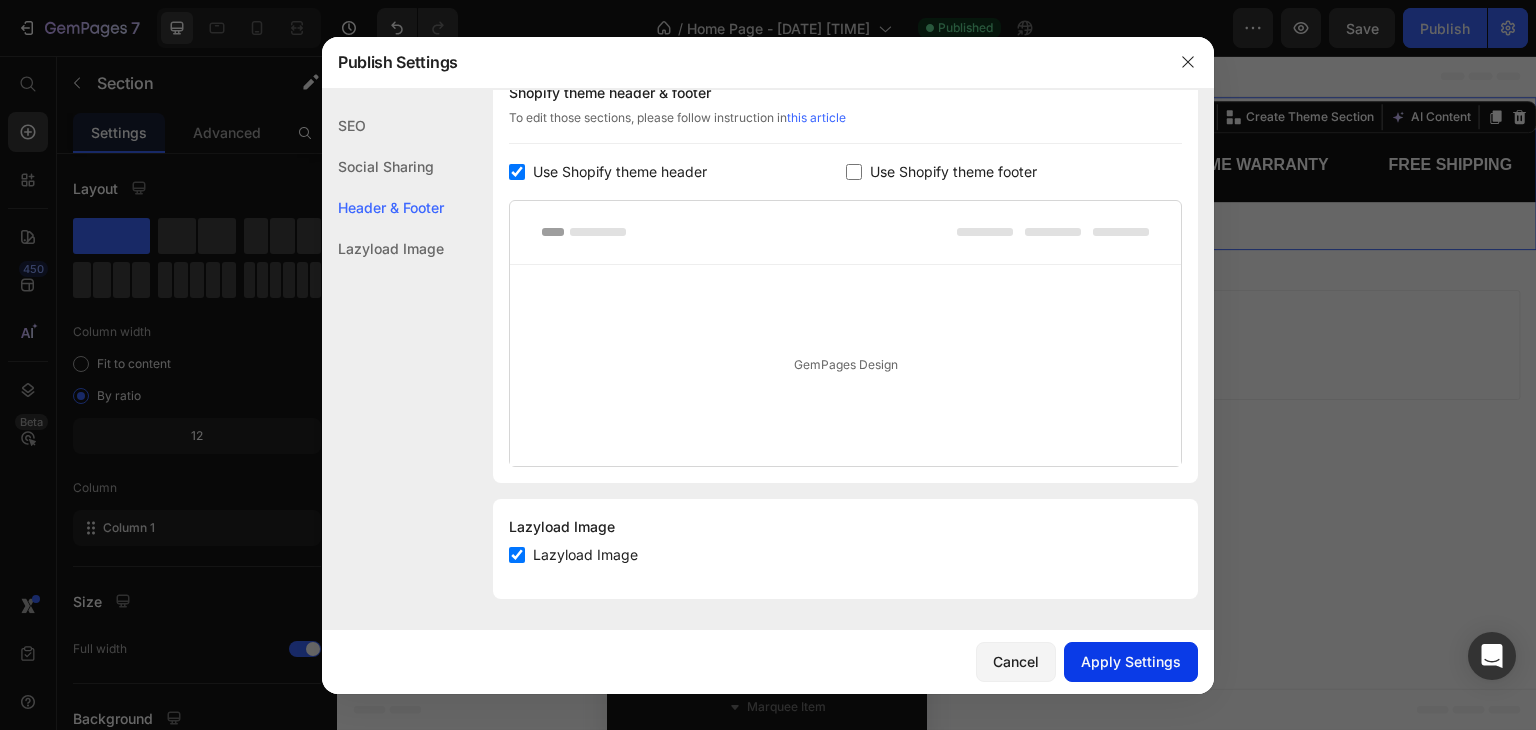 click on "Apply Settings" at bounding box center [1131, 661] 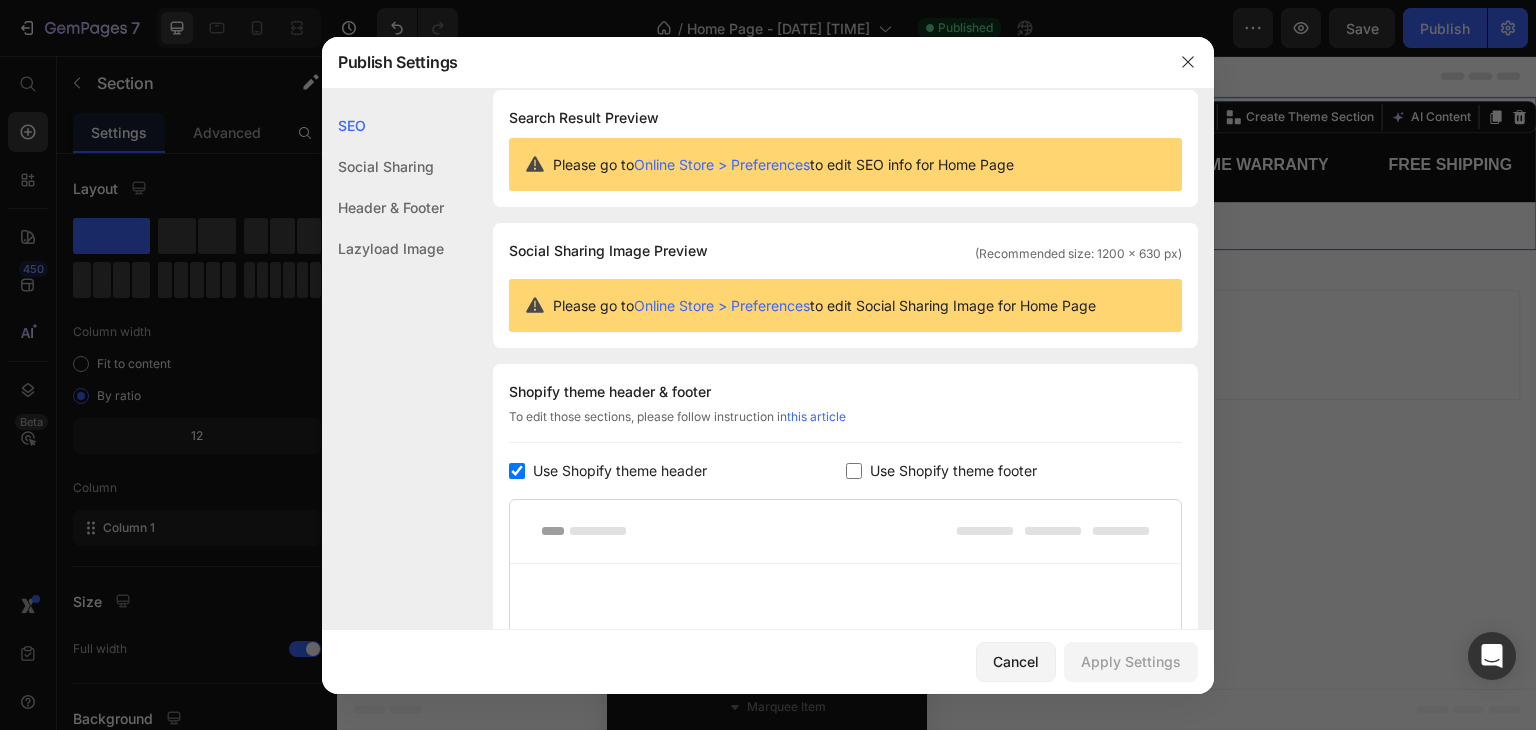 scroll, scrollTop: 0, scrollLeft: 0, axis: both 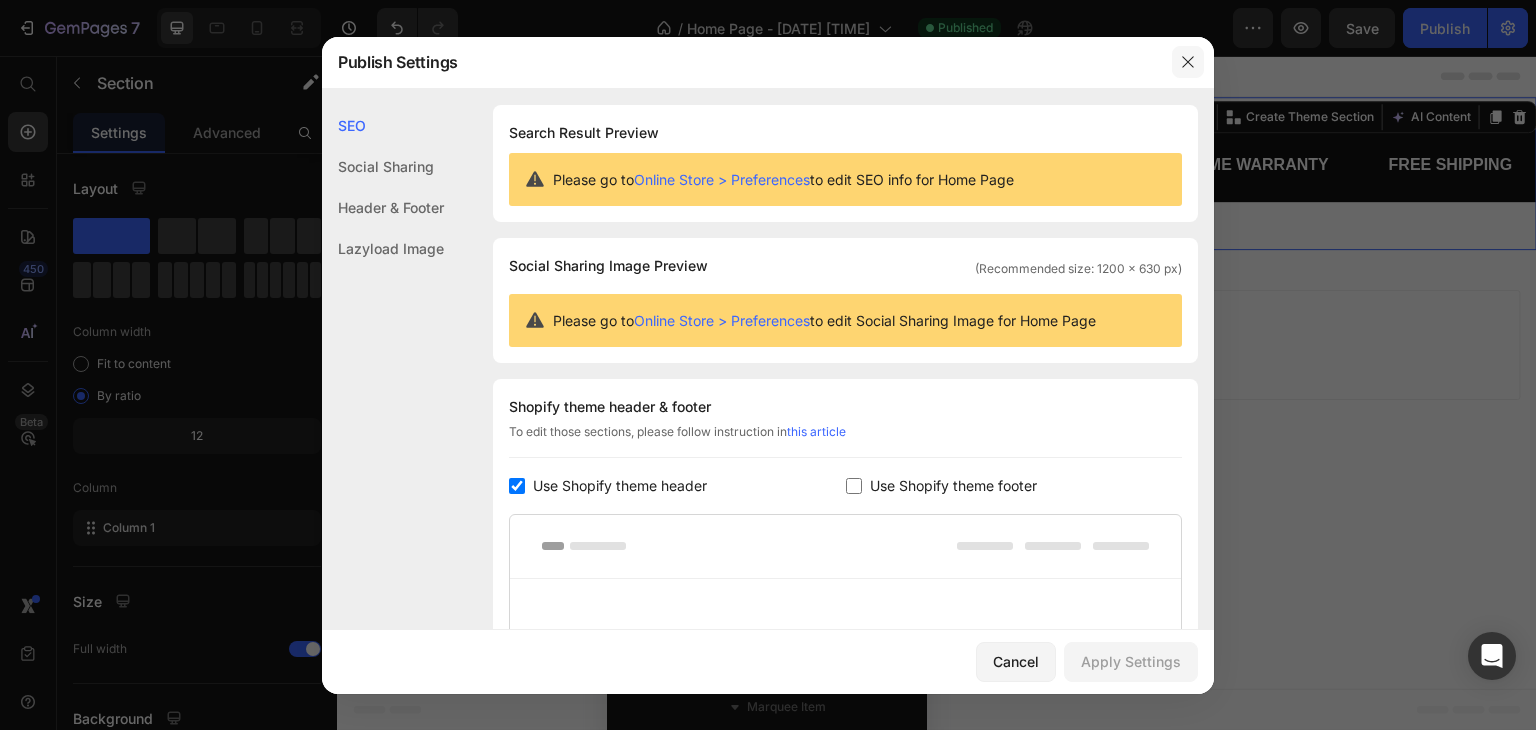 click 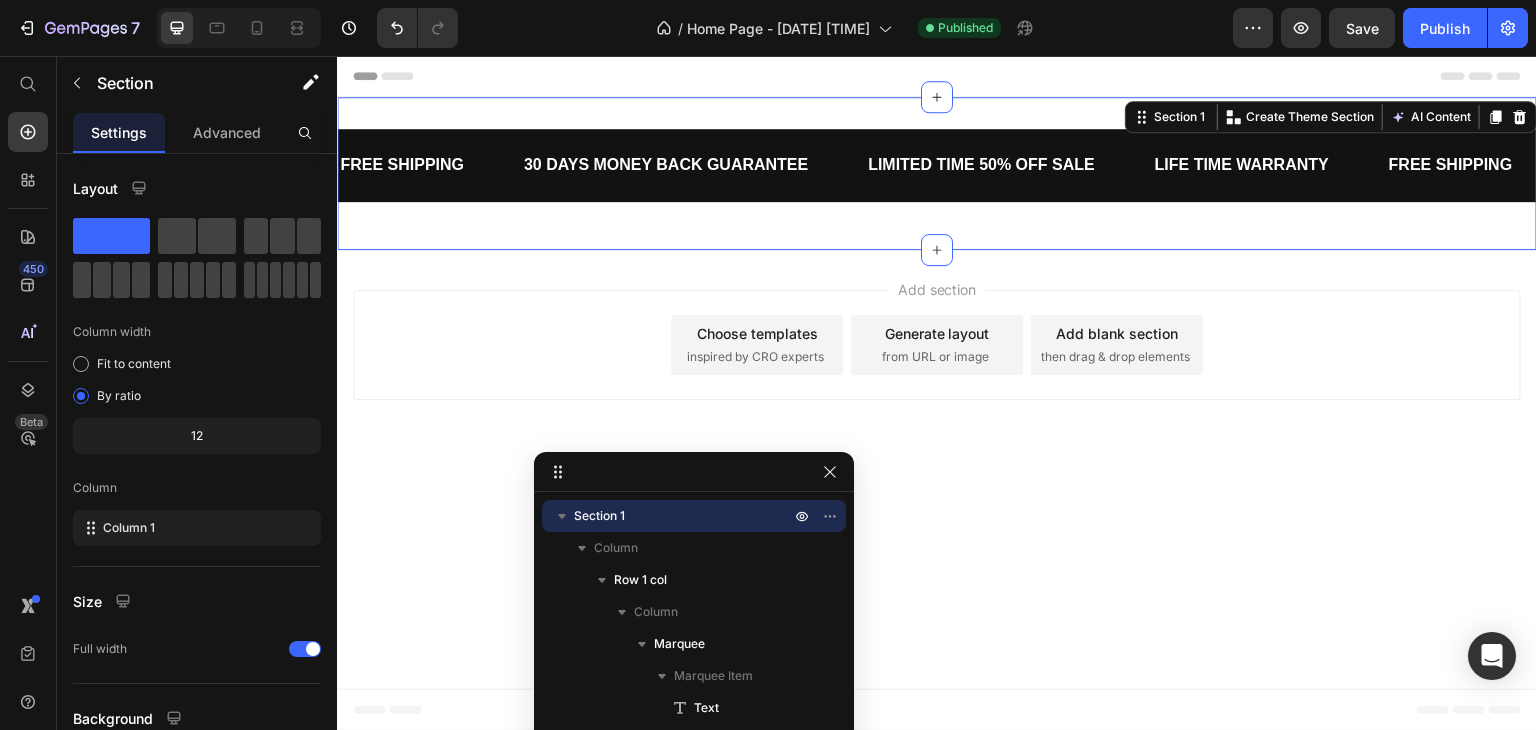 drag, startPoint x: 849, startPoint y: 389, endPoint x: 756, endPoint y: 486, distance: 134.38005 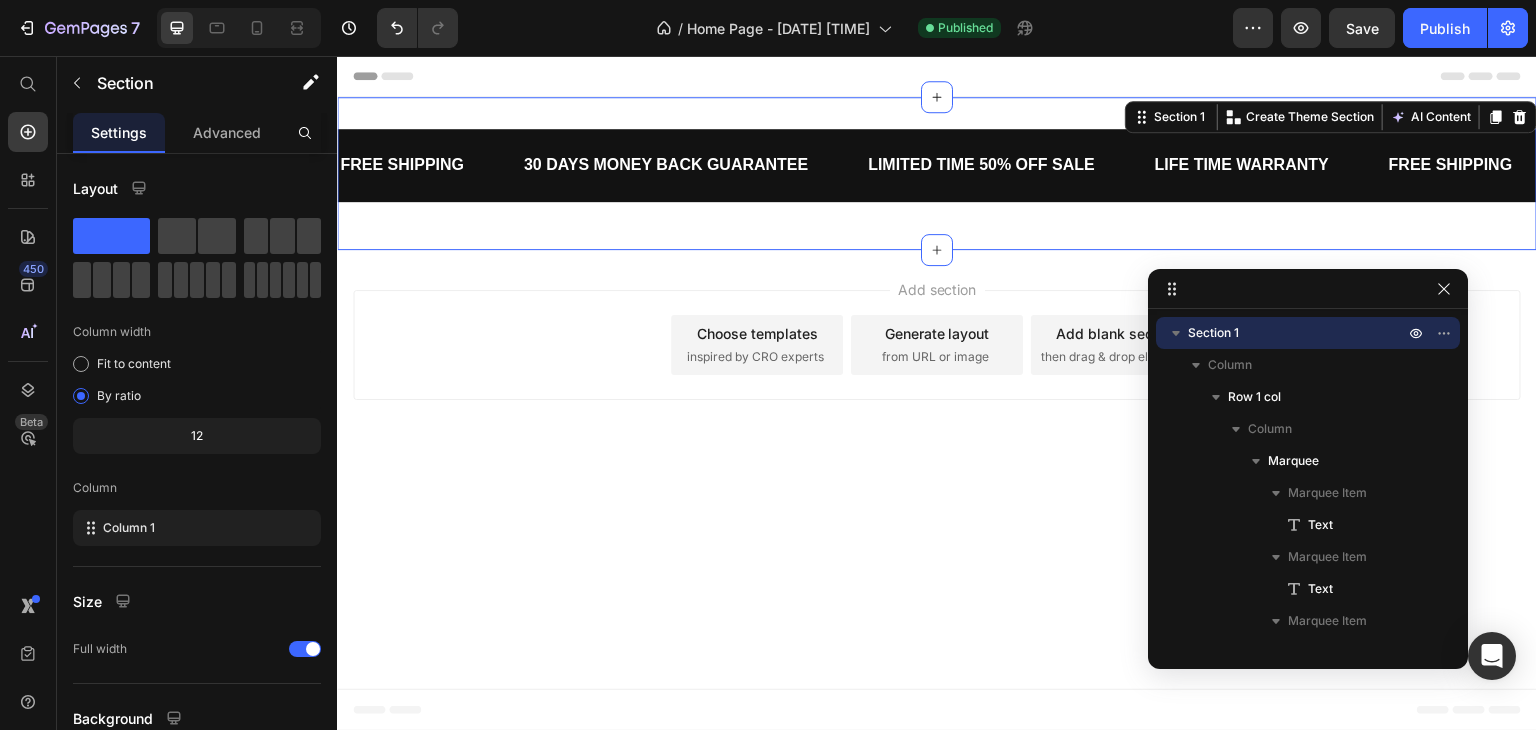 drag, startPoint x: 707, startPoint y: 467, endPoint x: 1315, endPoint y: 284, distance: 634.9433 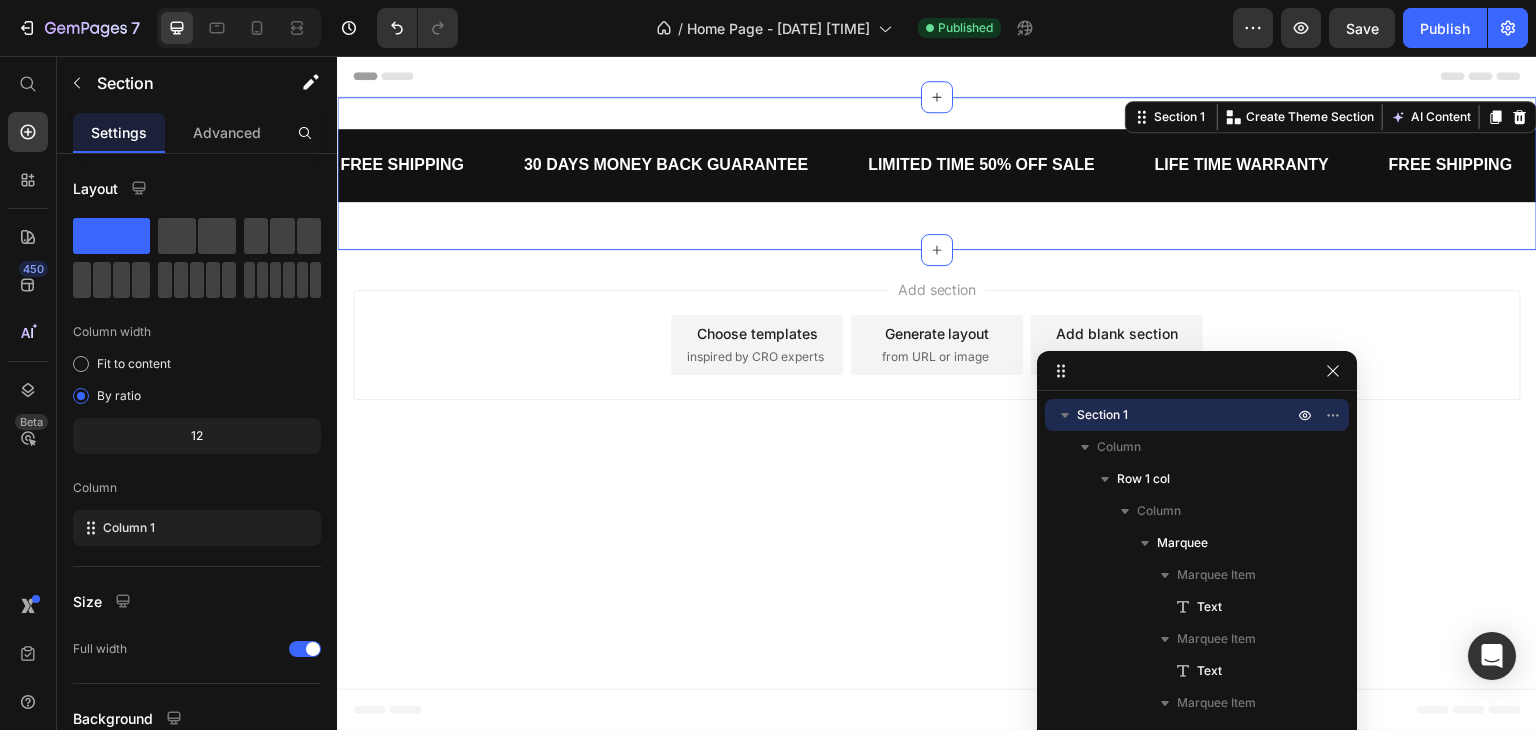 drag, startPoint x: 1287, startPoint y: 294, endPoint x: 1176, endPoint y: 377, distance: 138.60014 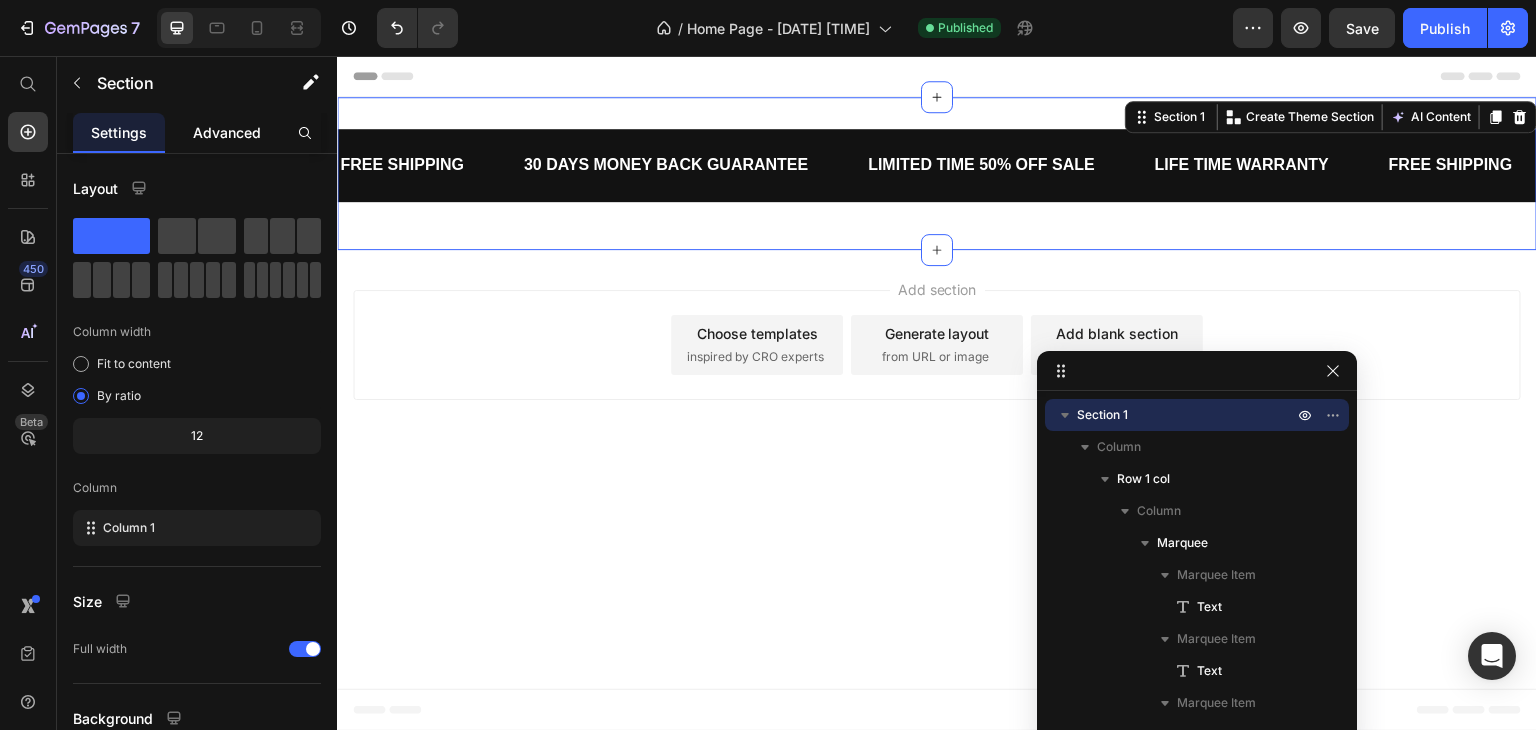 click on "Advanced" at bounding box center [227, 132] 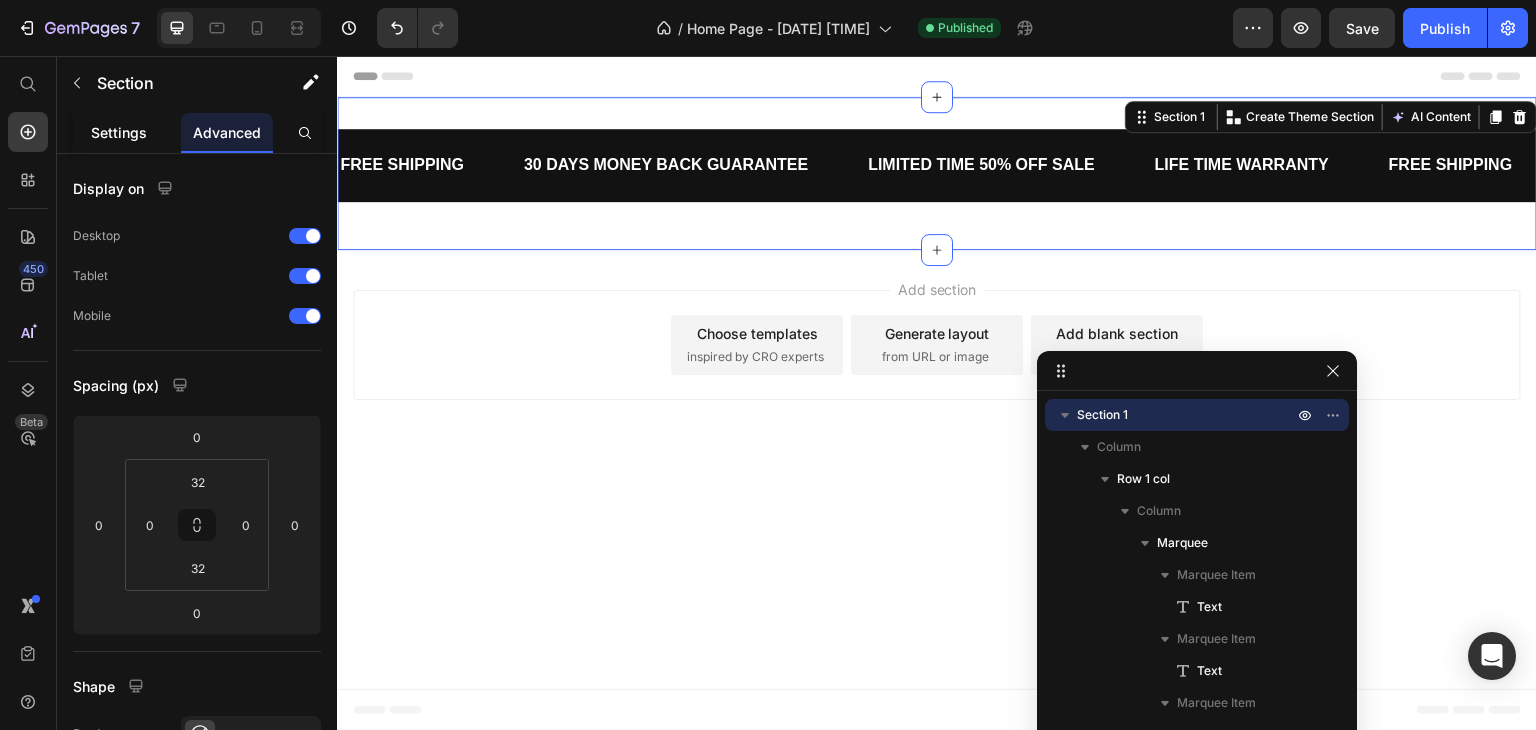 click on "Settings" 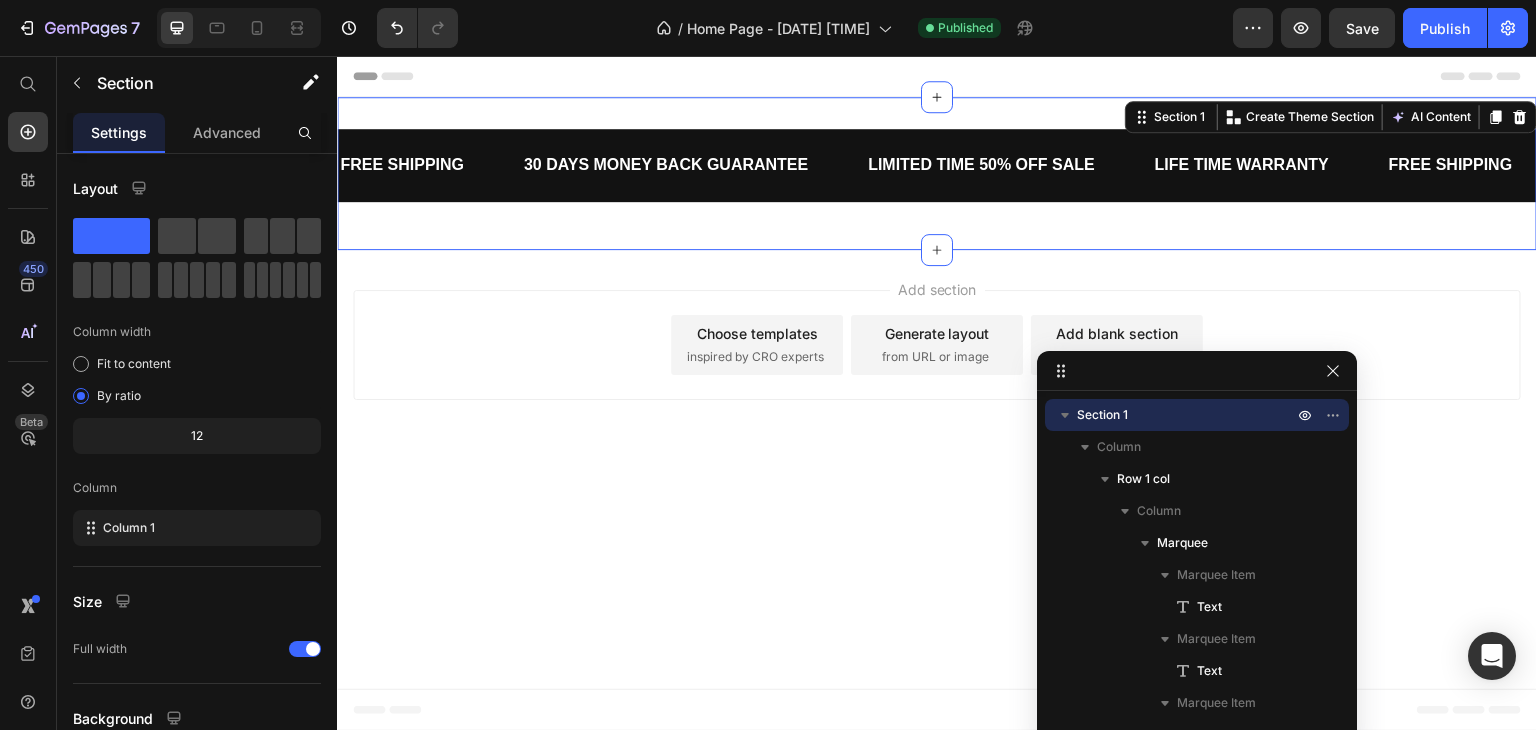 click on "Header" at bounding box center (394, 76) 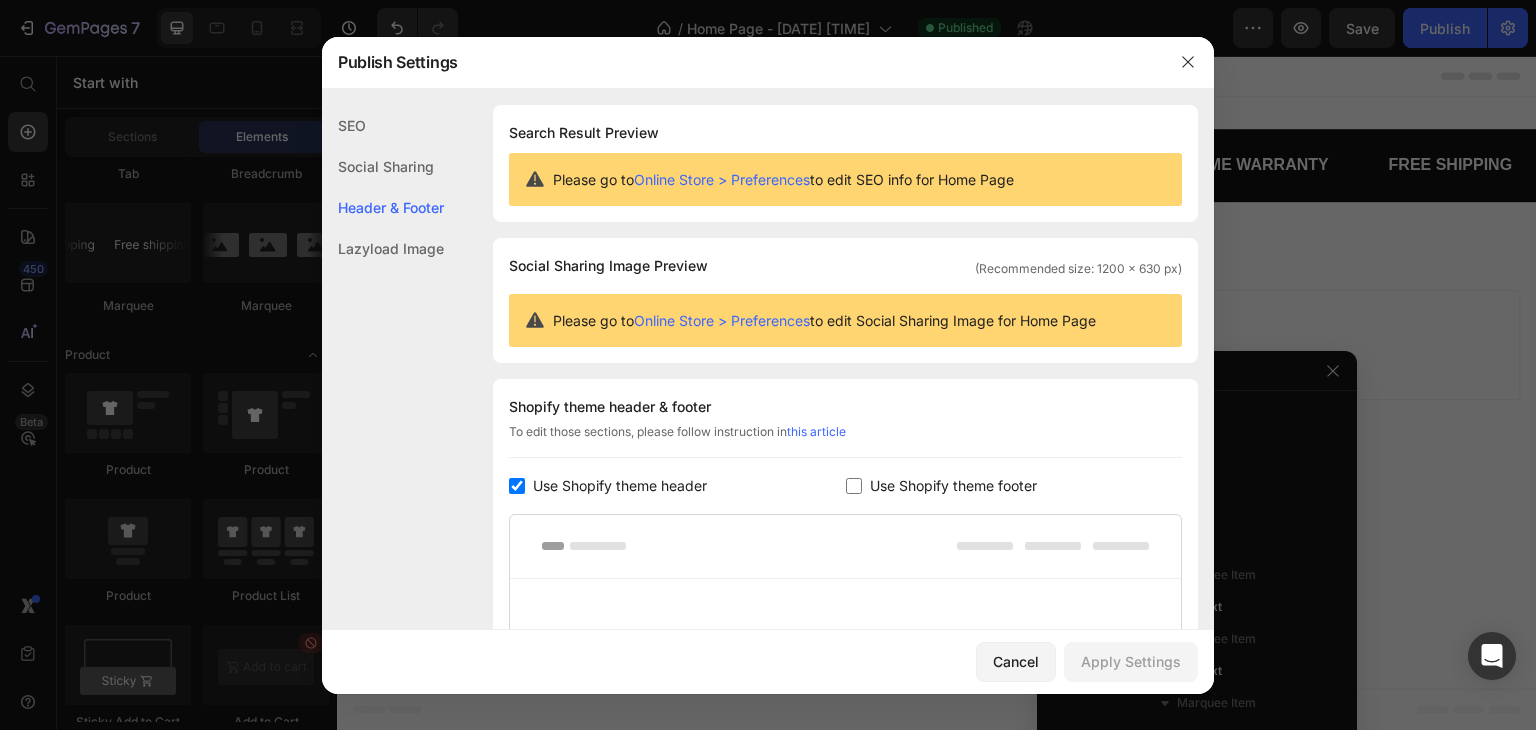 scroll, scrollTop: 270, scrollLeft: 0, axis: vertical 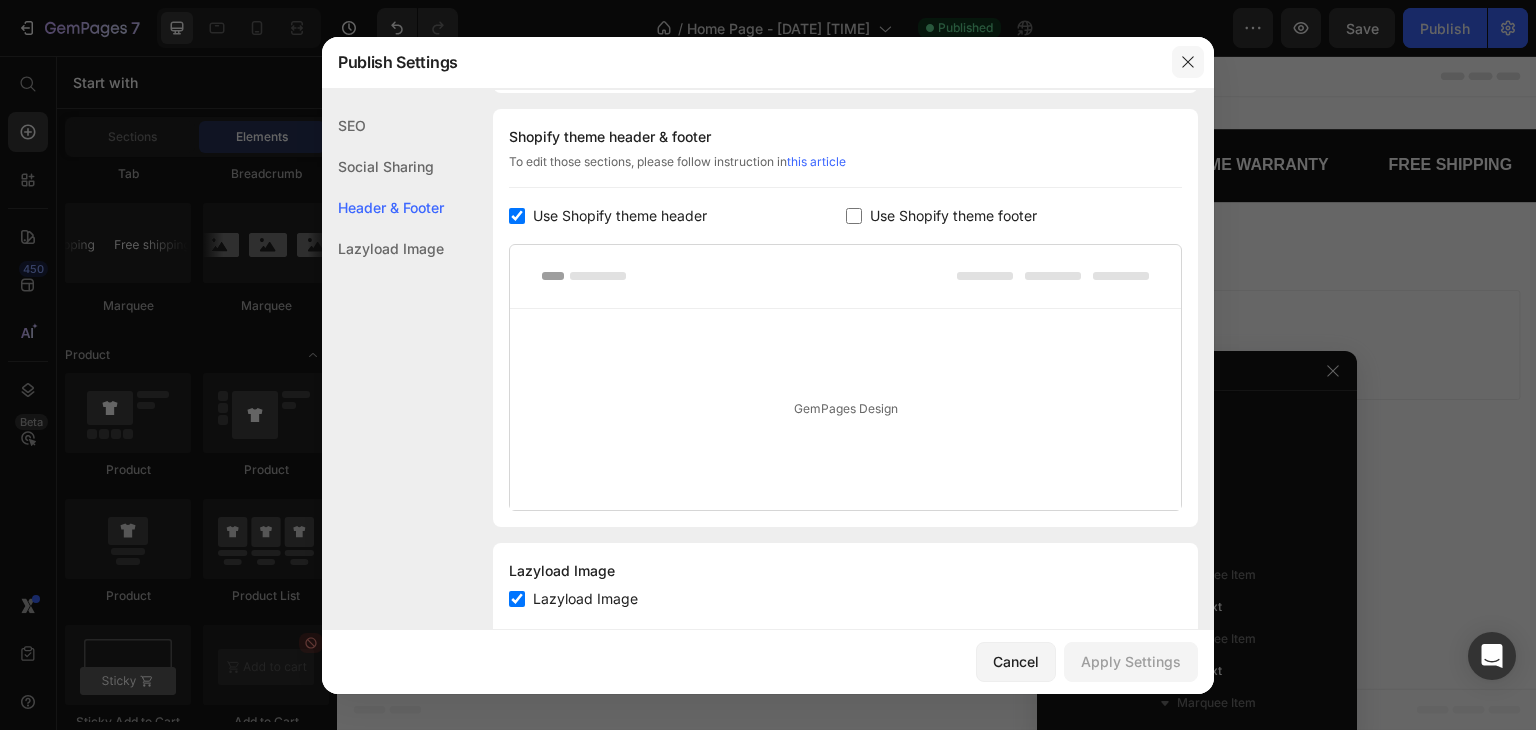 click 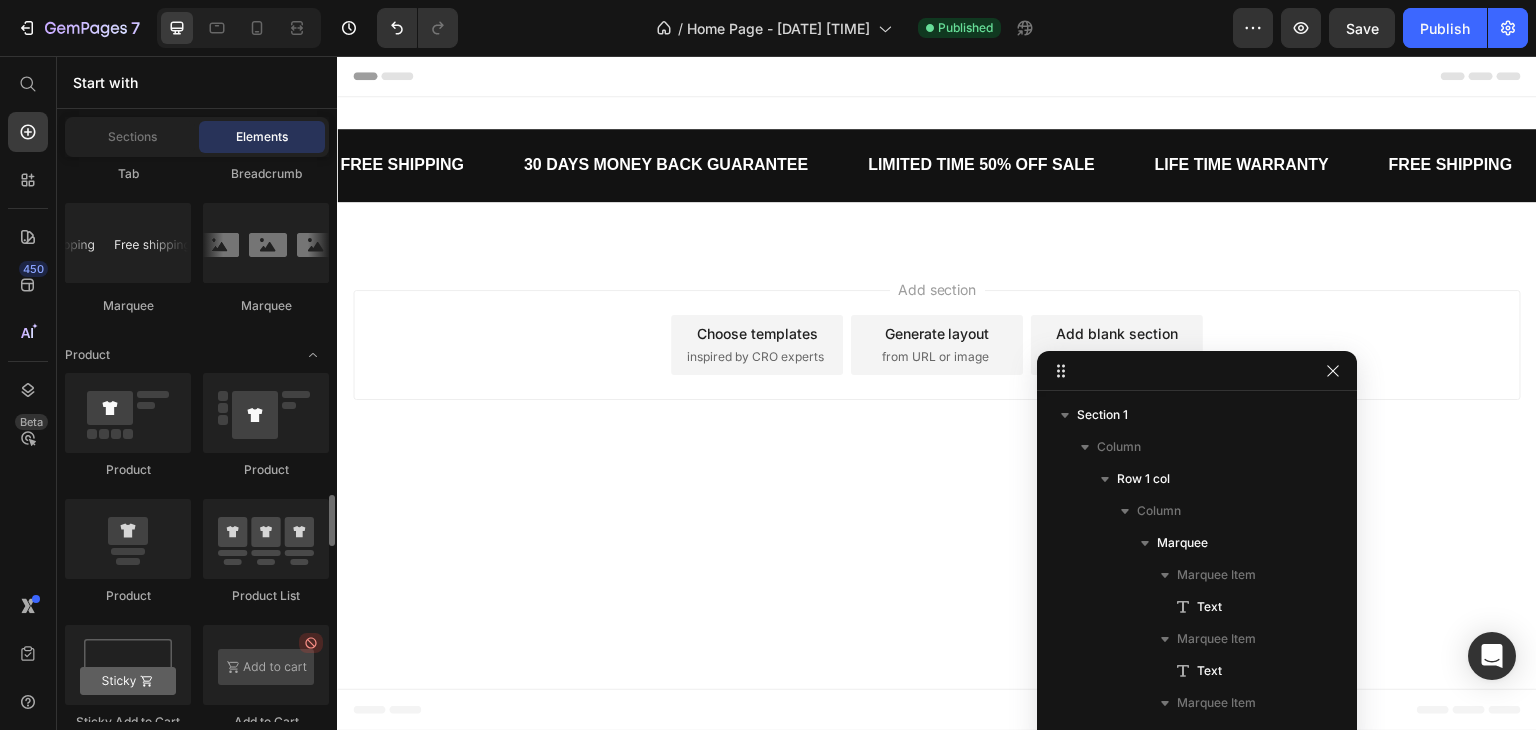 scroll, scrollTop: 2800, scrollLeft: 0, axis: vertical 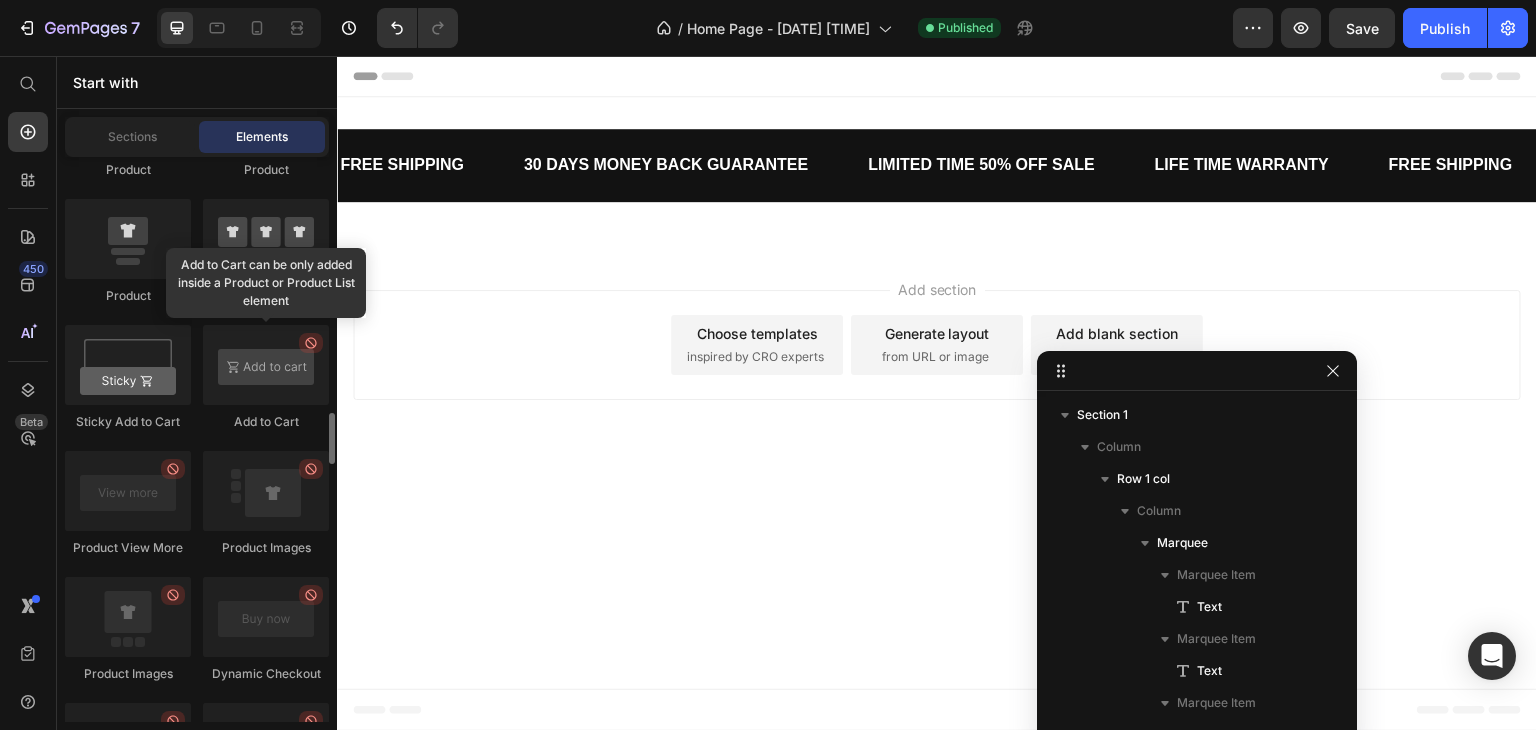 click at bounding box center [266, 365] 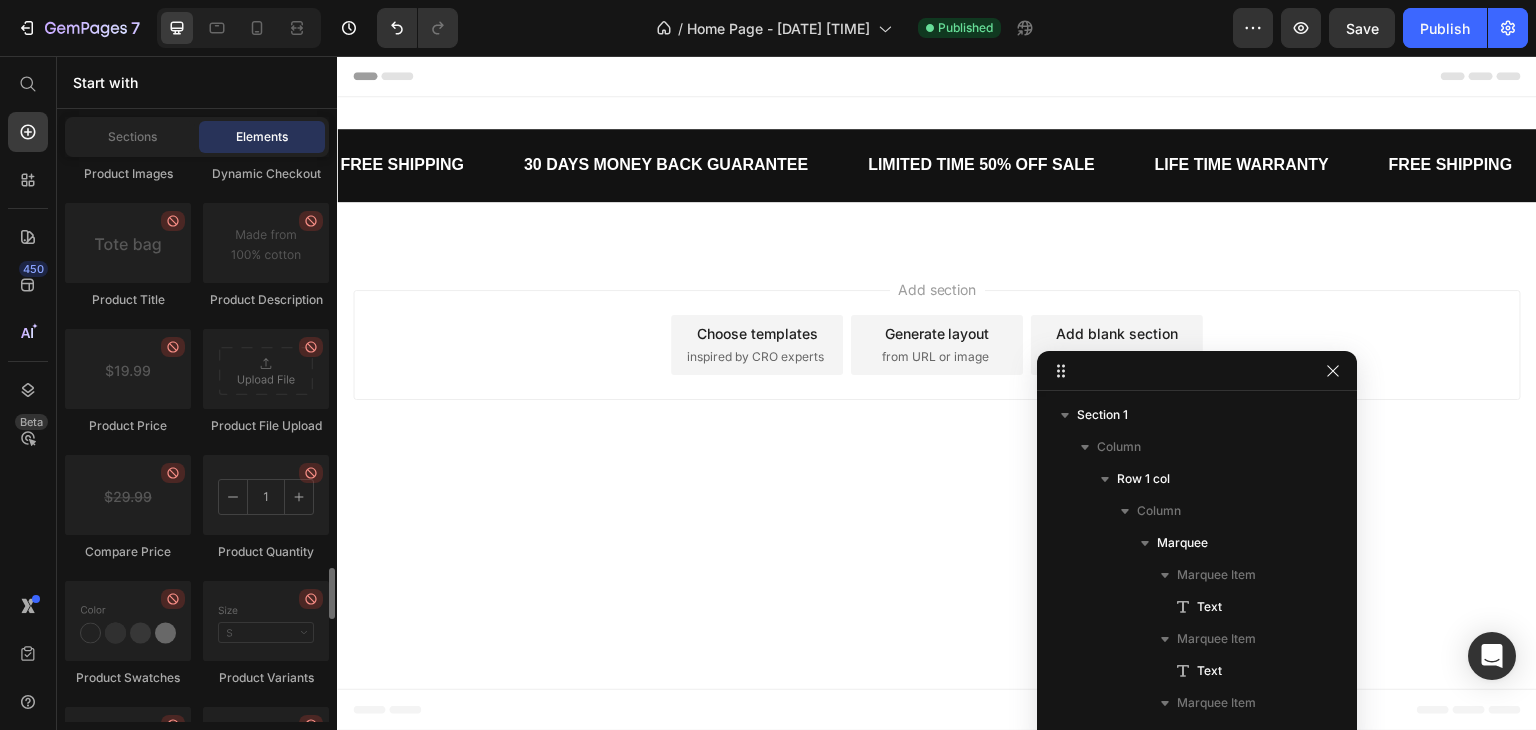 scroll, scrollTop: 3400, scrollLeft: 0, axis: vertical 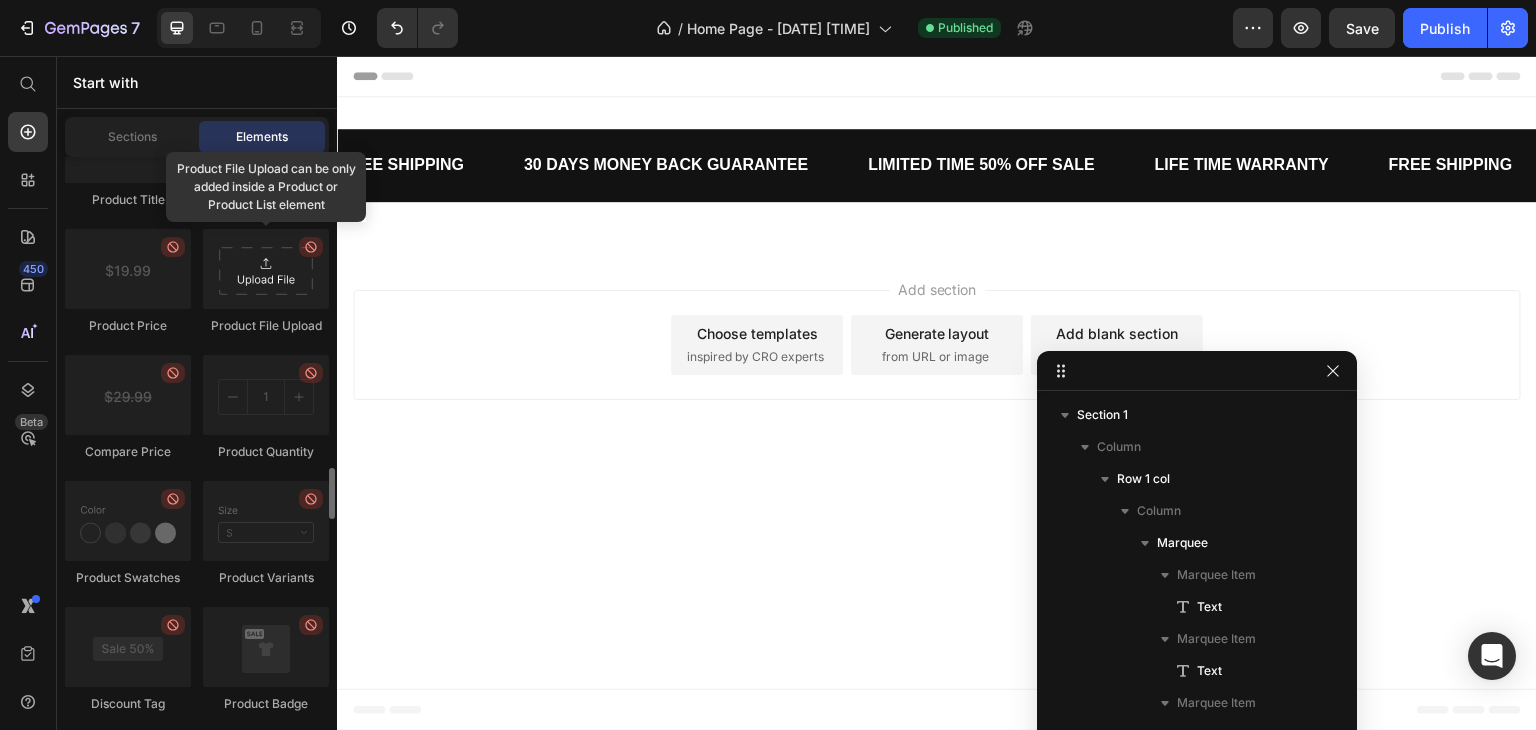 click at bounding box center (266, 269) 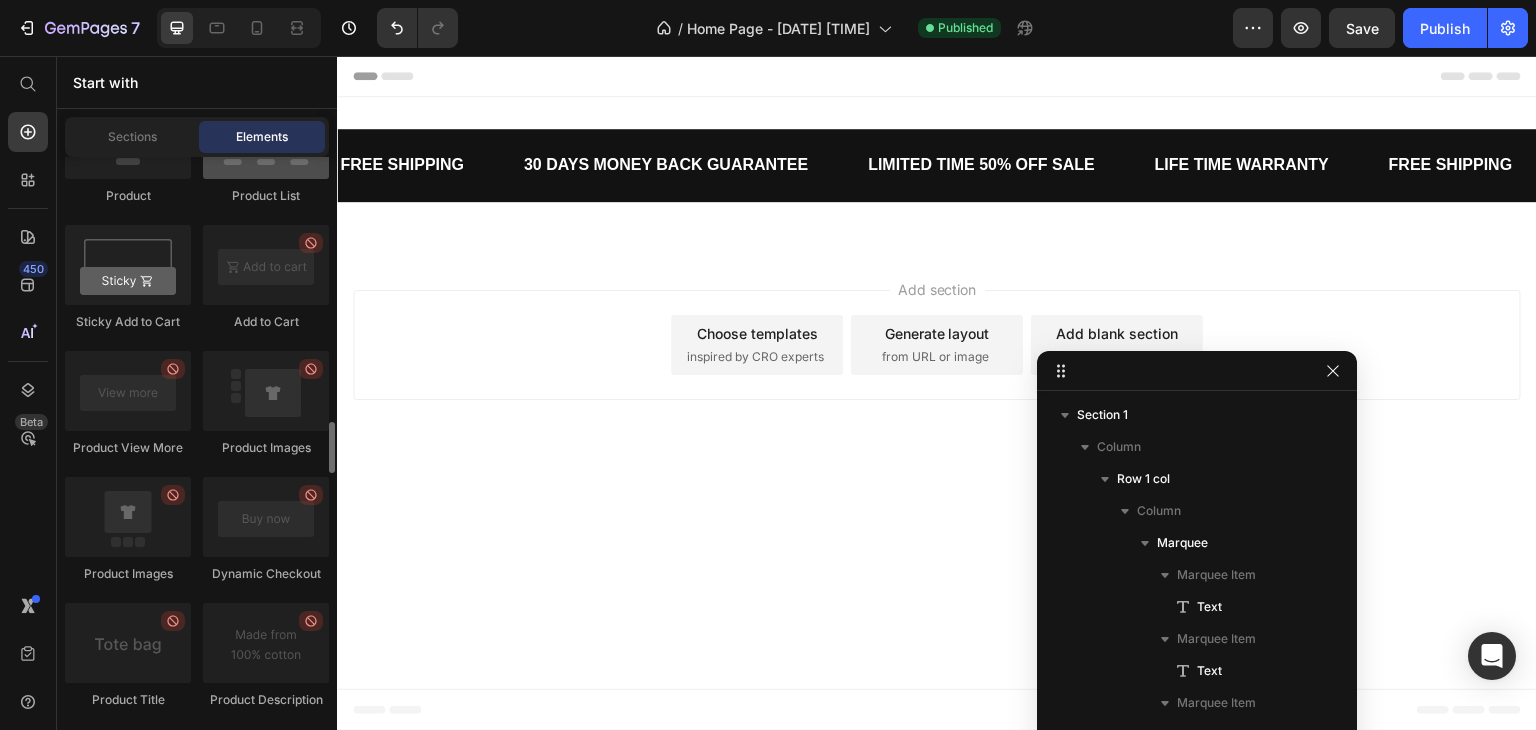 scroll, scrollTop: 2700, scrollLeft: 0, axis: vertical 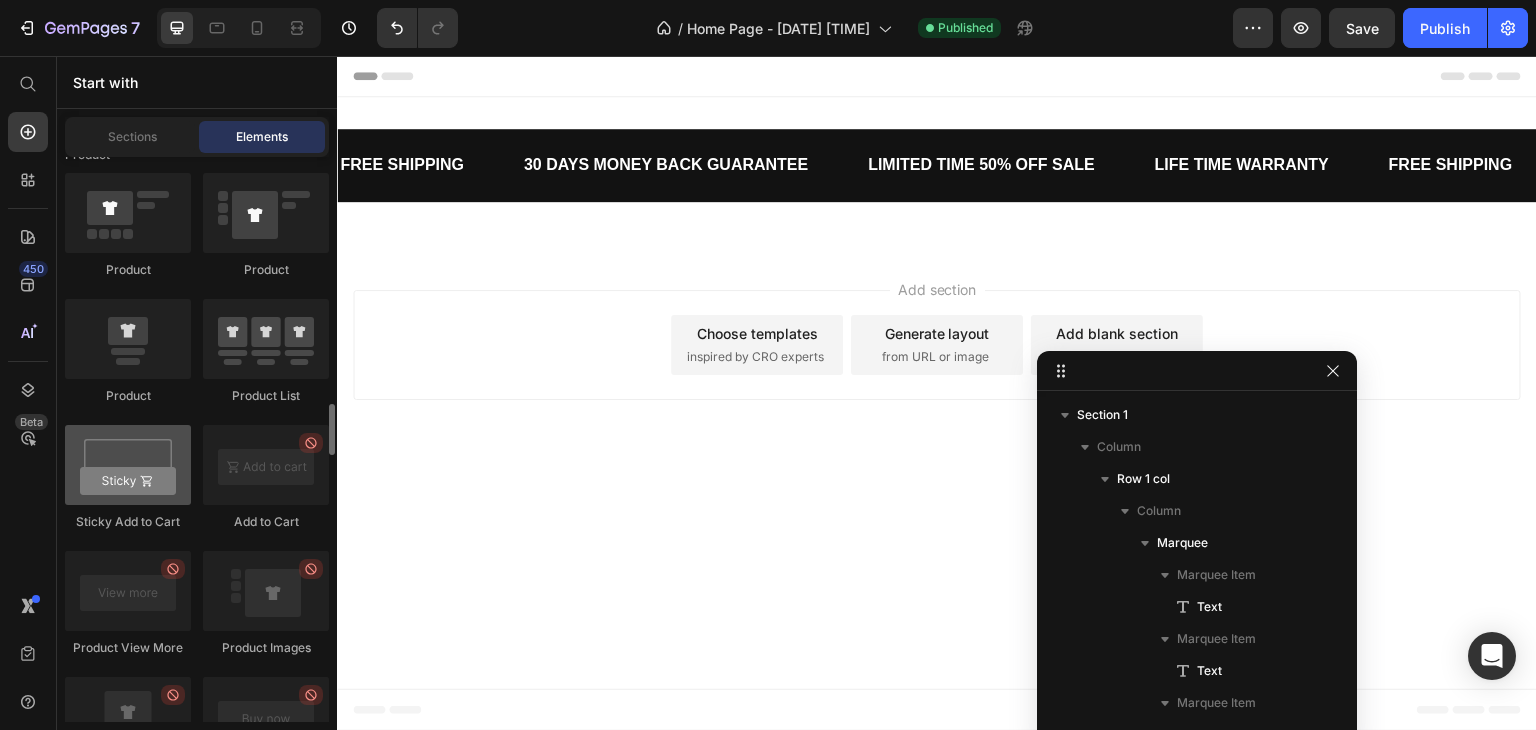 click at bounding box center (128, 465) 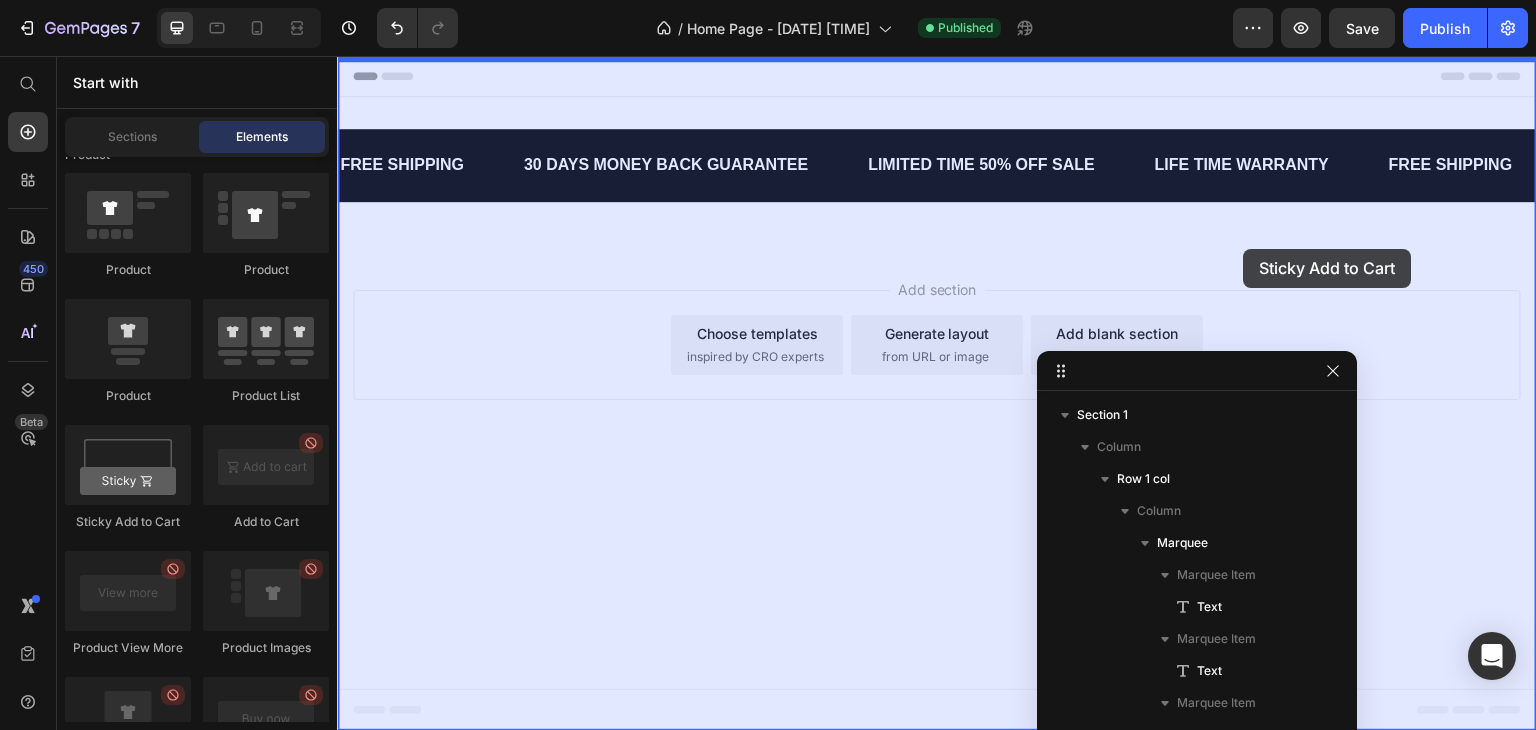 drag, startPoint x: 548, startPoint y: 531, endPoint x: 1244, endPoint y: 249, distance: 750.9594 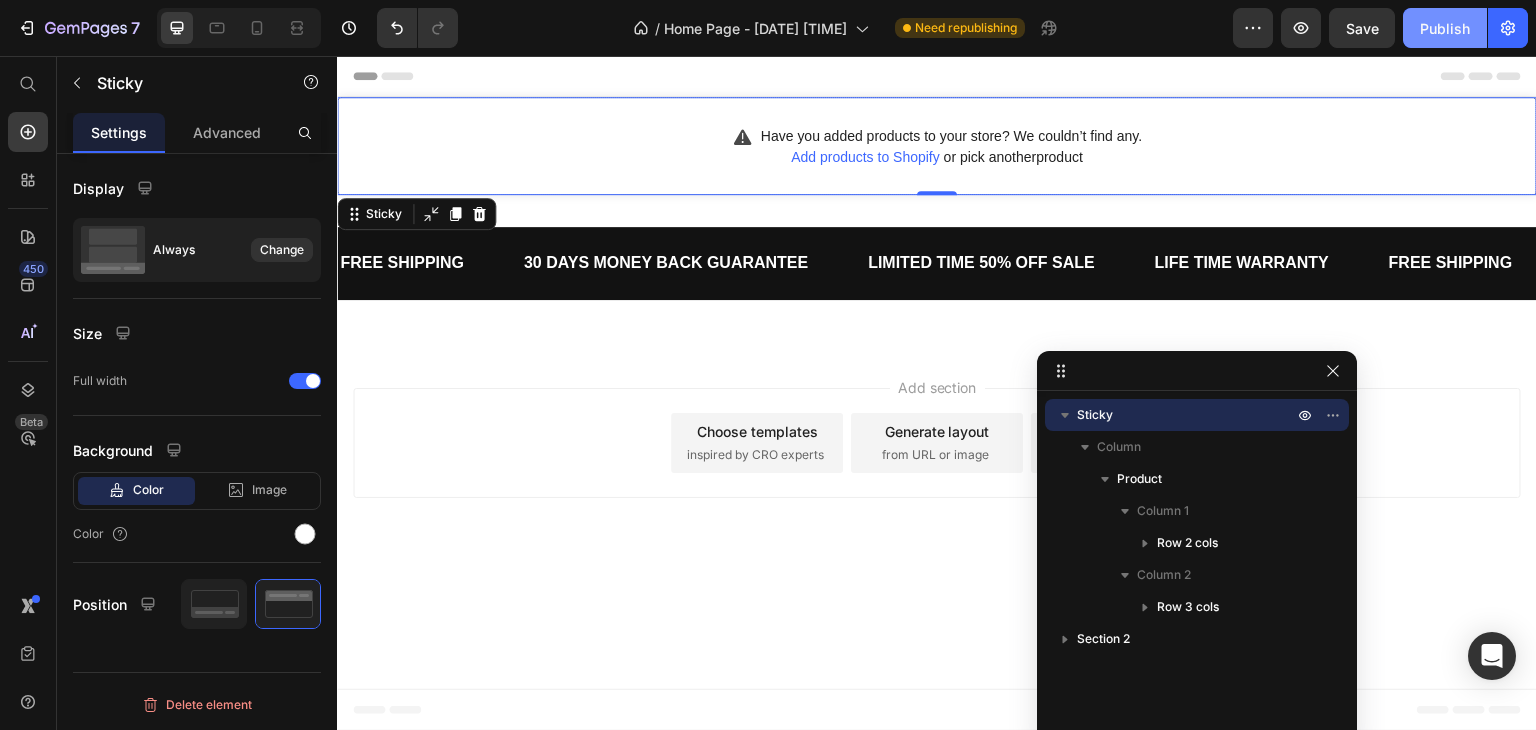 click on "Publish" at bounding box center (1445, 28) 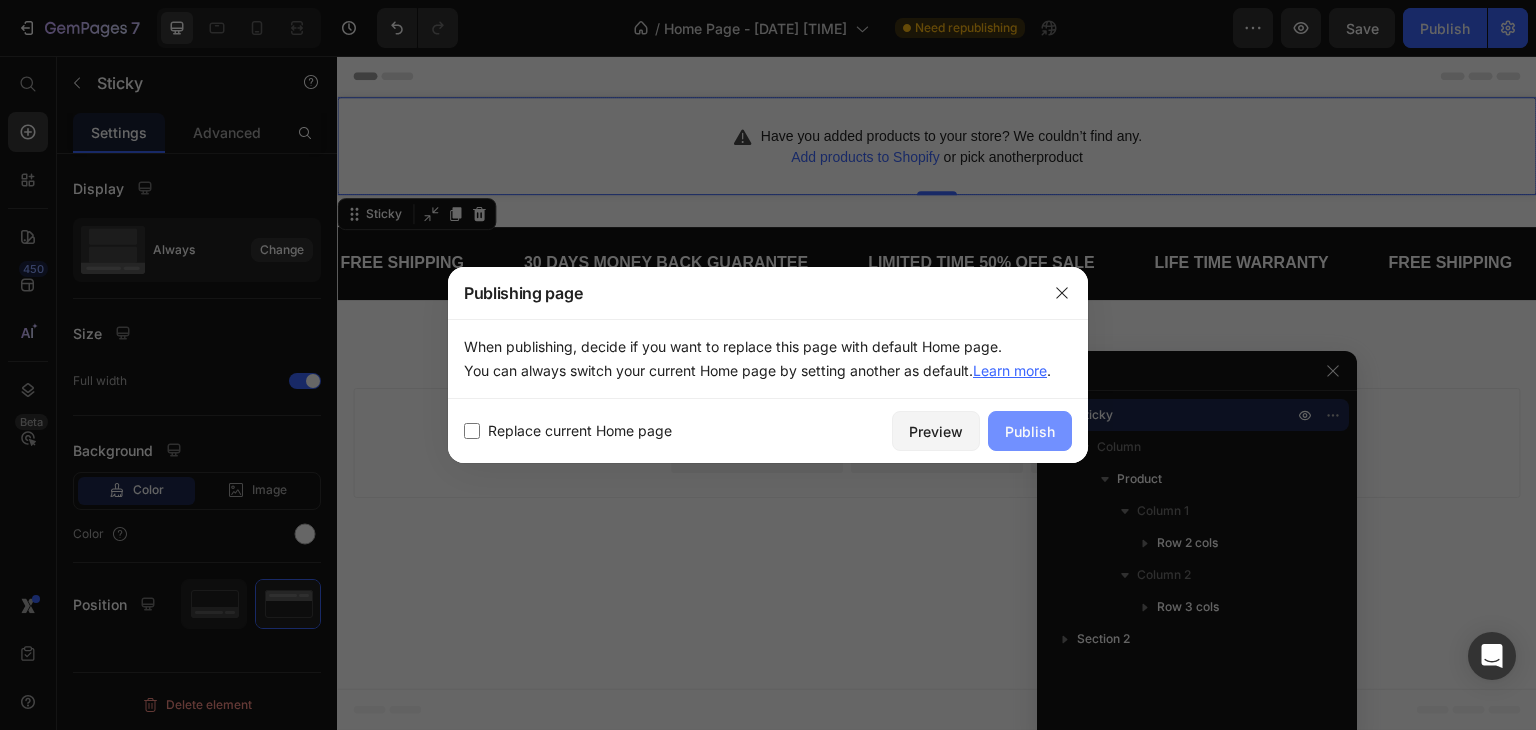 click on "Publish" at bounding box center (1030, 431) 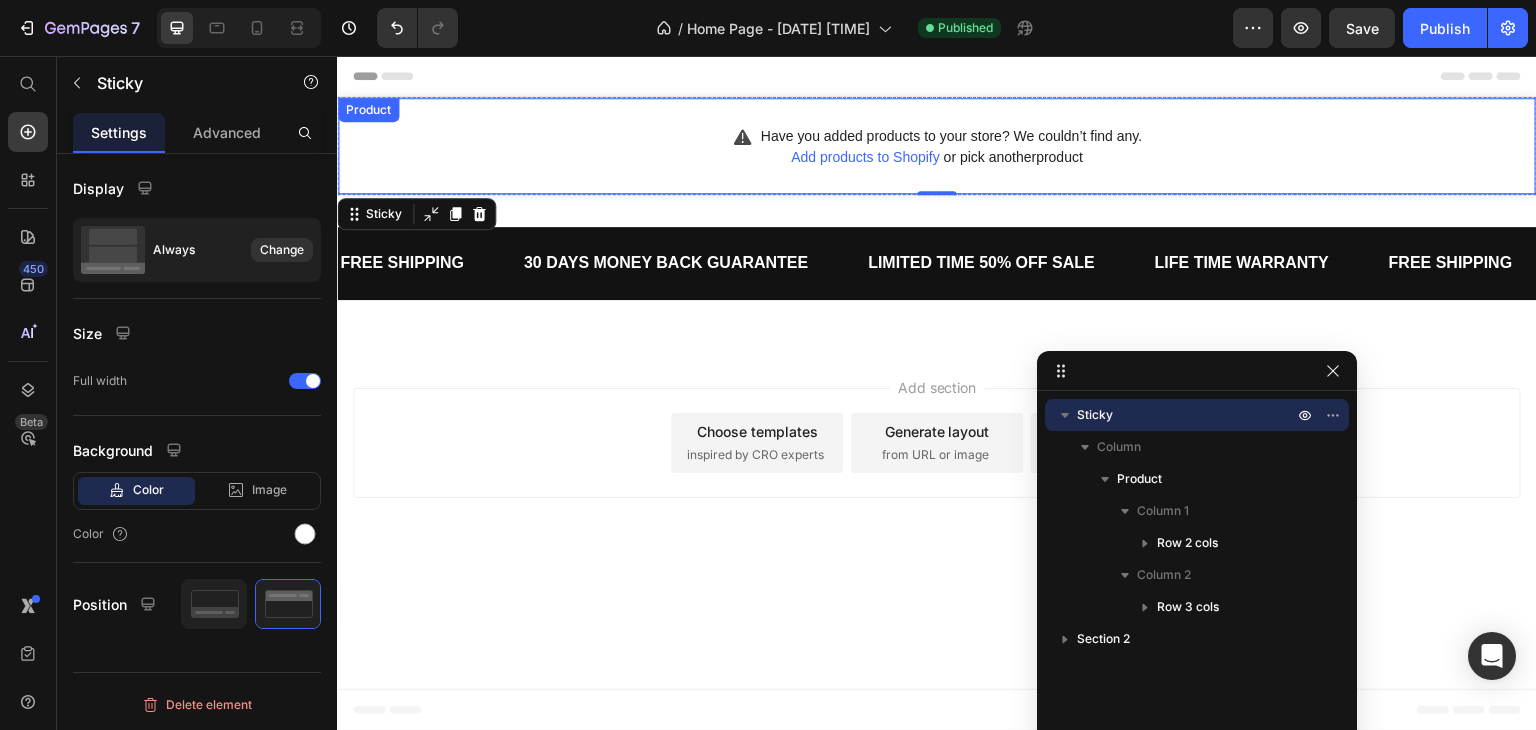 click on "Have you added products to your store? We couldn’t find any. Add products to Shopify   or pick another  product Product" at bounding box center [937, 146] 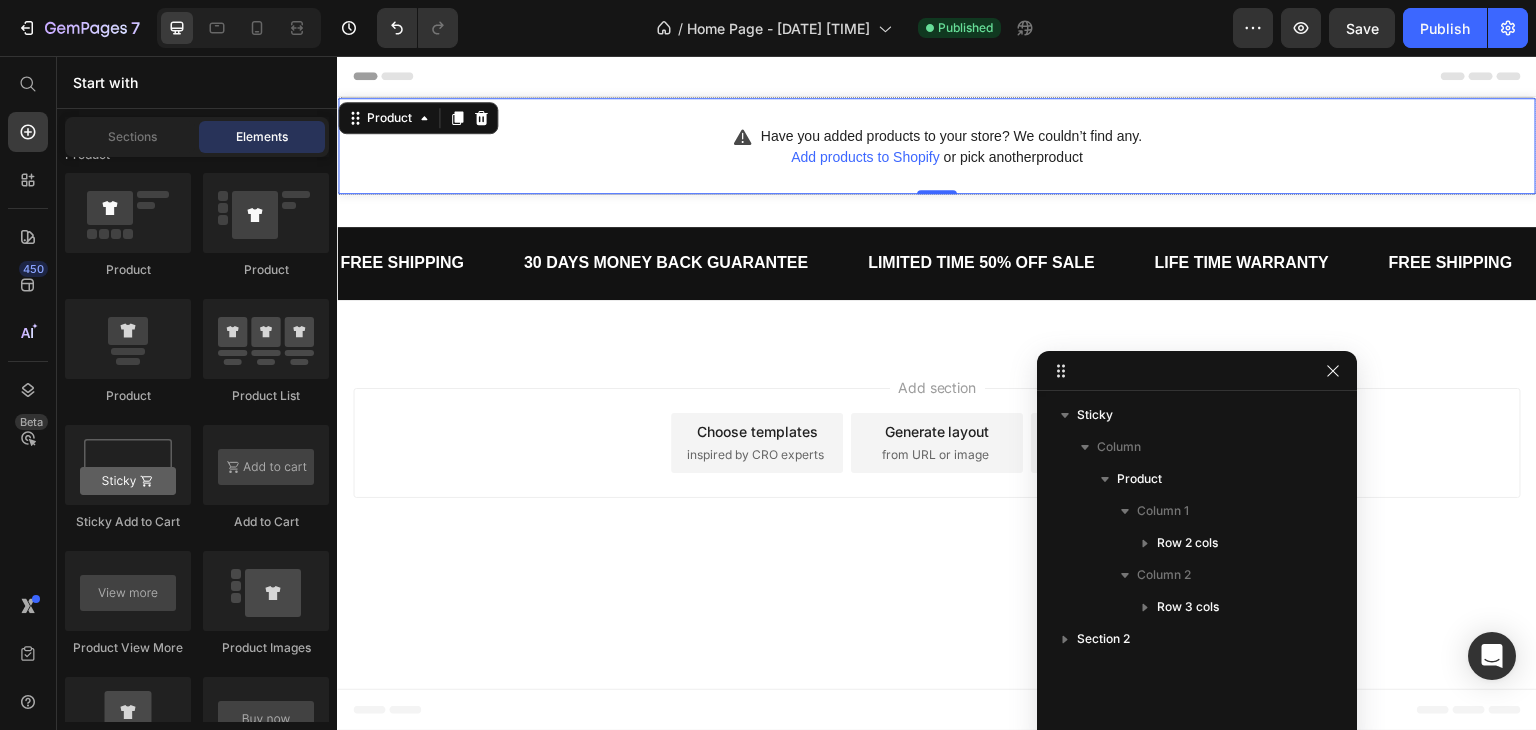 click on "Add section Choose templates inspired by CRO experts Generate layout from URL or image Add blank section then drag & drop elements" at bounding box center (937, 443) 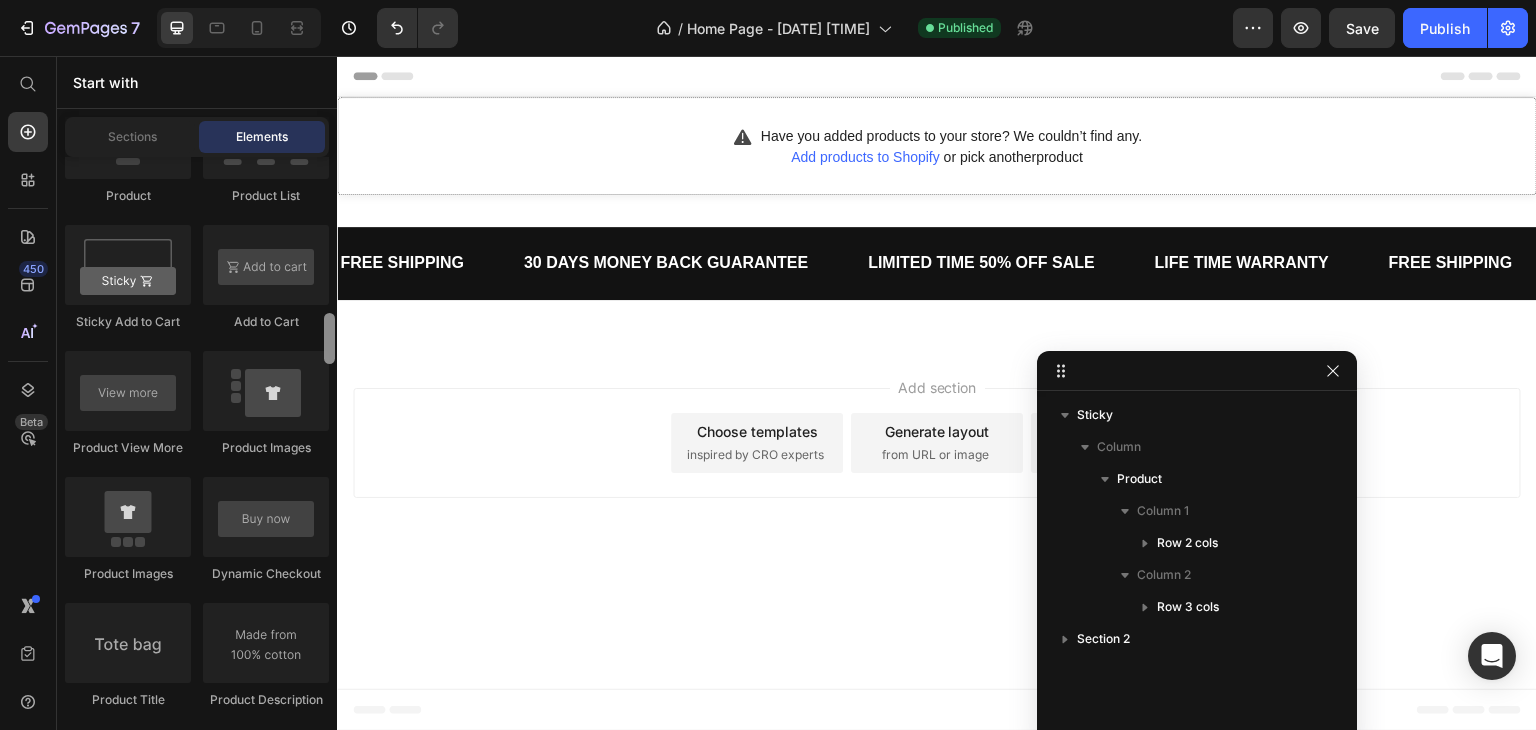 scroll, scrollTop: 2700, scrollLeft: 0, axis: vertical 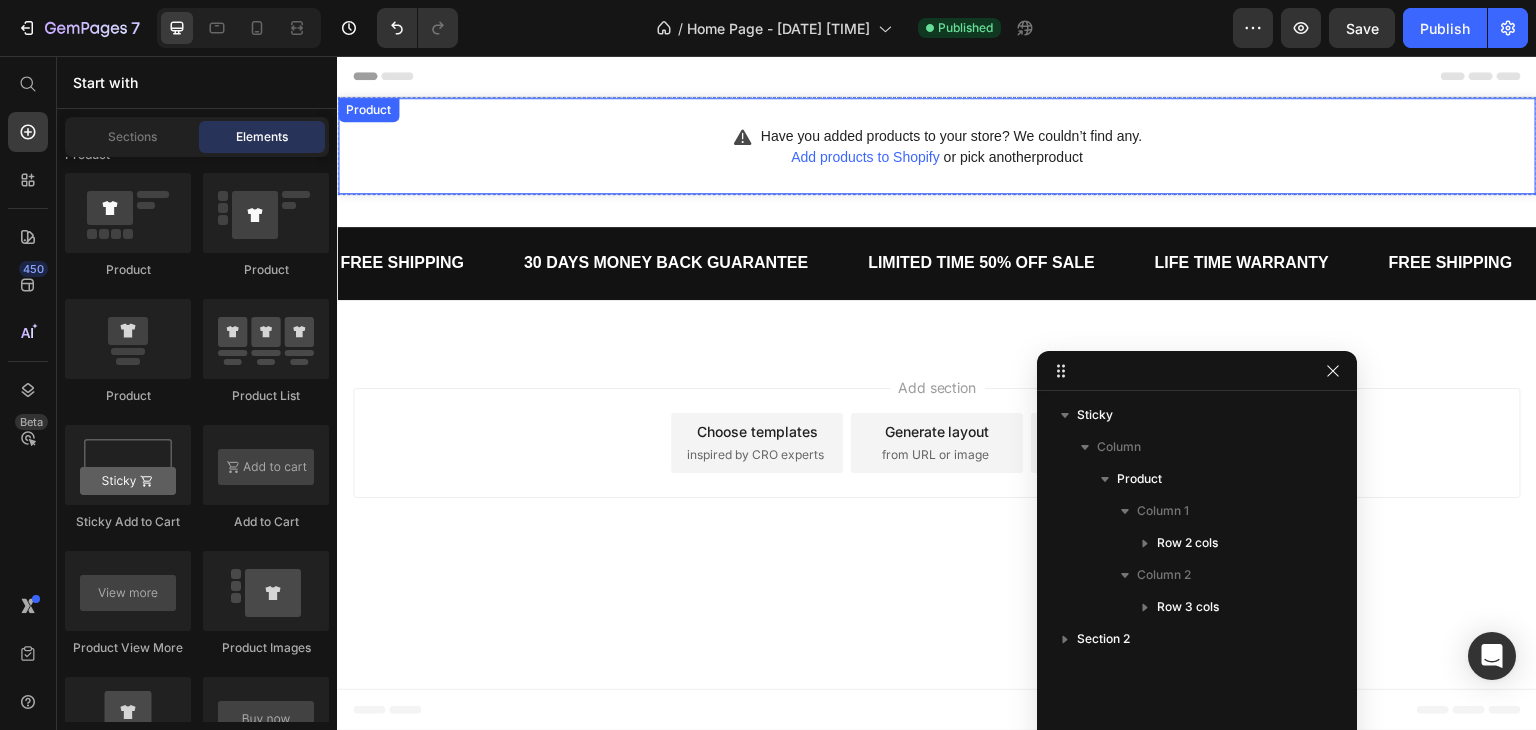 click on "Have you added products to your store? We couldn’t find any. Add products to Shopify   or pick another  product Product" at bounding box center [937, 146] 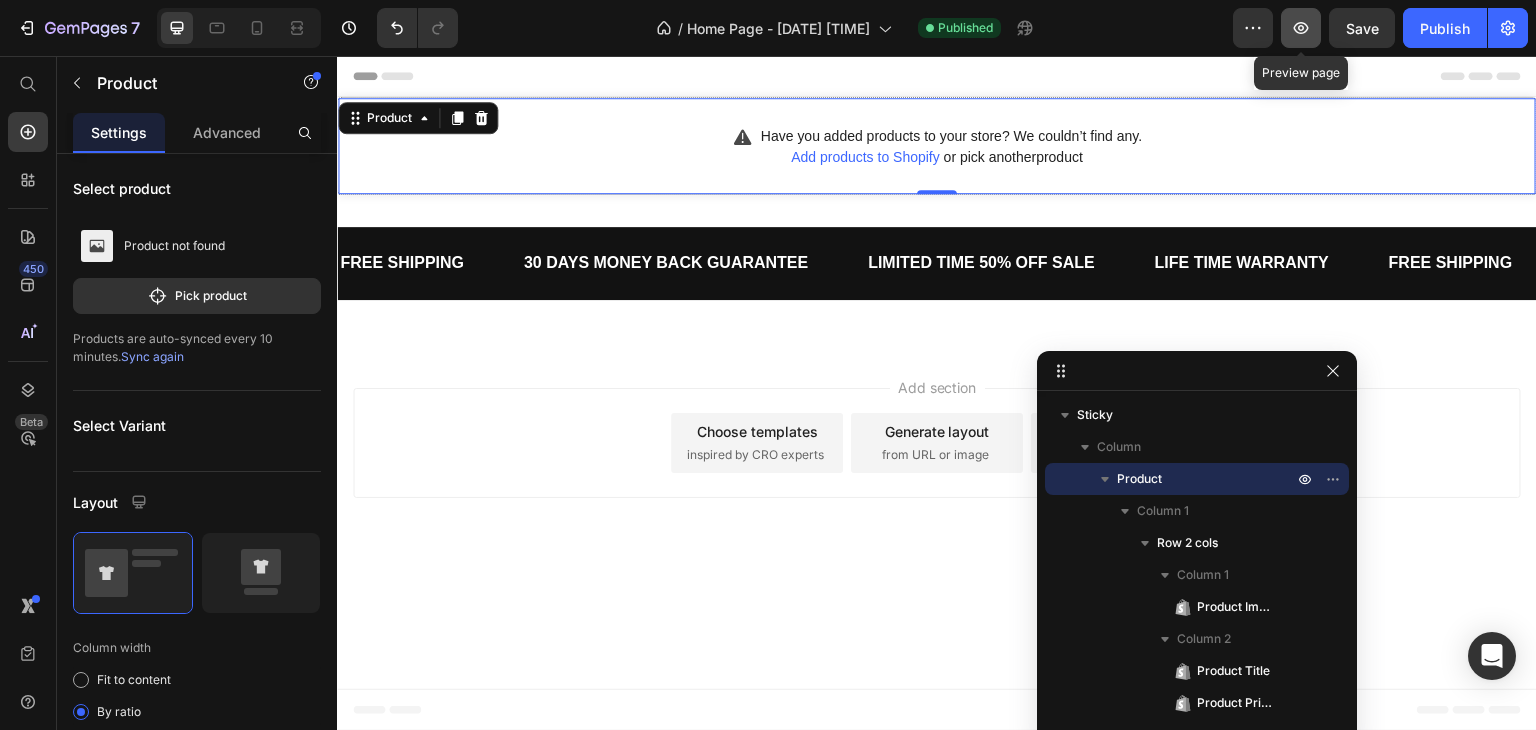 click 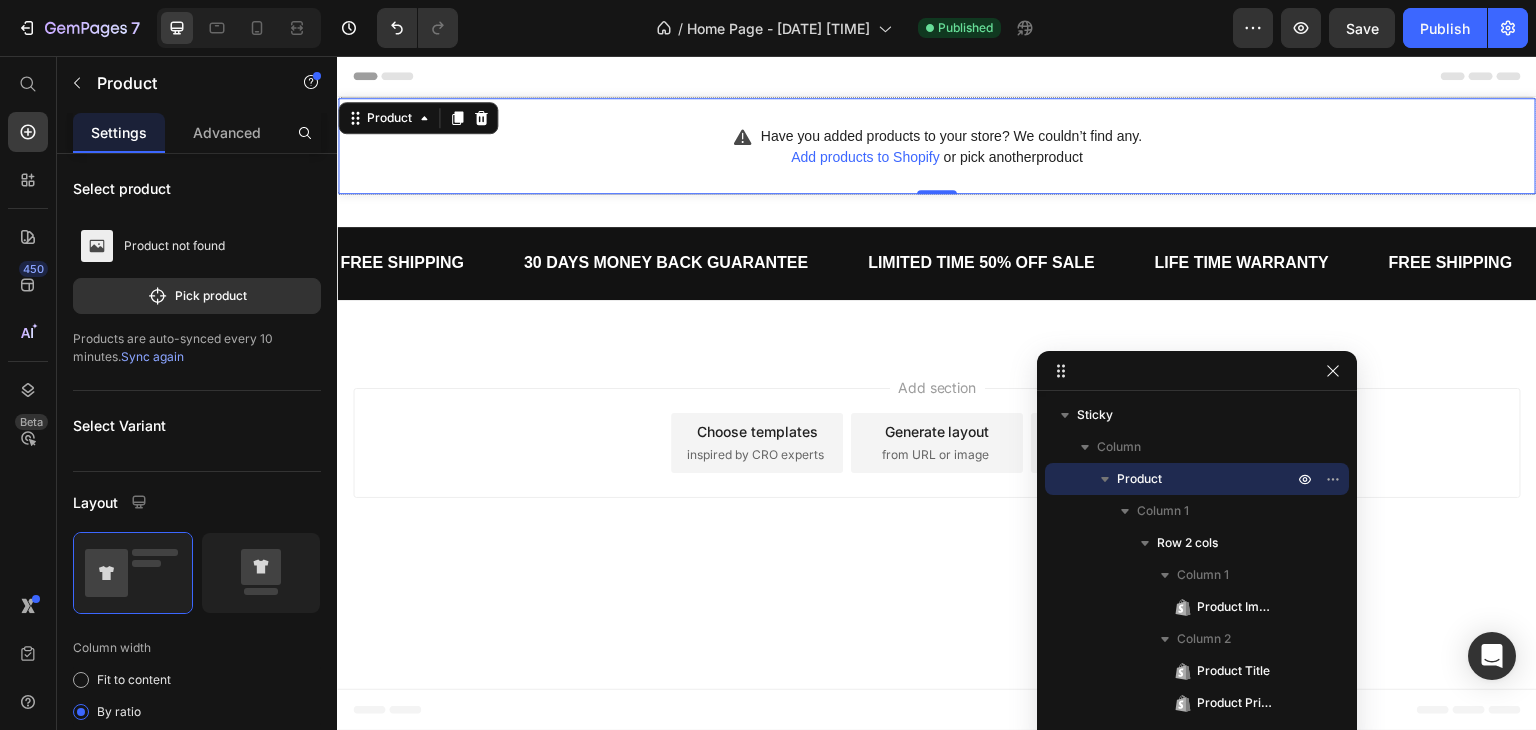 click on "Product" at bounding box center (418, 118) 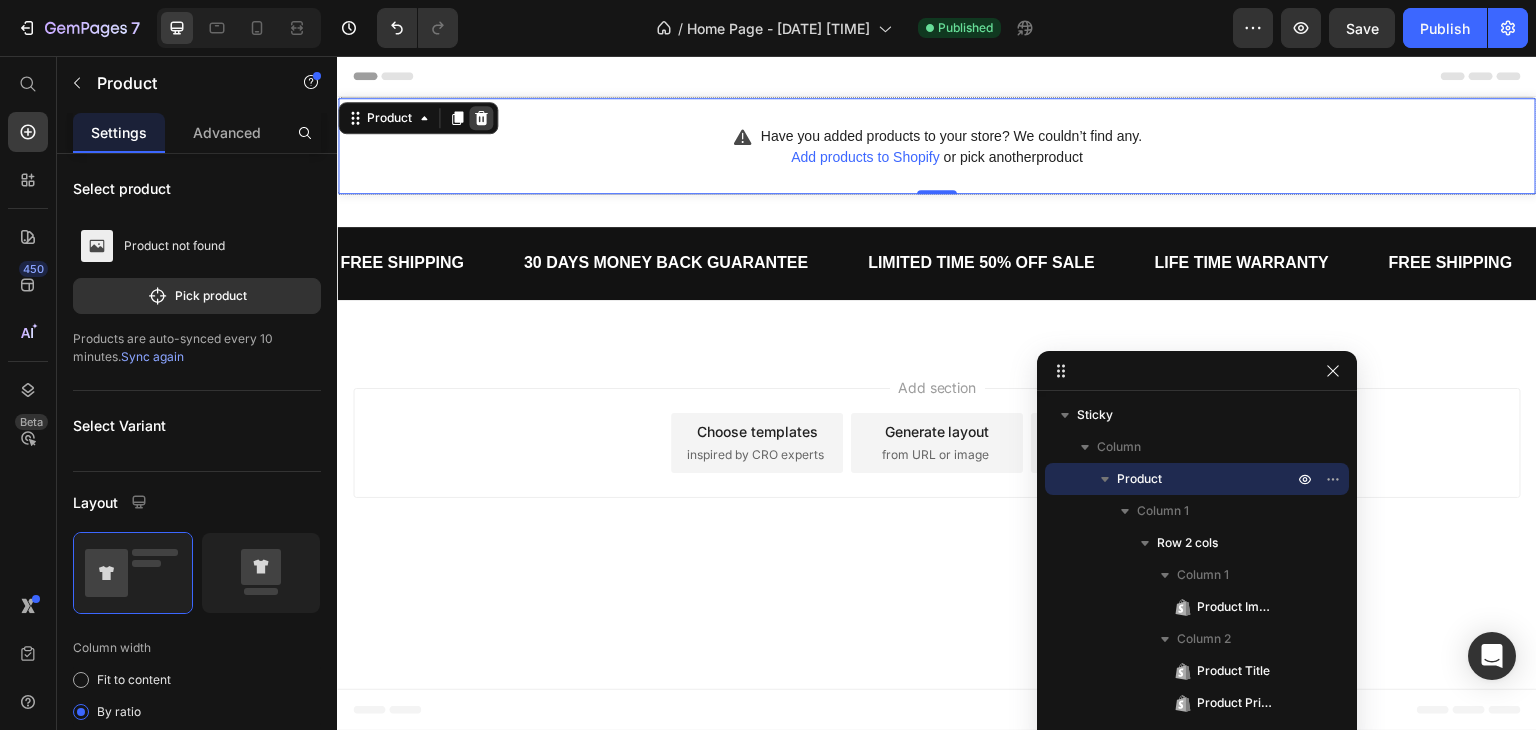 click 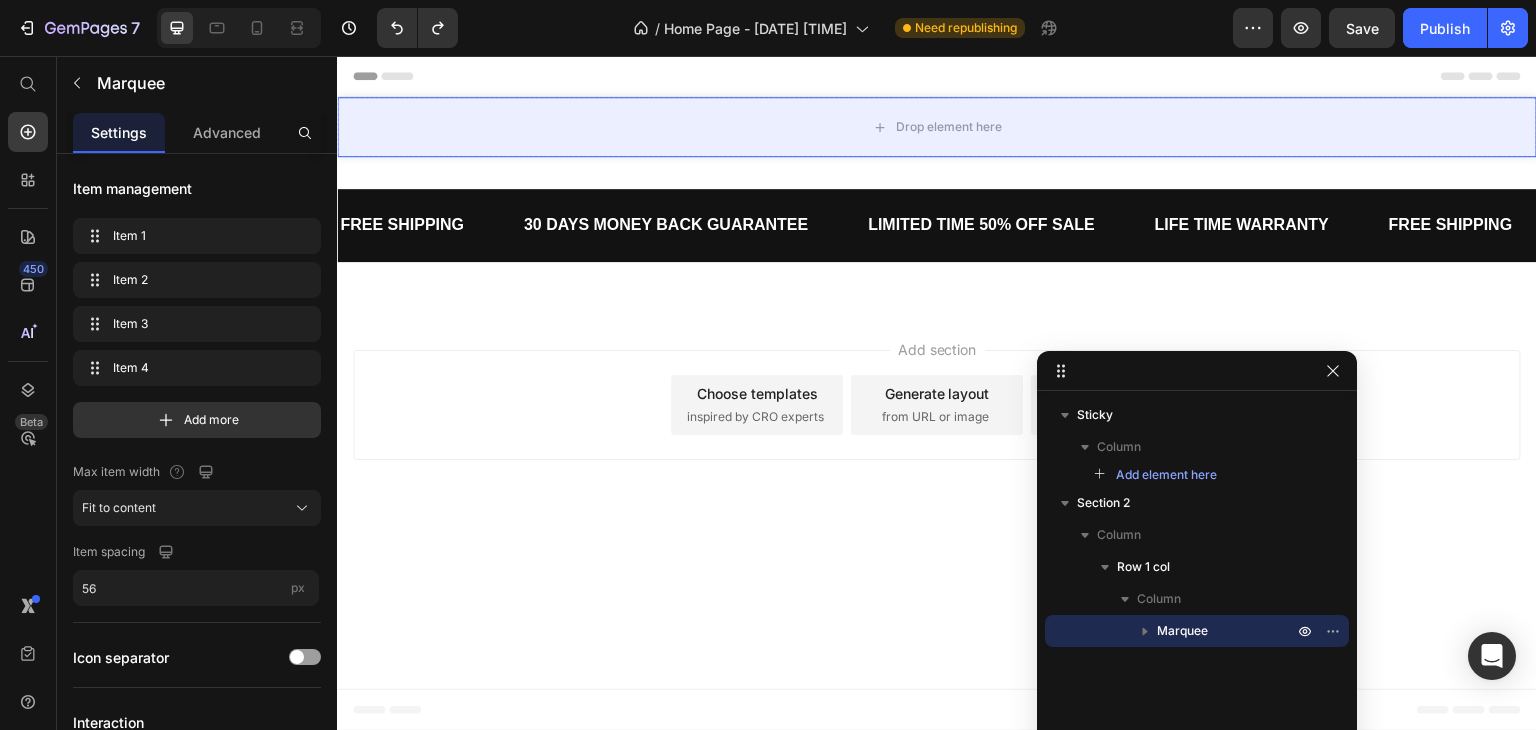 click 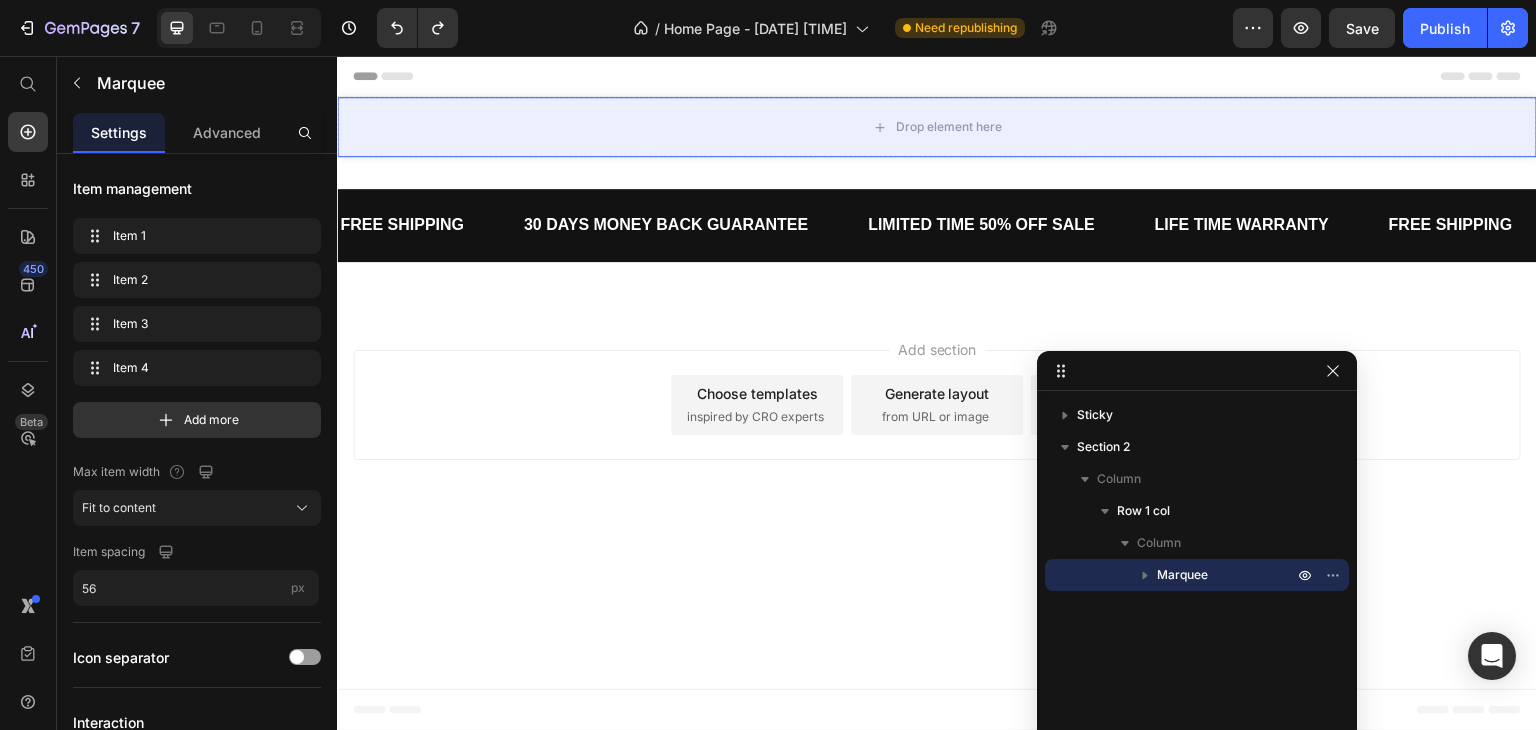 click on "Sticky" at bounding box center [1095, 415] 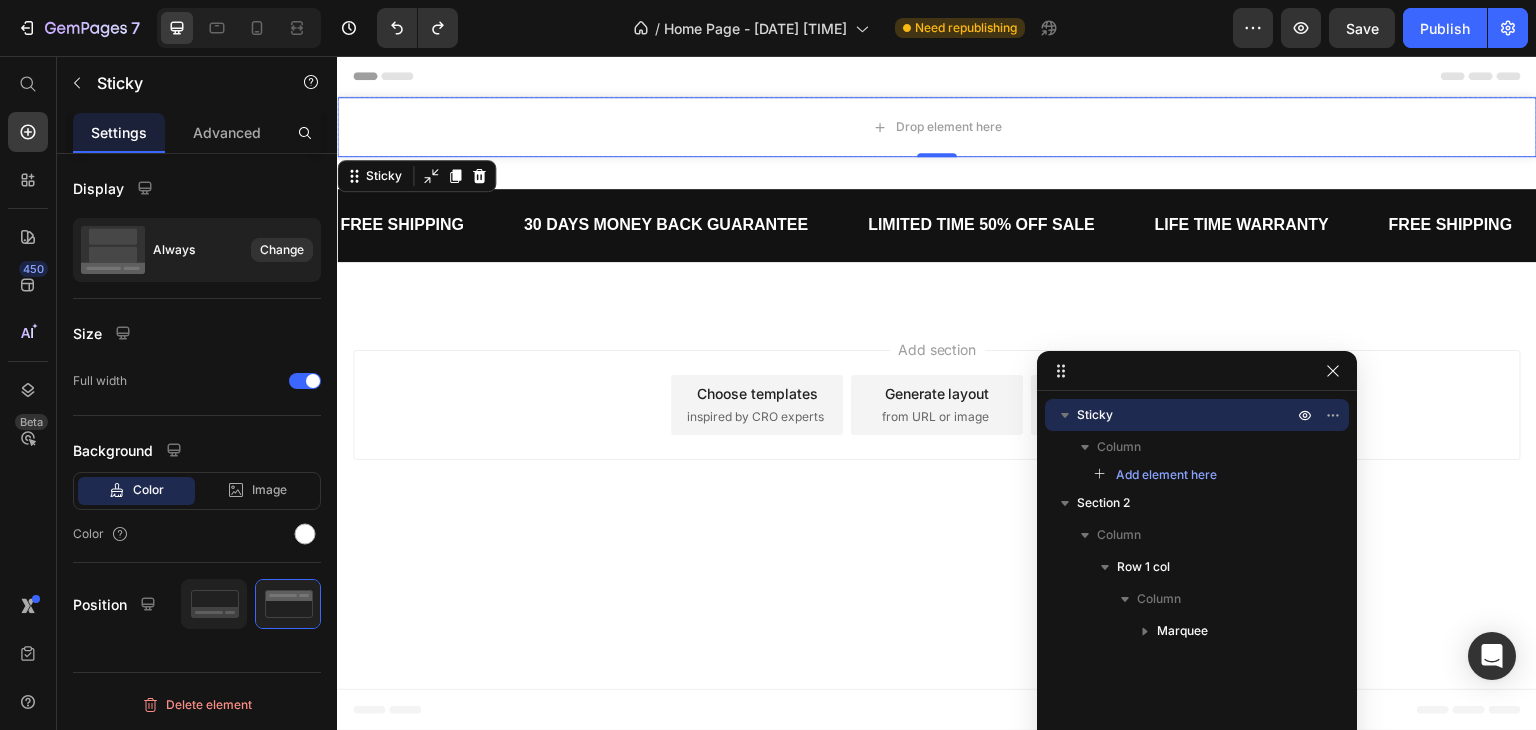 click on "Sticky" at bounding box center (1095, 415) 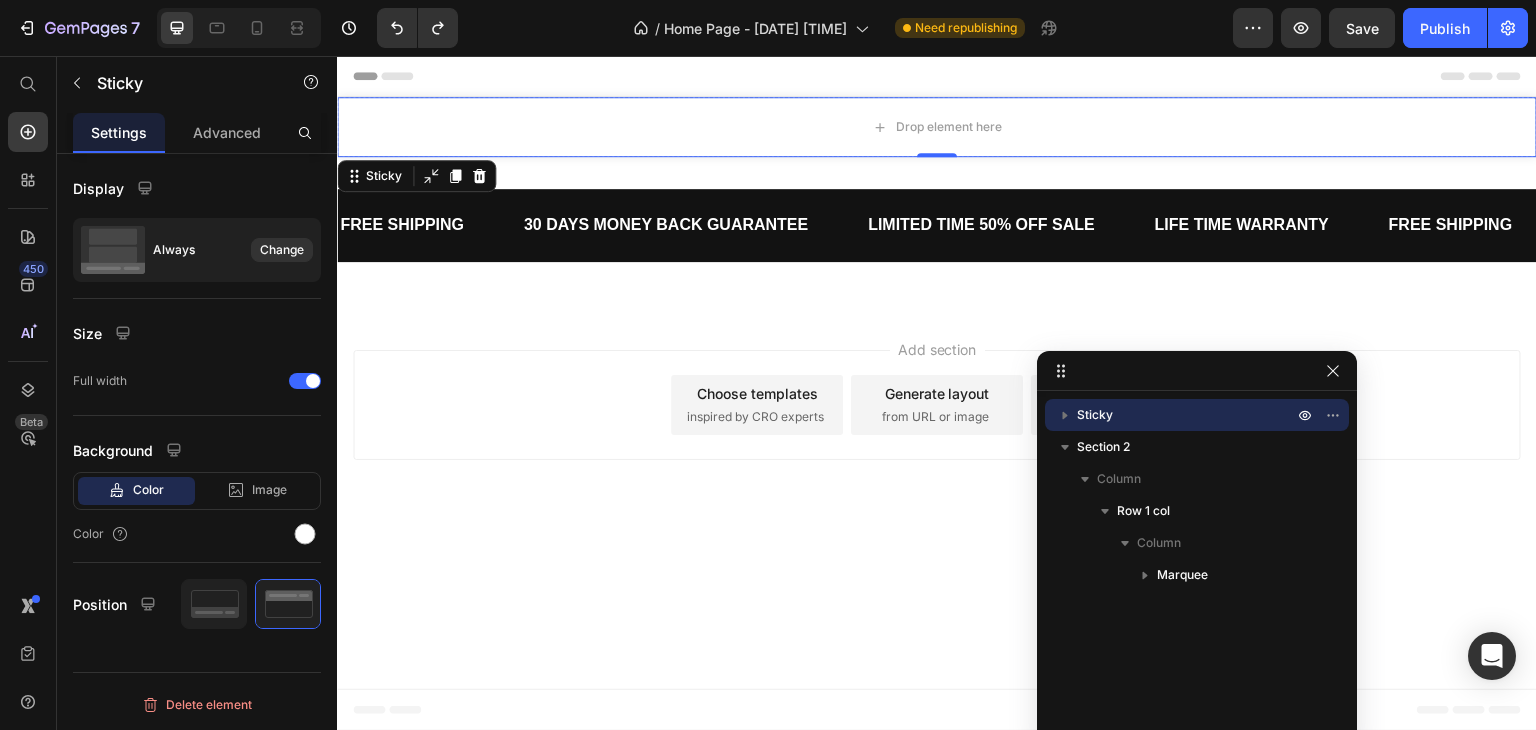drag, startPoint x: 1117, startPoint y: 445, endPoint x: 1106, endPoint y: 407, distance: 39.56008 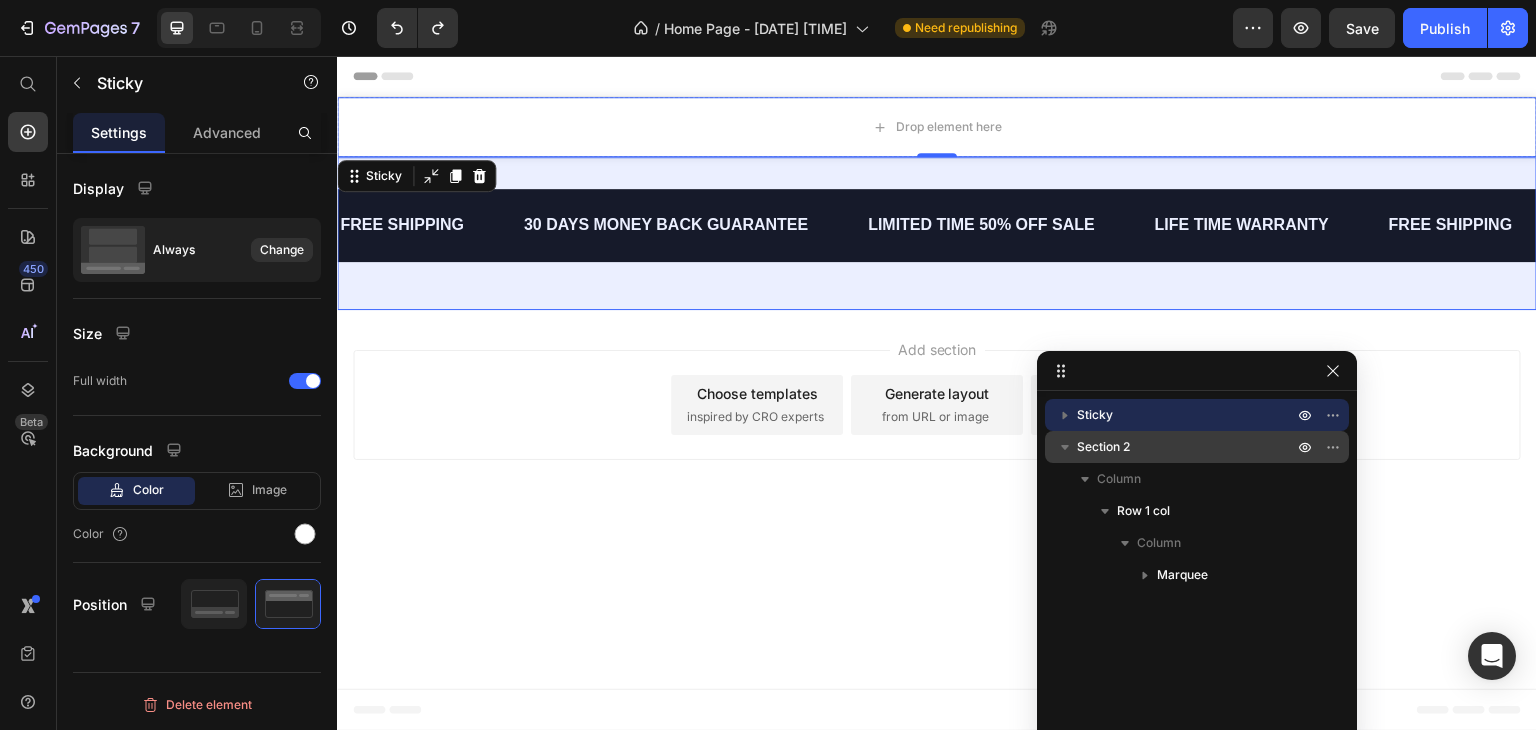 click 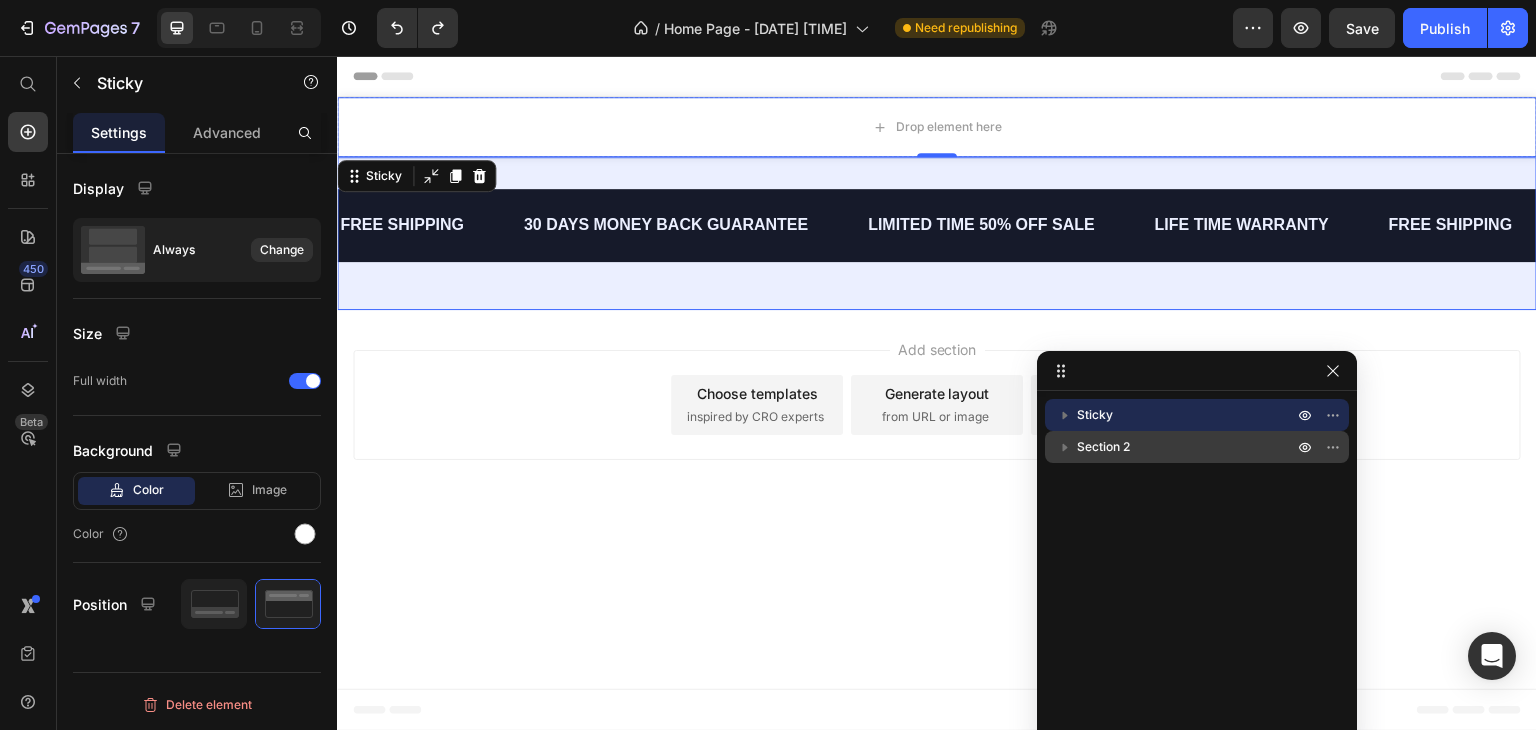 click 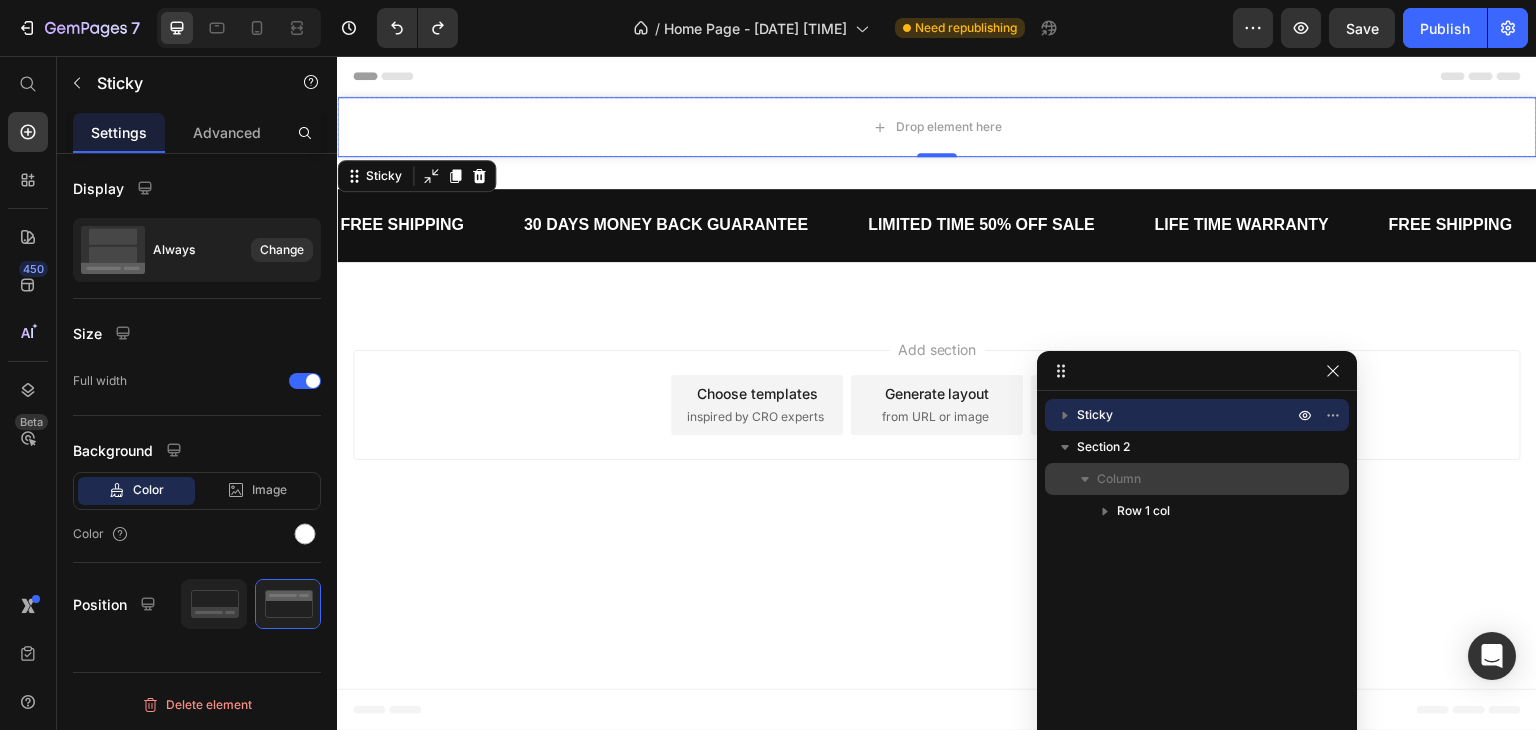 click on "Column" at bounding box center [1119, 479] 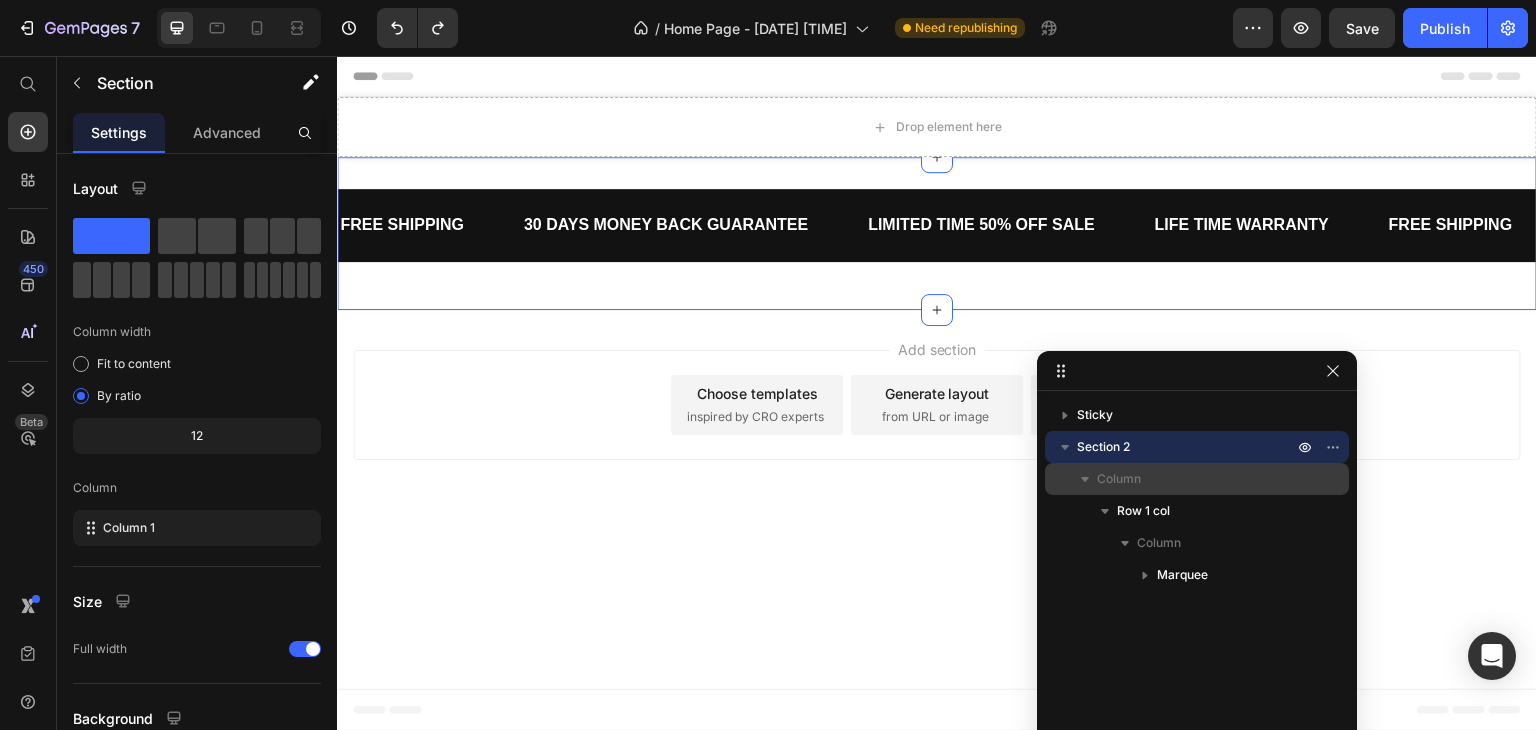 click on "Column" at bounding box center (1119, 479) 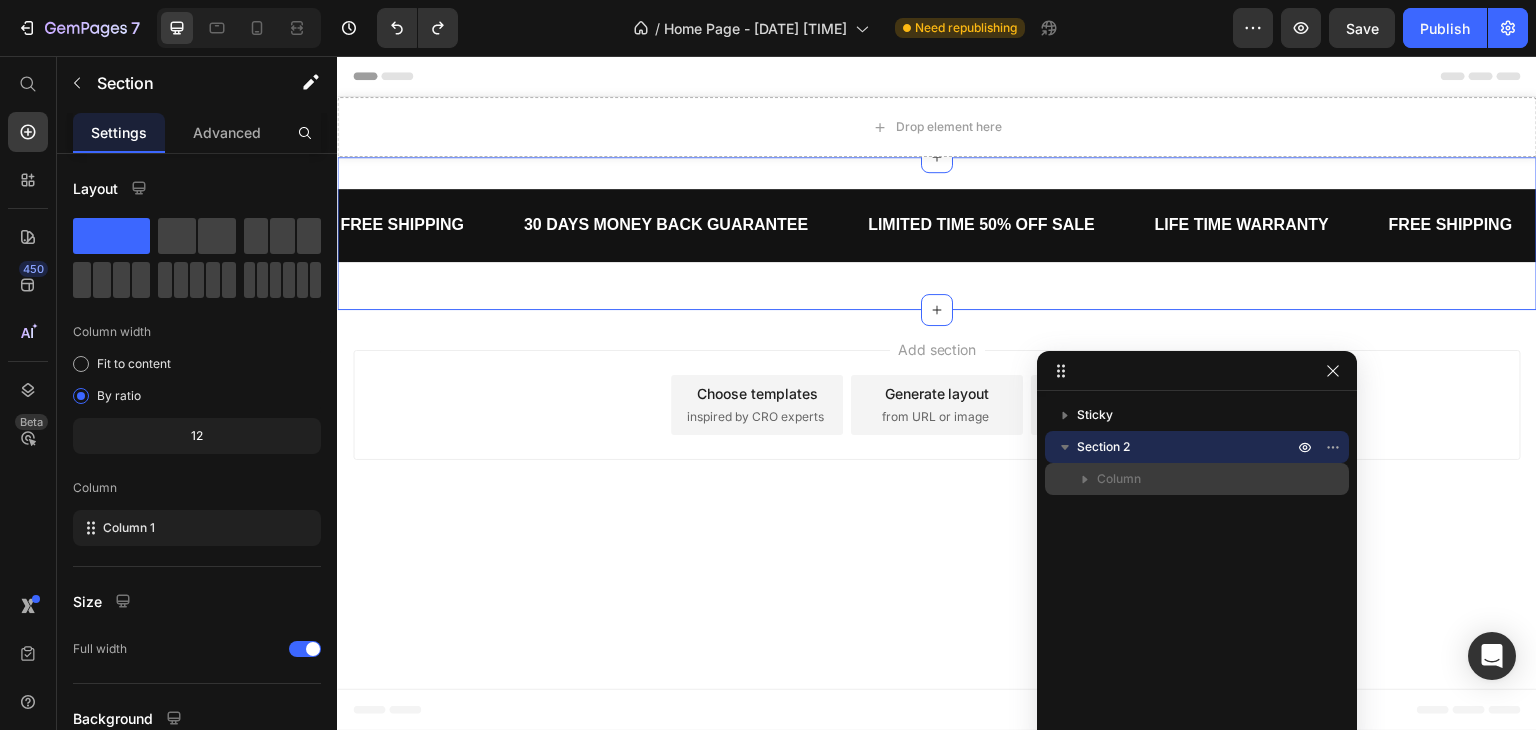 click on "Column" at bounding box center (1119, 479) 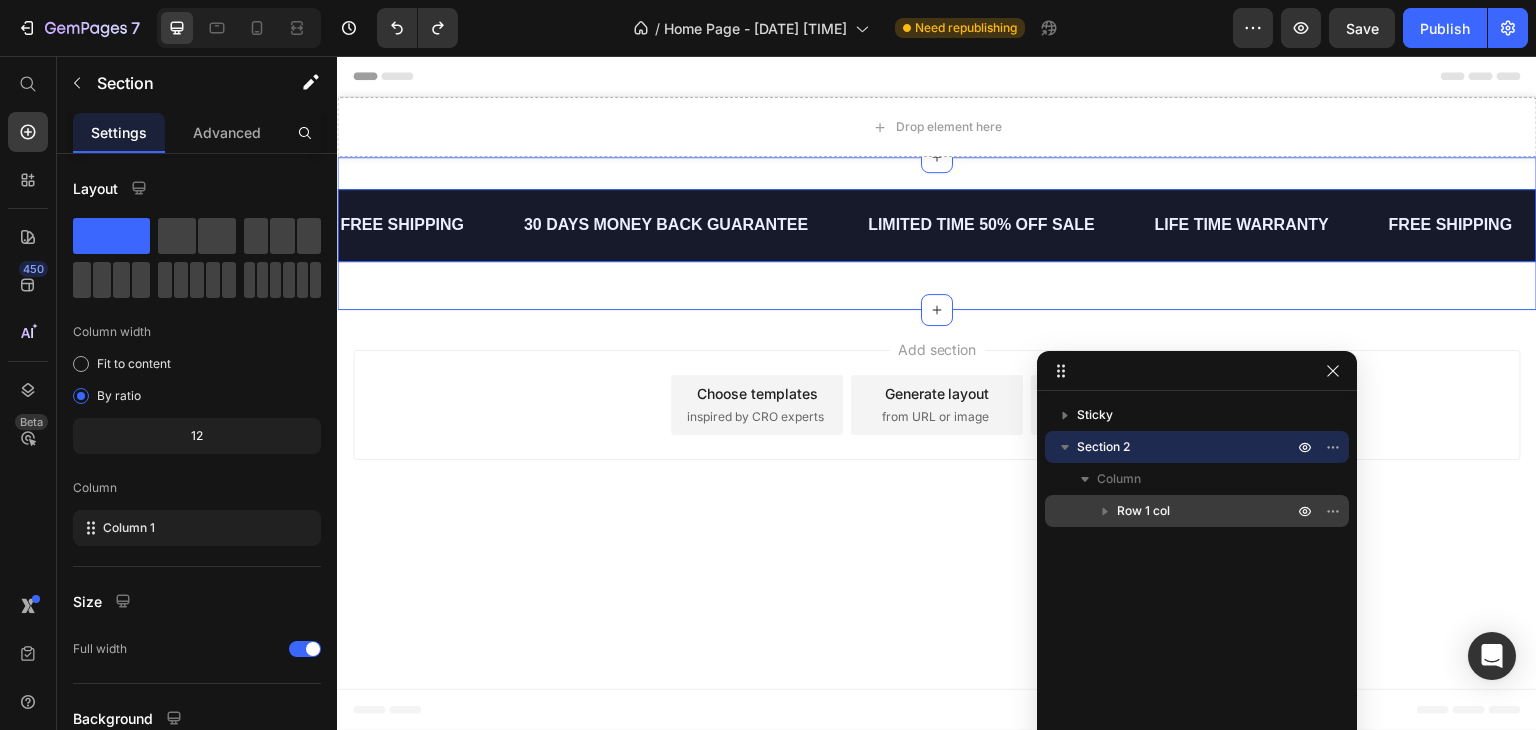 click on "Row 1 col" at bounding box center (1143, 511) 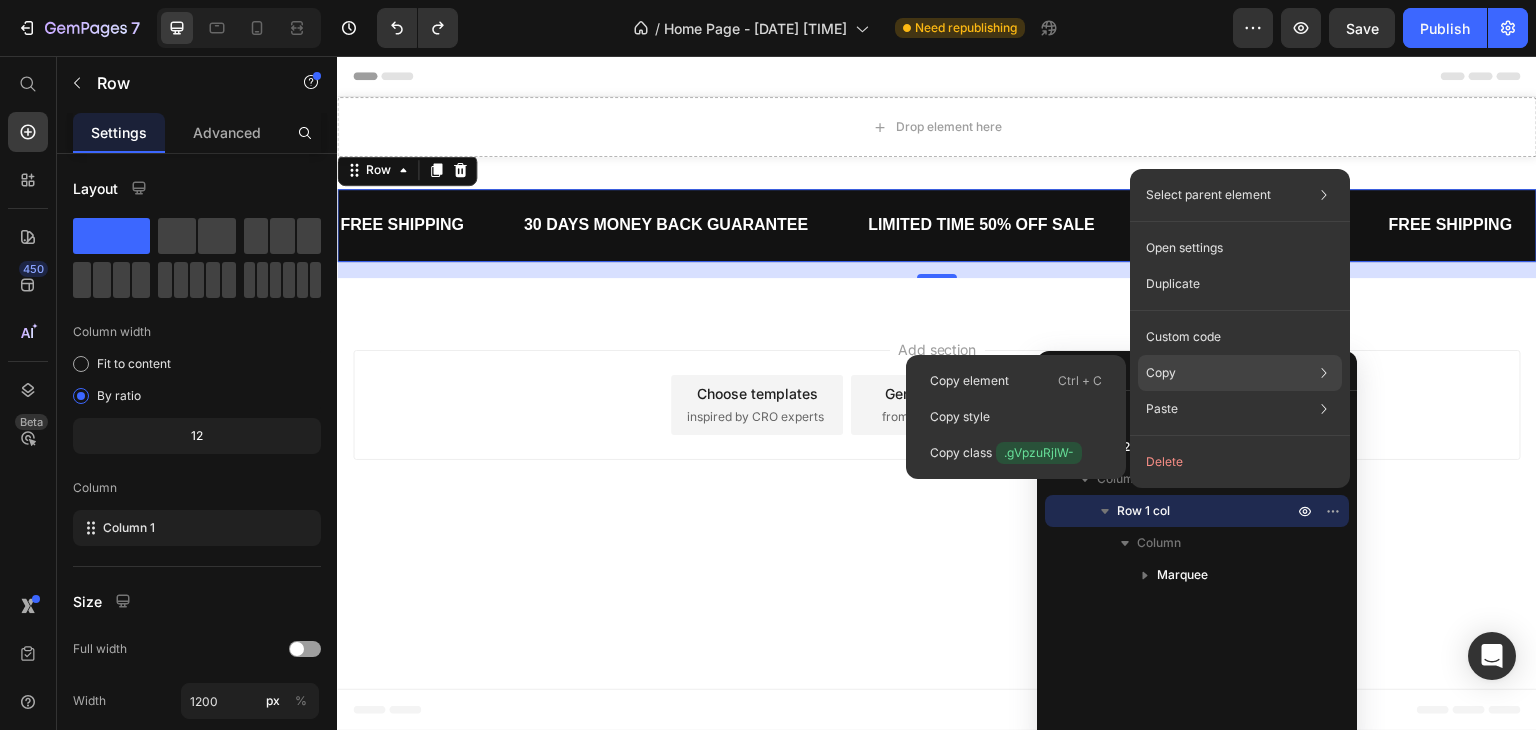 click on "Copy Copy element  Ctrl + C Copy style  Copy class  .gVpzuRjIW-" 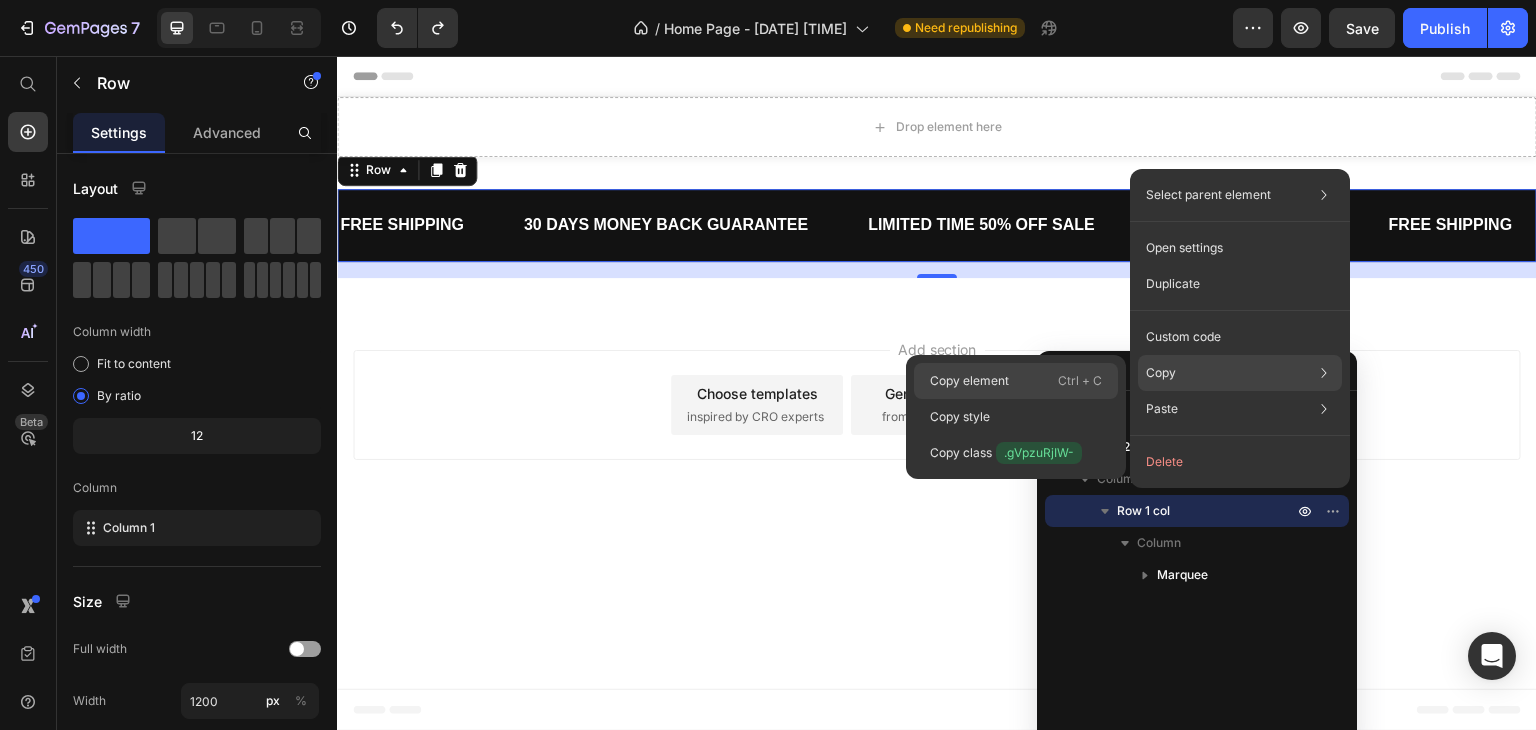 click on "Copy element" at bounding box center (969, 381) 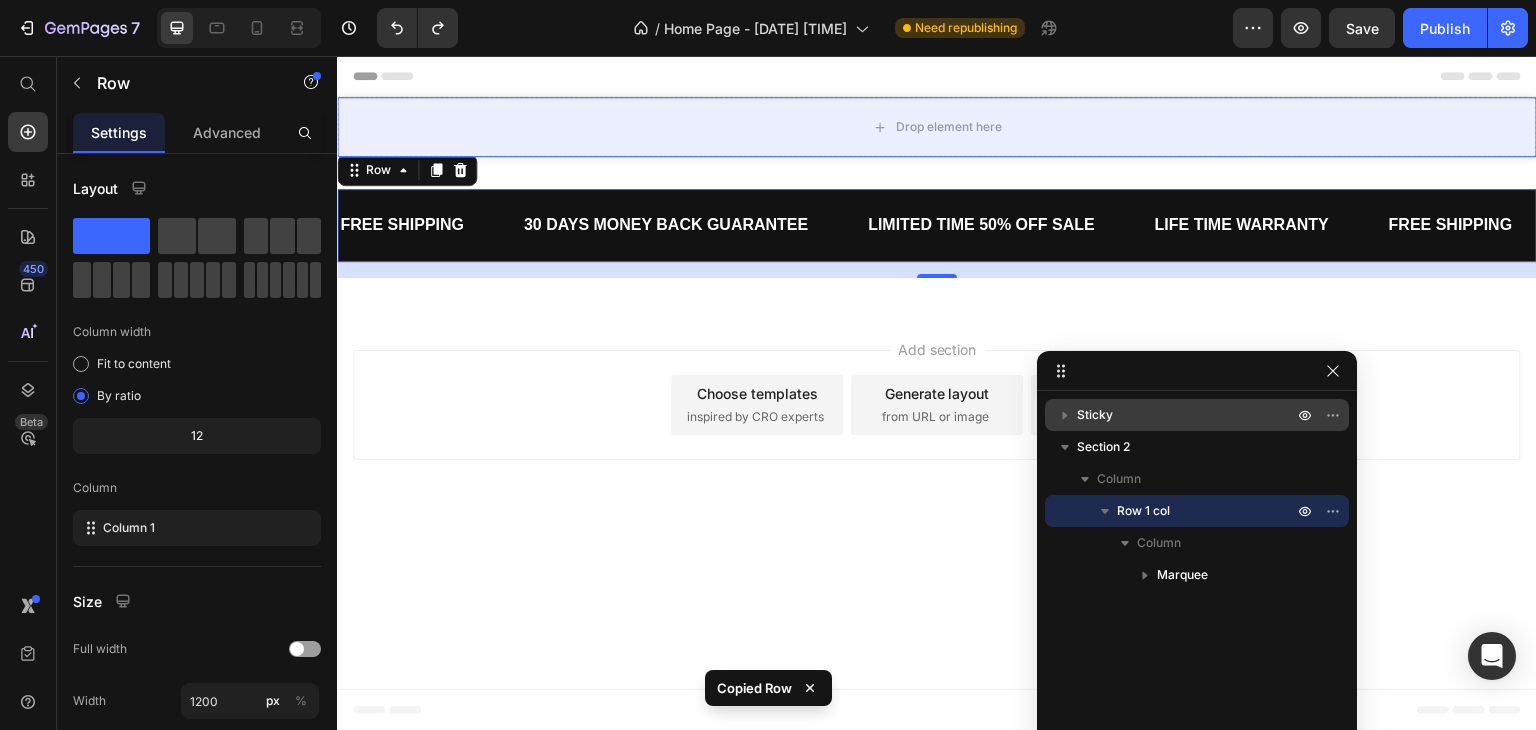 click on "Sticky" at bounding box center [1095, 415] 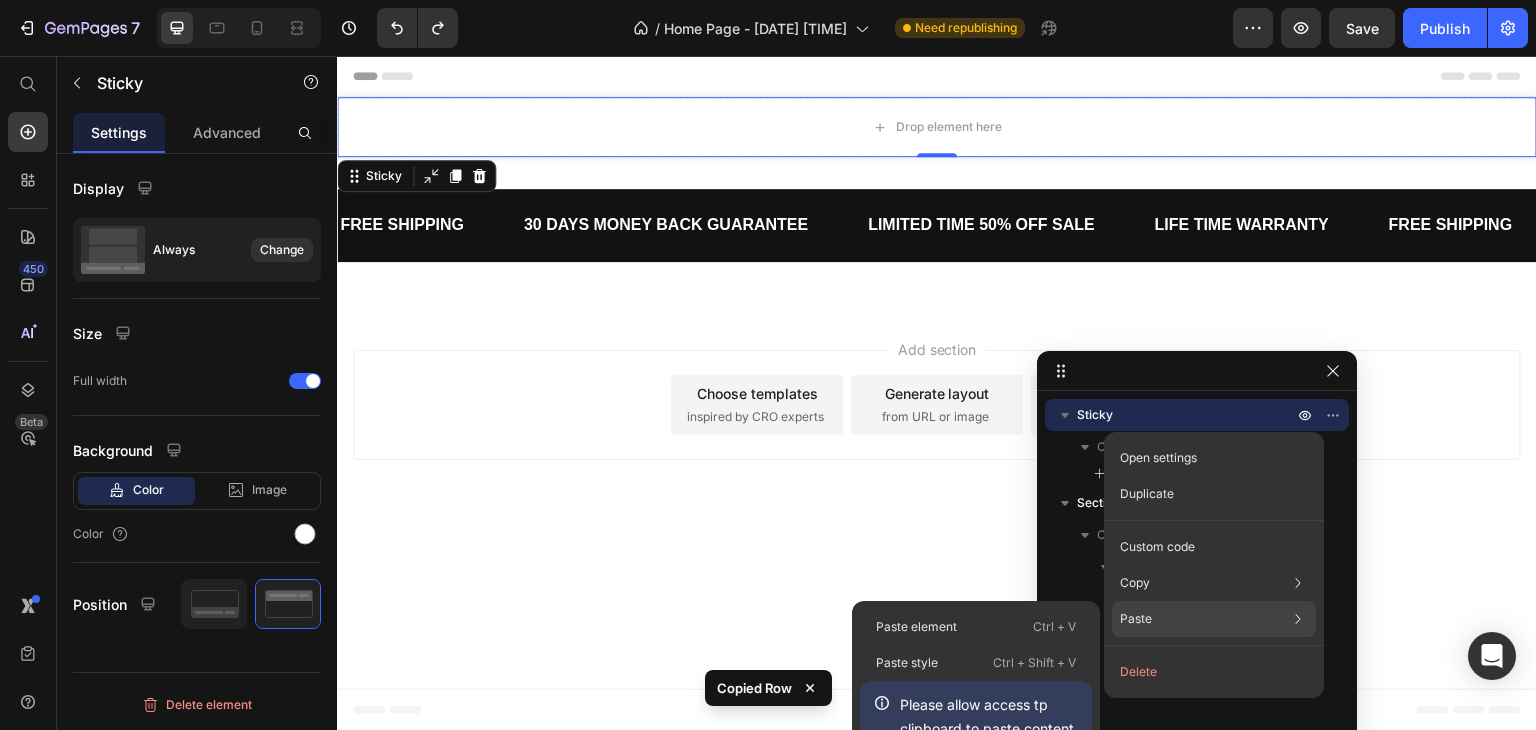 click on "Paste" at bounding box center (1136, 619) 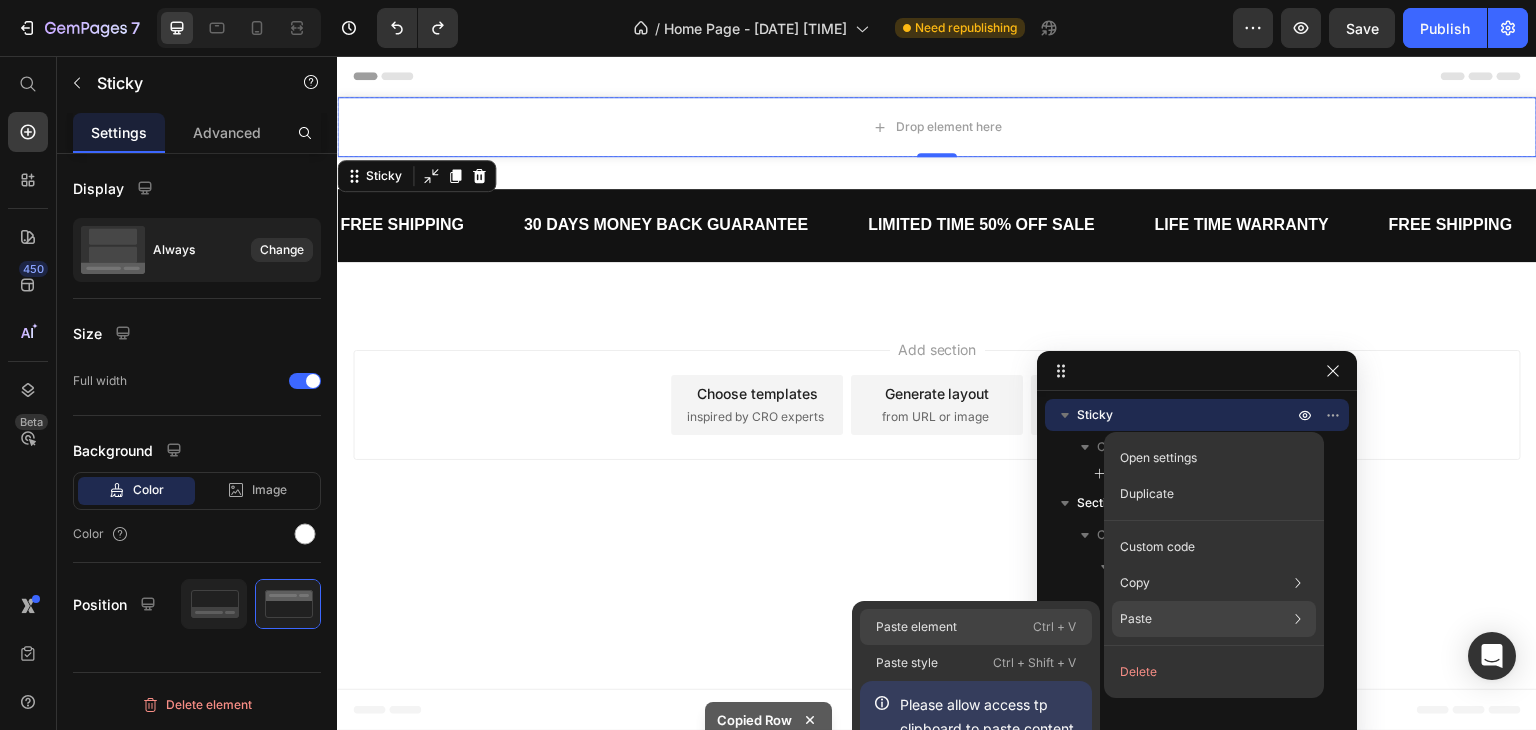 click on "Paste element" at bounding box center [916, 627] 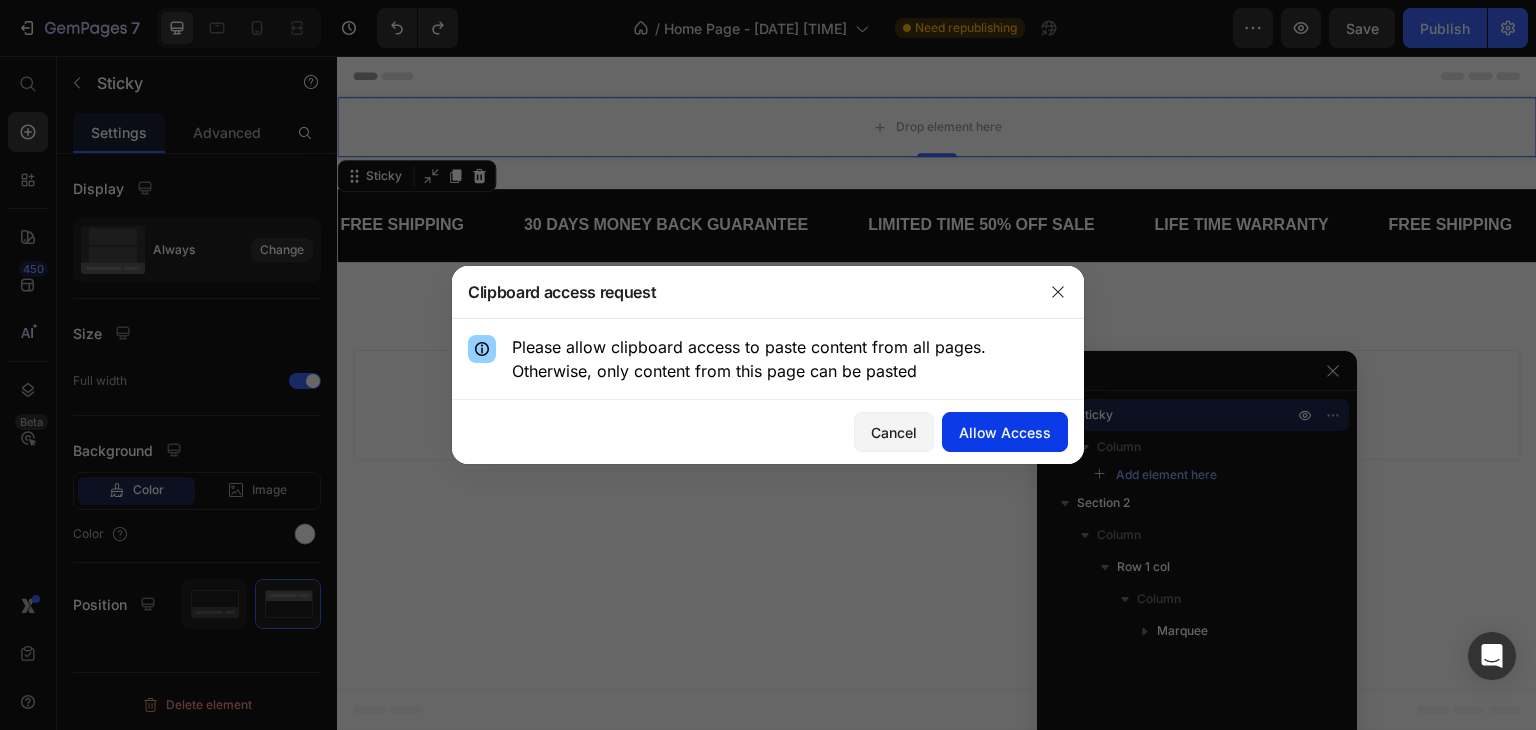 click on "Allow Access" at bounding box center [1005, 432] 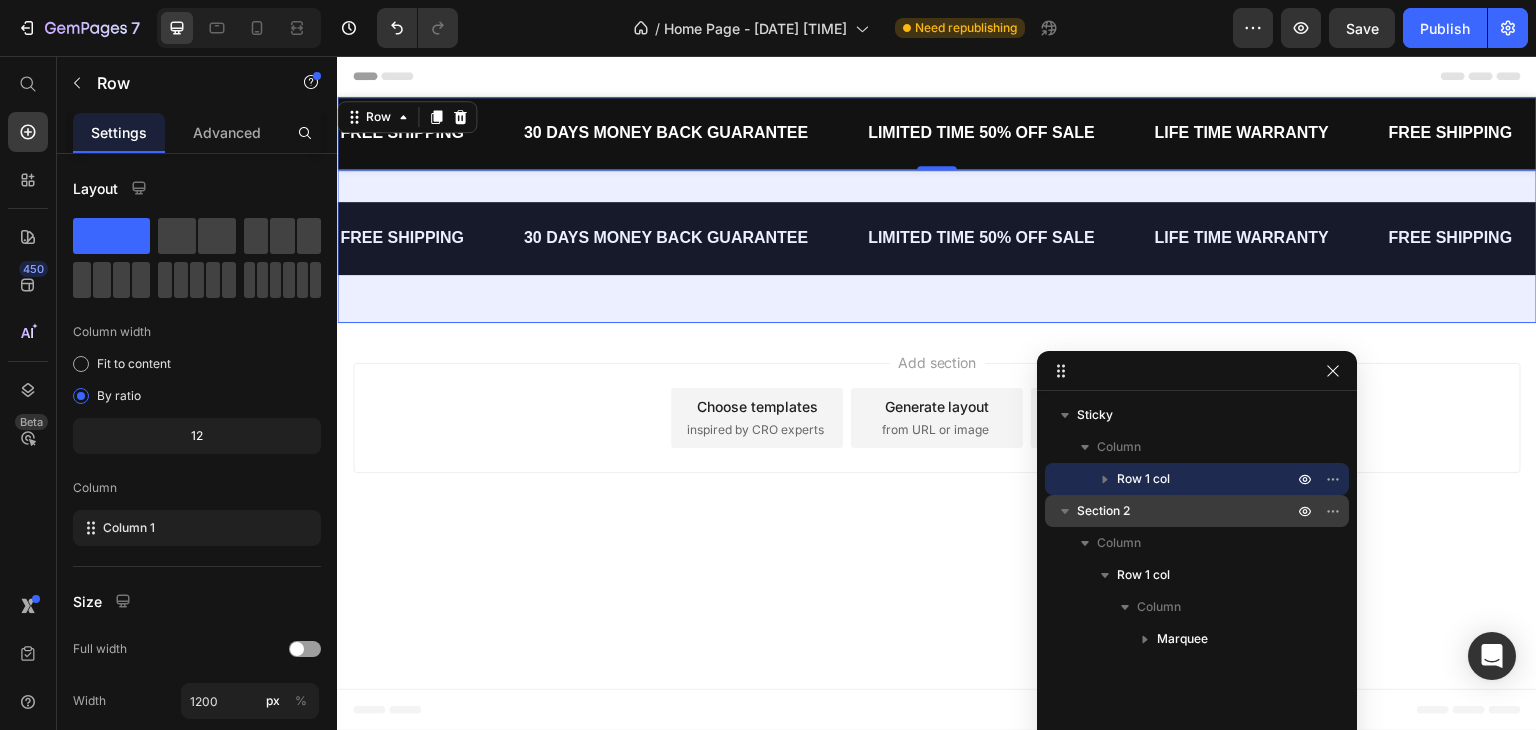 click on "Section 2" at bounding box center [1103, 511] 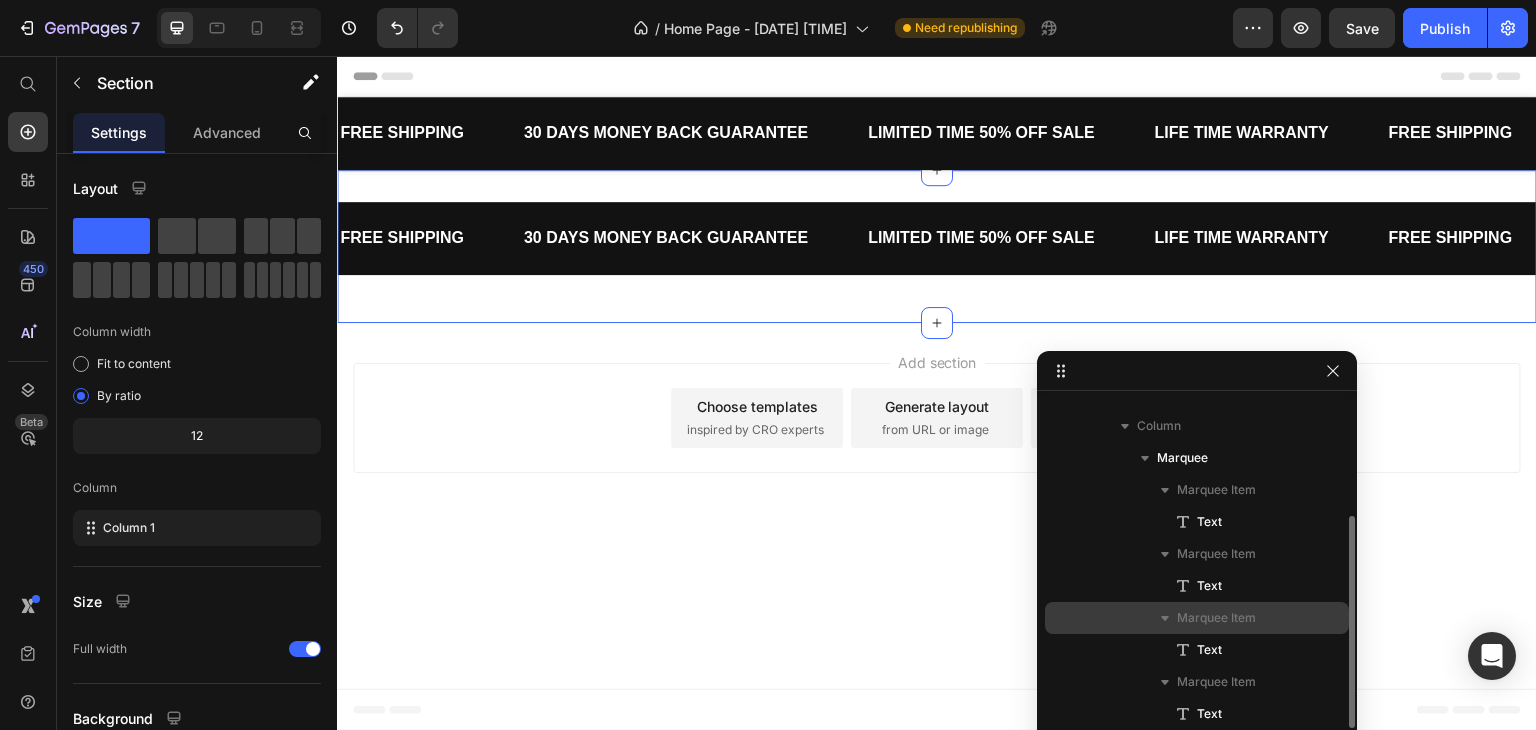 scroll, scrollTop: 0, scrollLeft: 0, axis: both 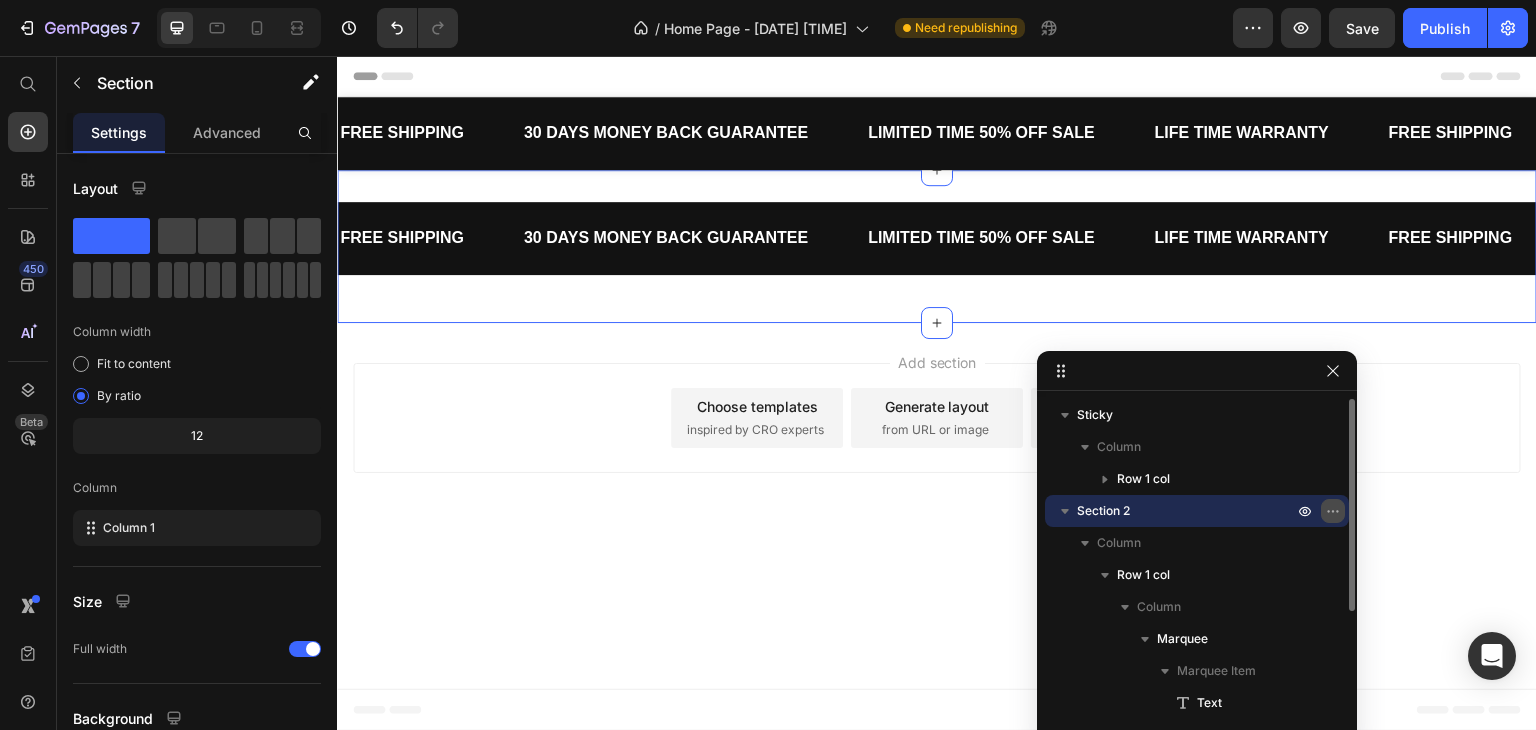 click 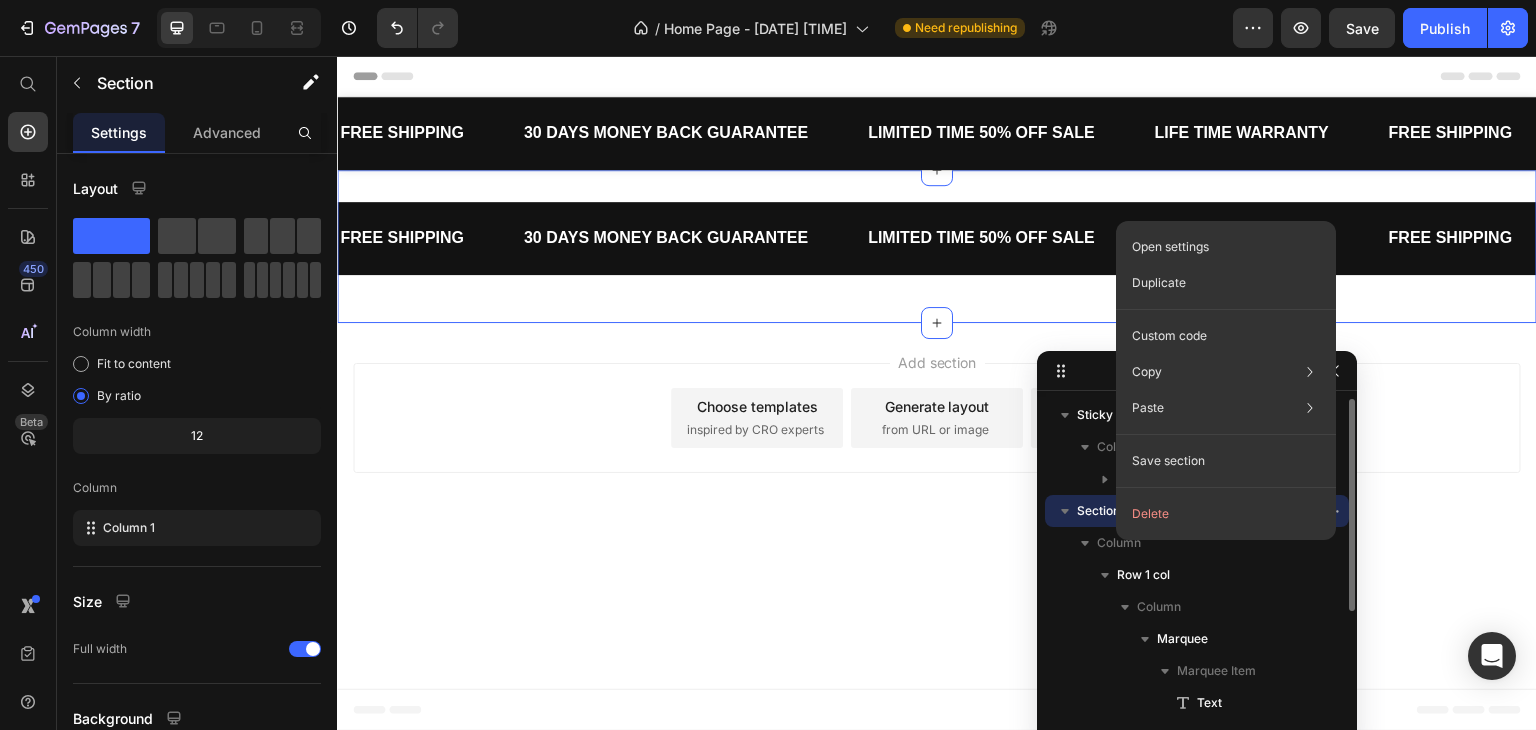 click on "Delete" 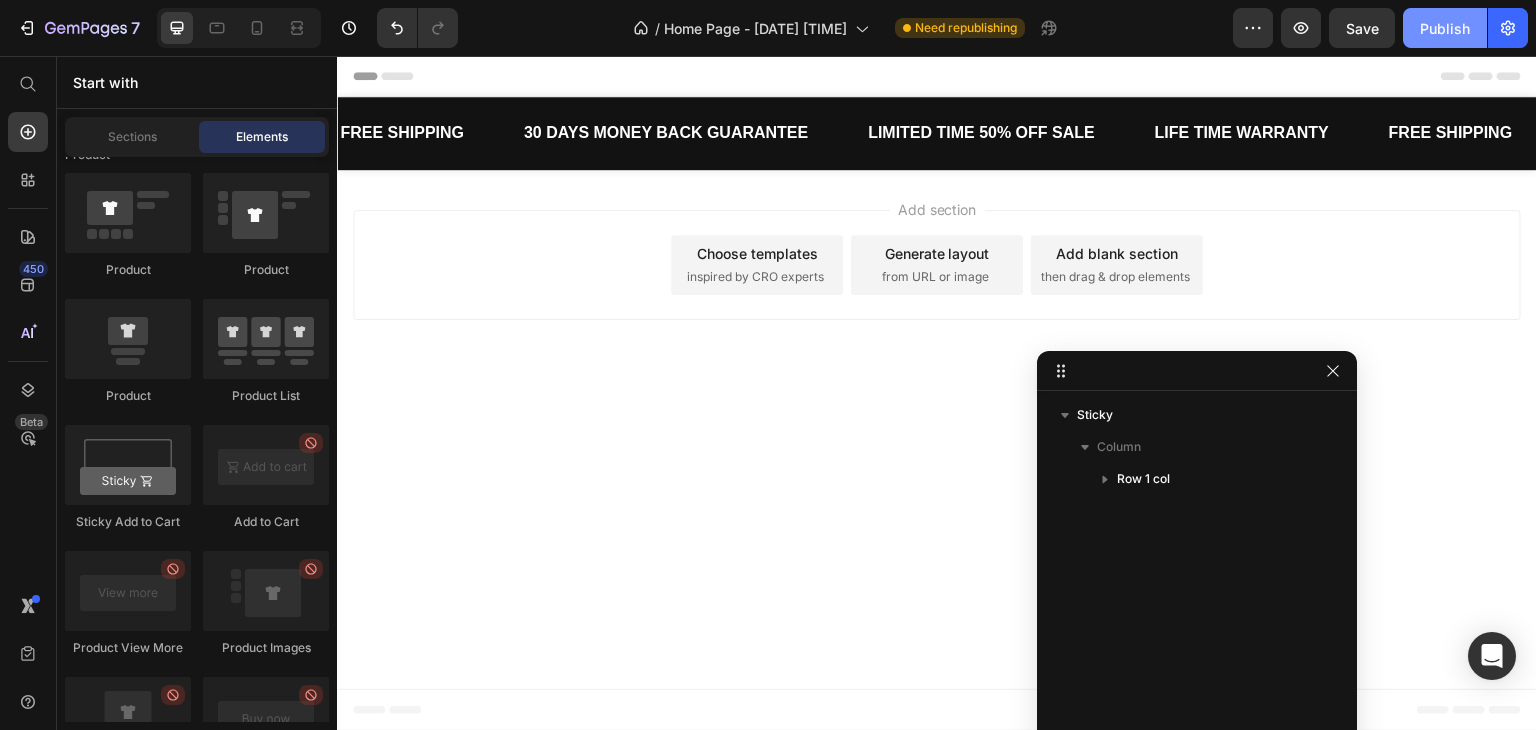 click on "Publish" 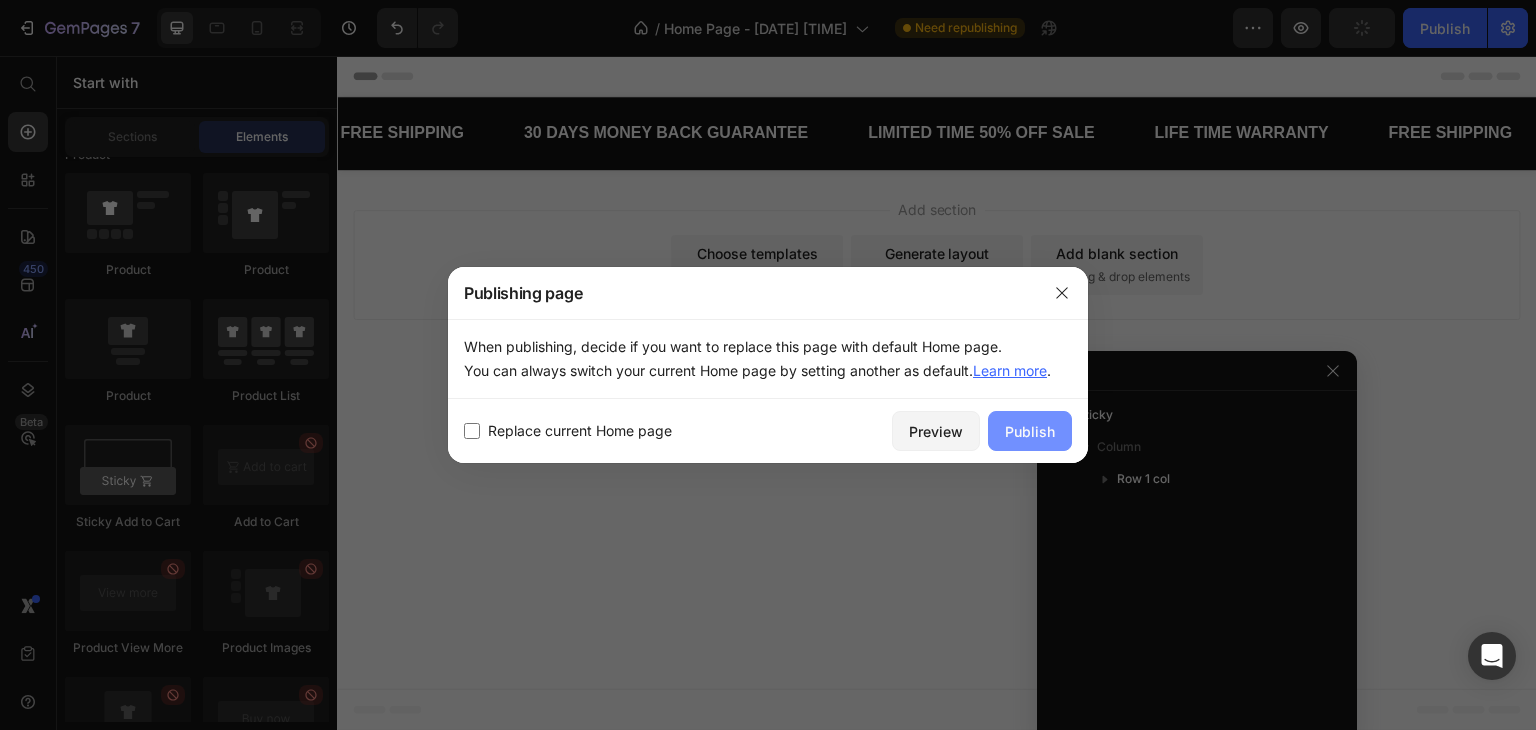 click on "Publish" at bounding box center [1030, 431] 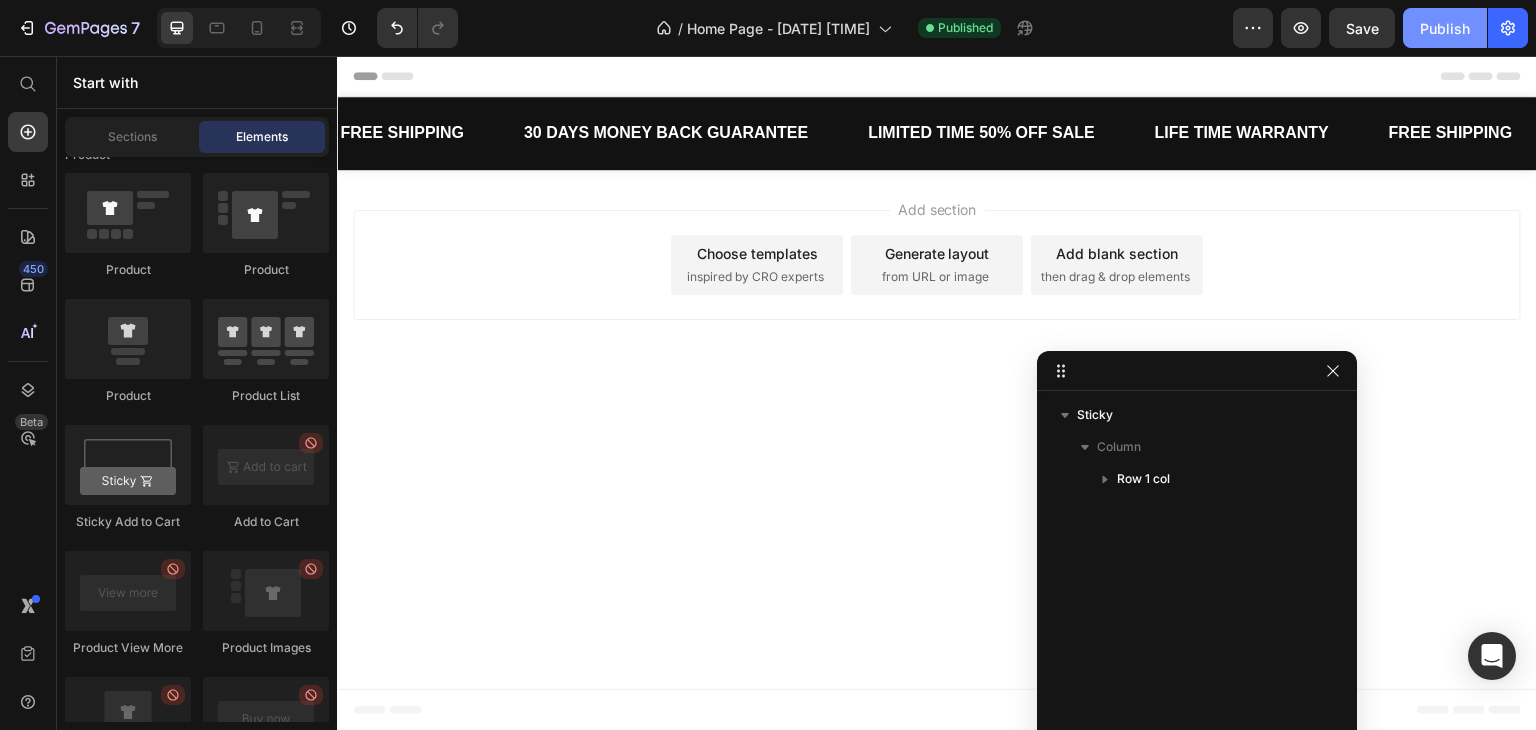 click on "Publish" at bounding box center [1445, 28] 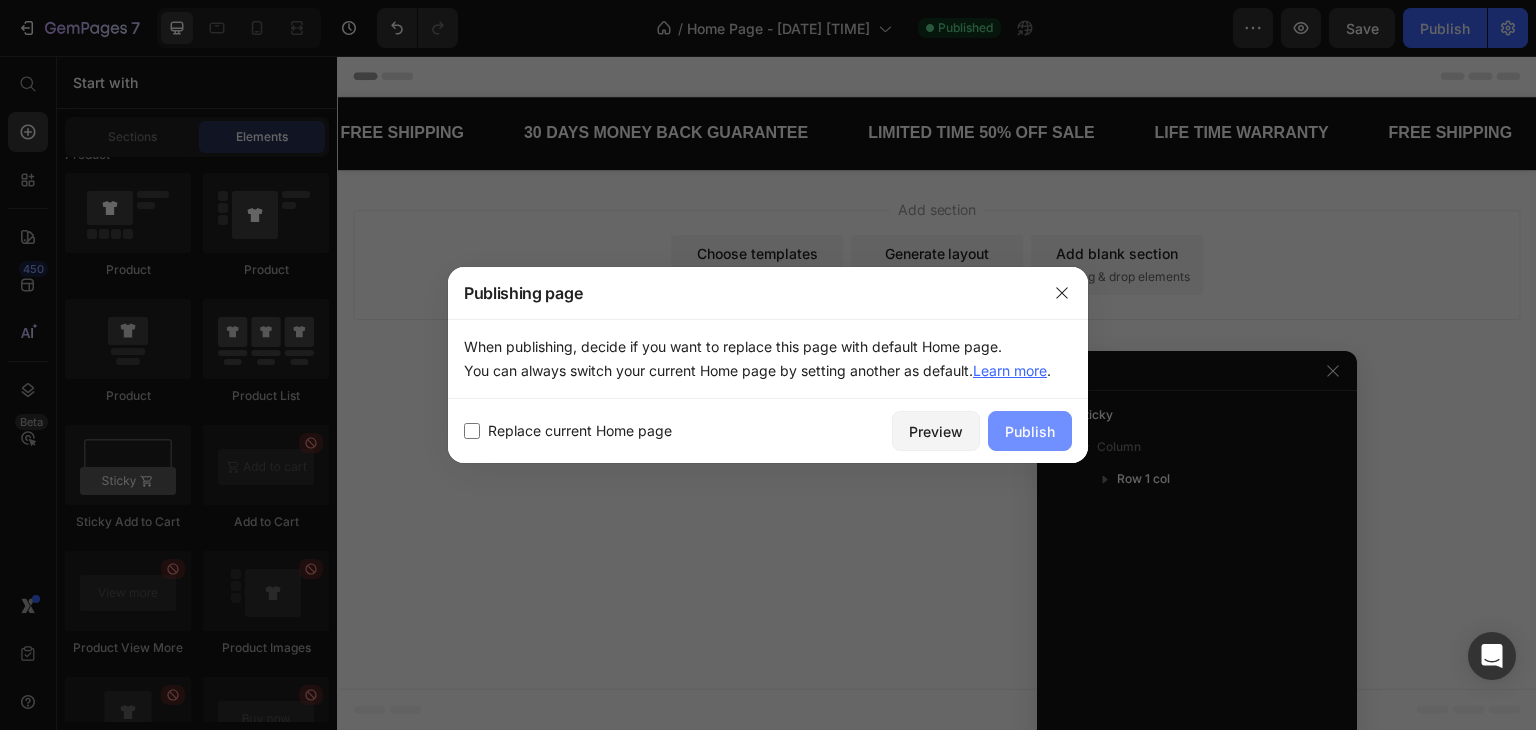 click on "Publish" at bounding box center (1030, 431) 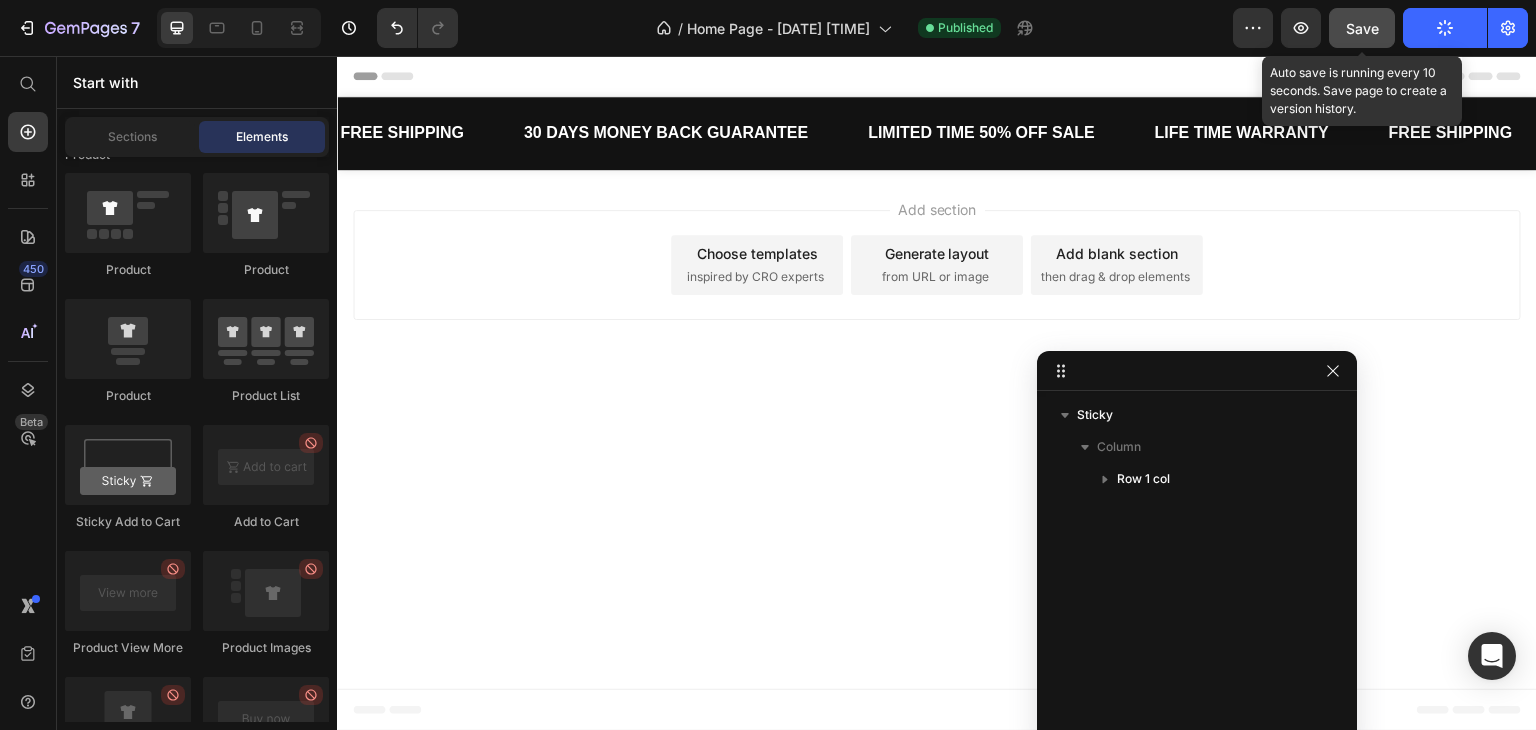 click on "Save" at bounding box center [1362, 28] 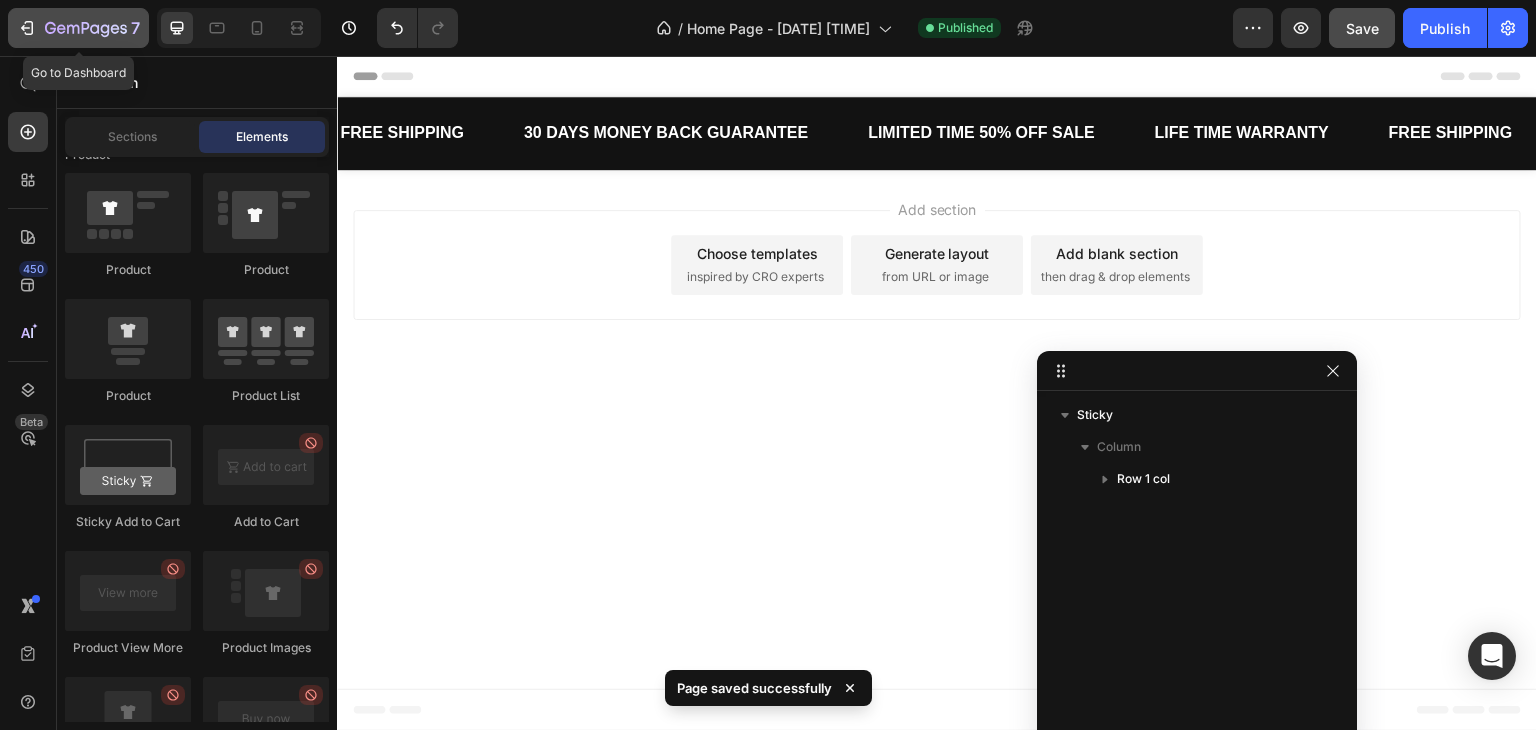 click 